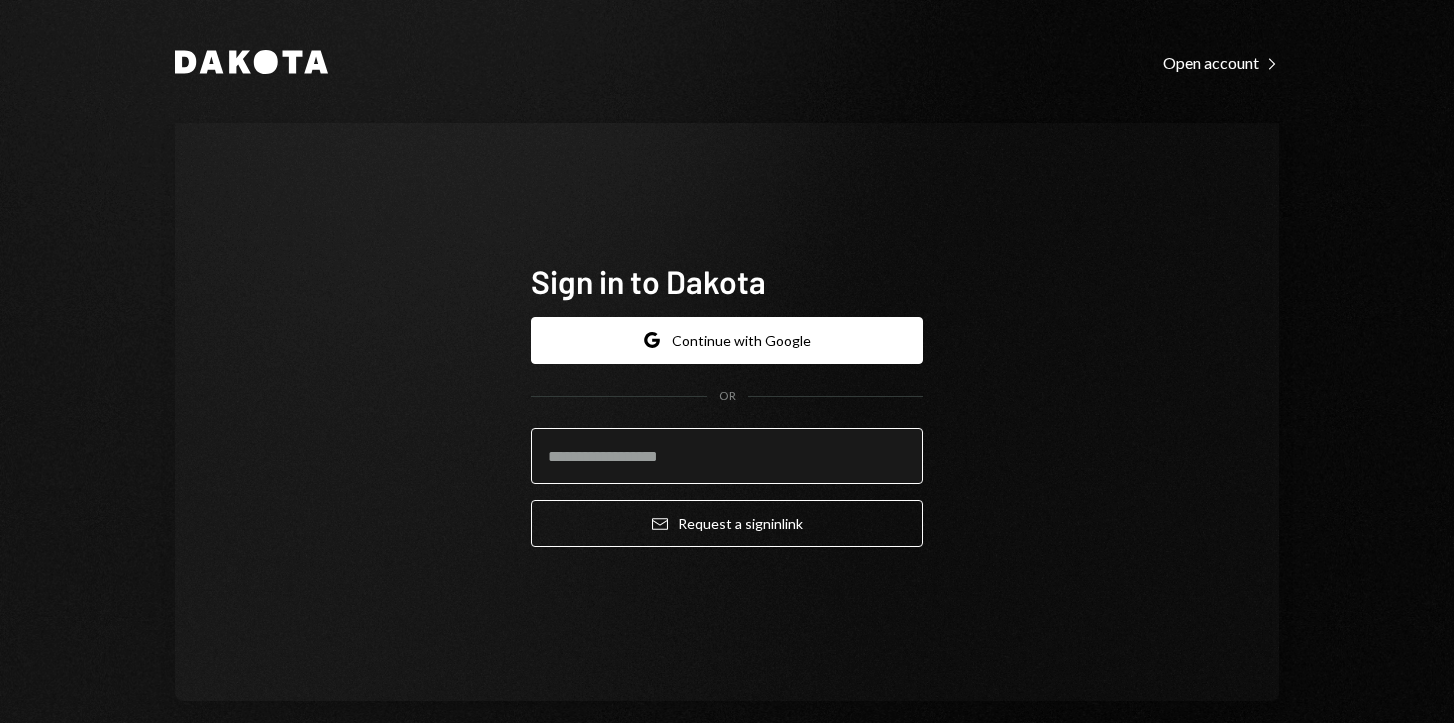 scroll, scrollTop: 0, scrollLeft: 0, axis: both 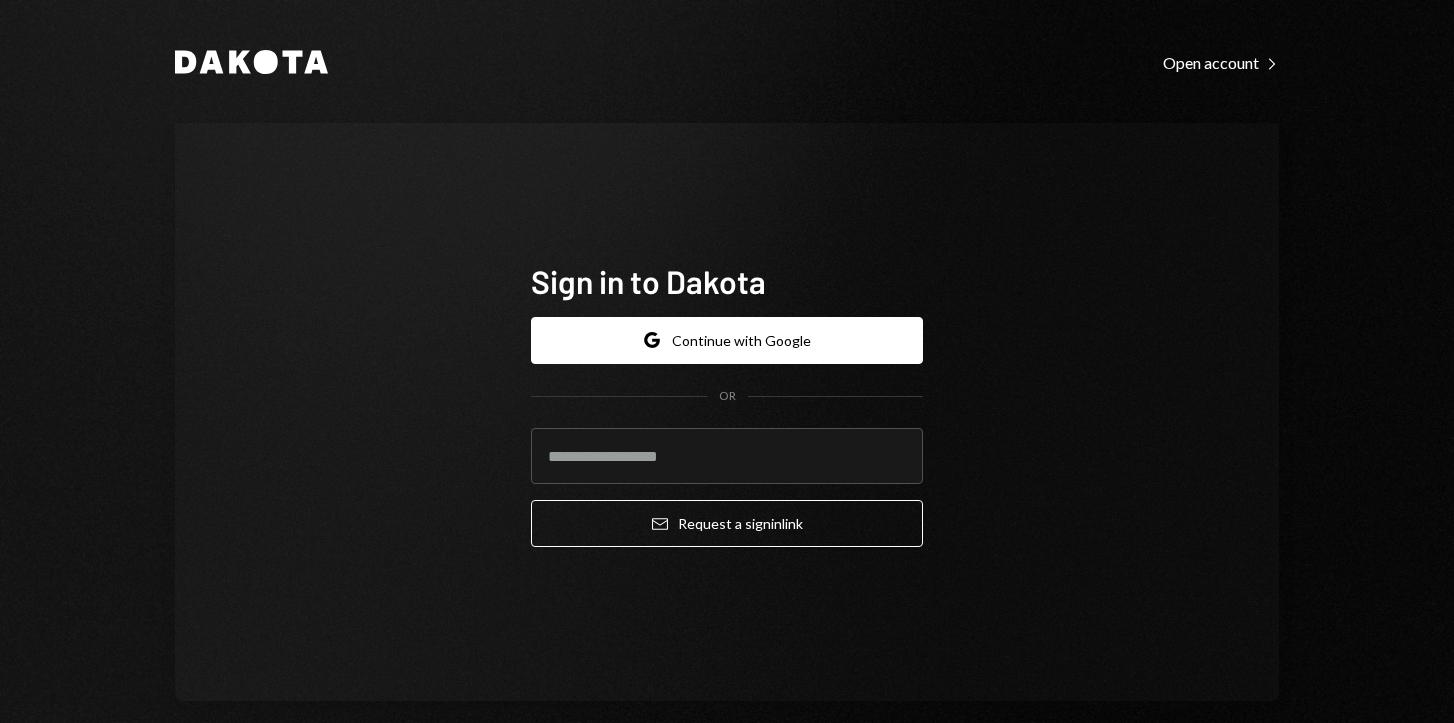 type on "**********" 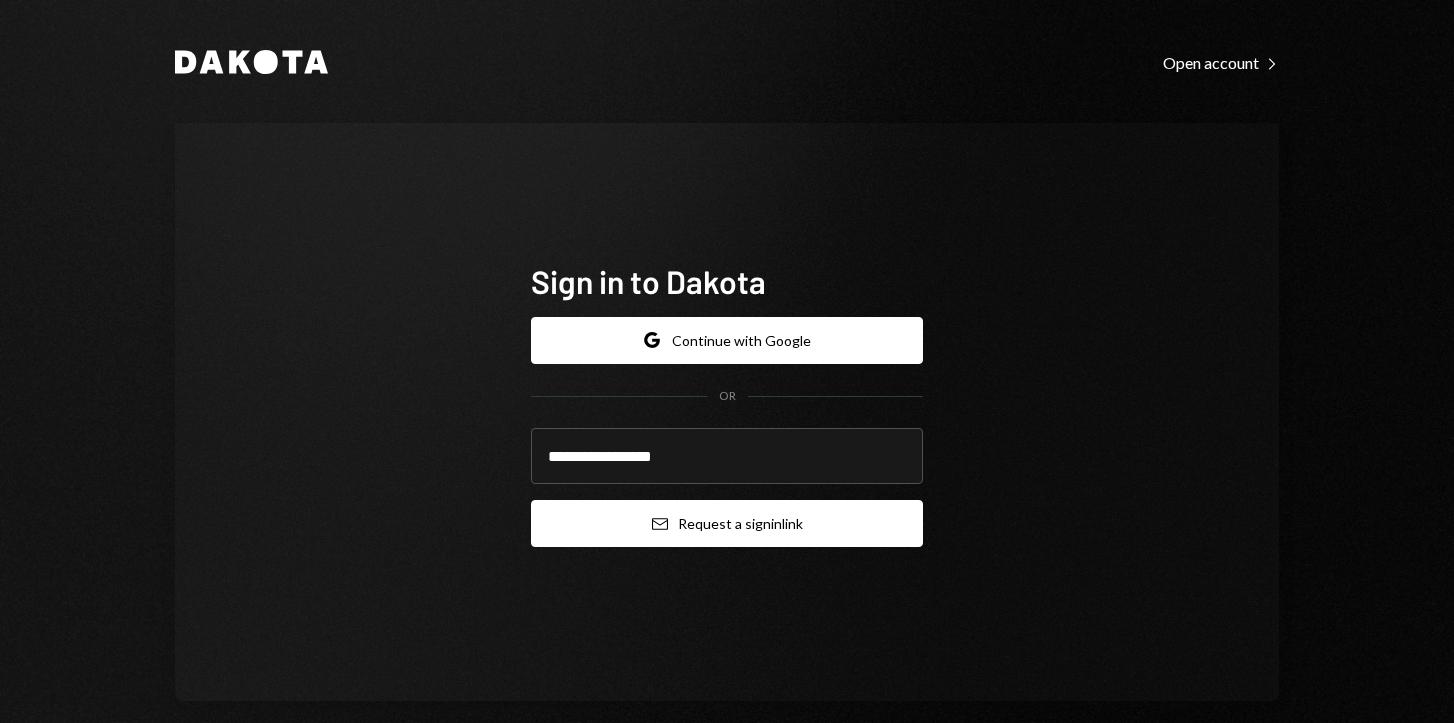 click on "Email Request a sign  in  link" at bounding box center (727, 523) 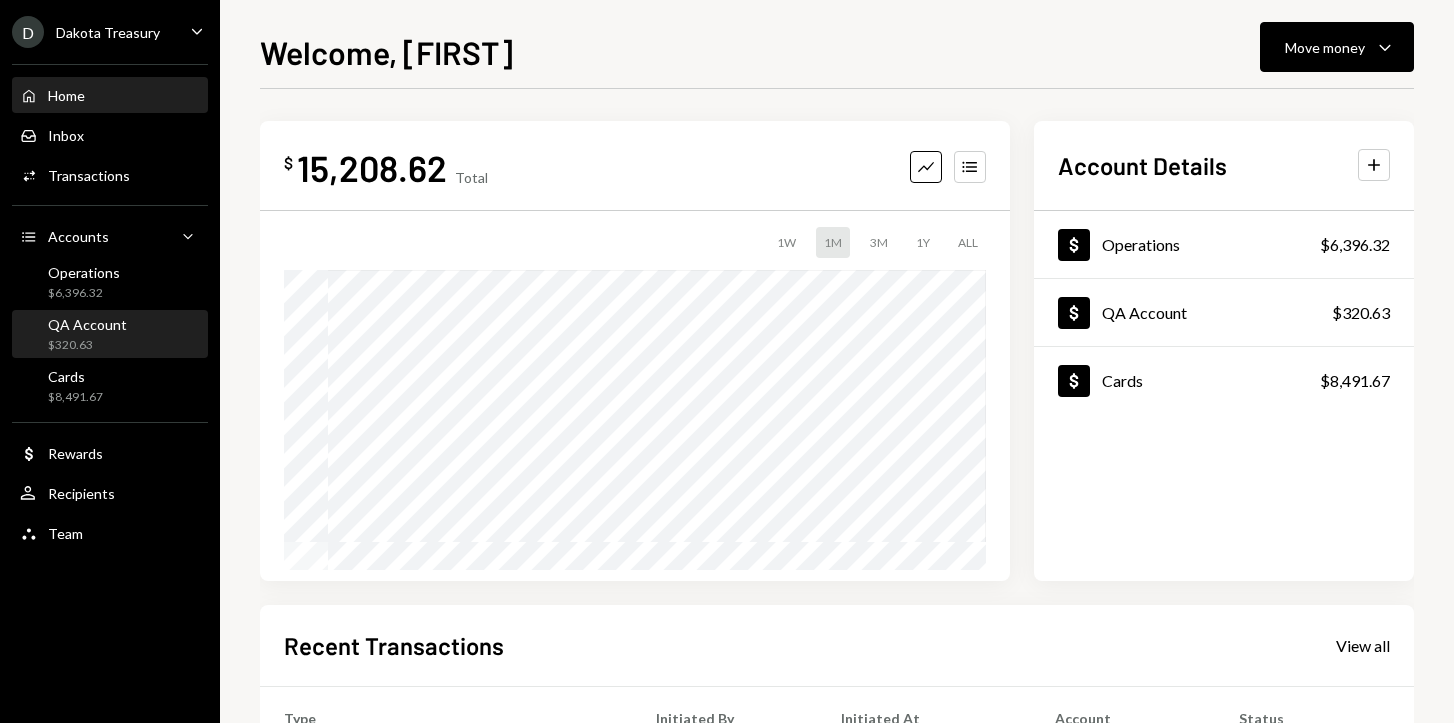 click on "QA Account" at bounding box center [87, 324] 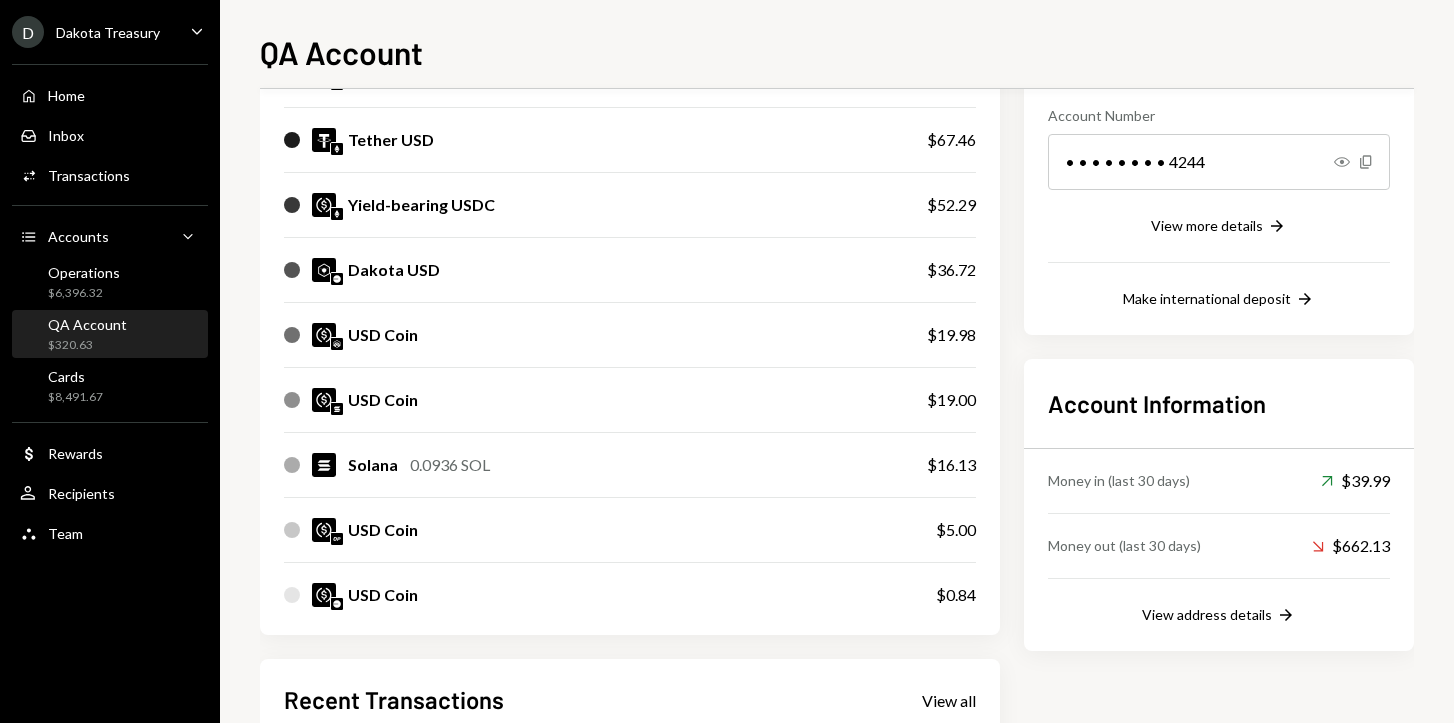scroll, scrollTop: 742, scrollLeft: 0, axis: vertical 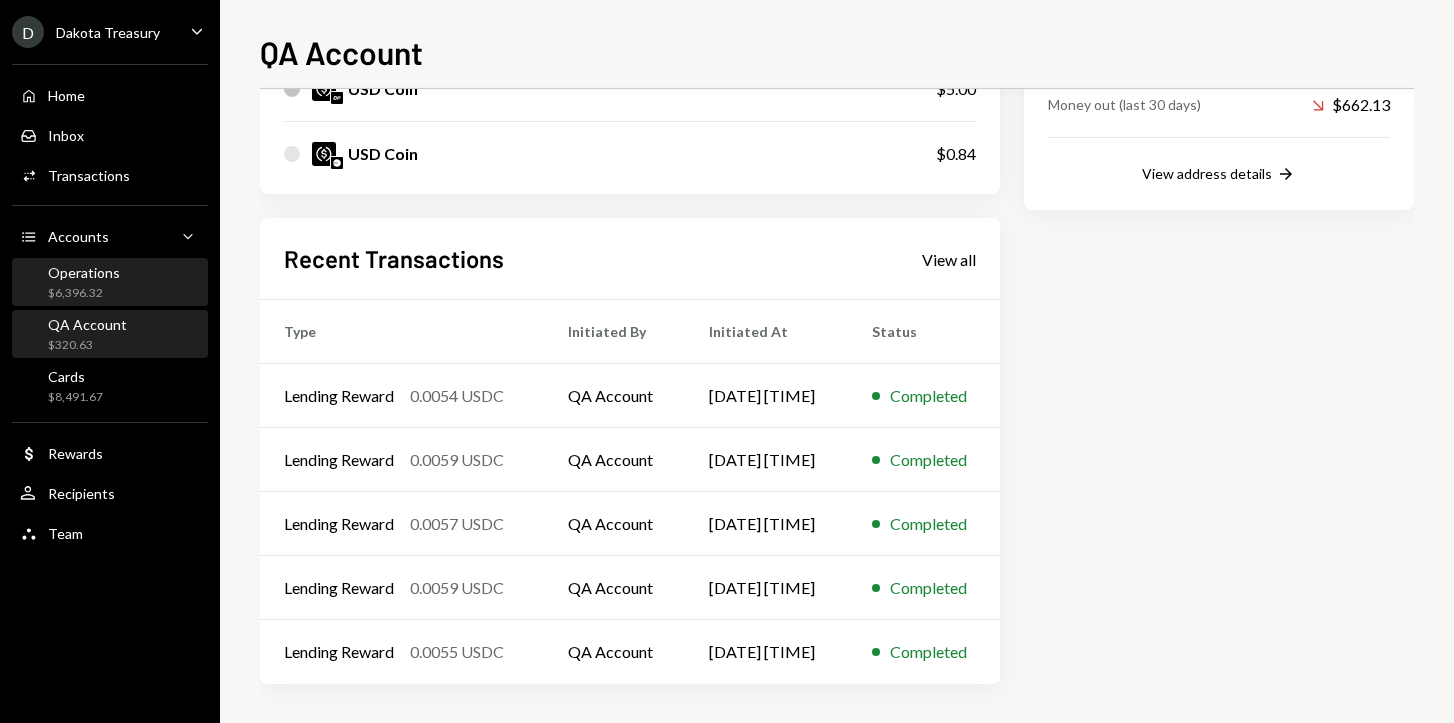 click on "Operations $6,396.32" at bounding box center (84, 283) 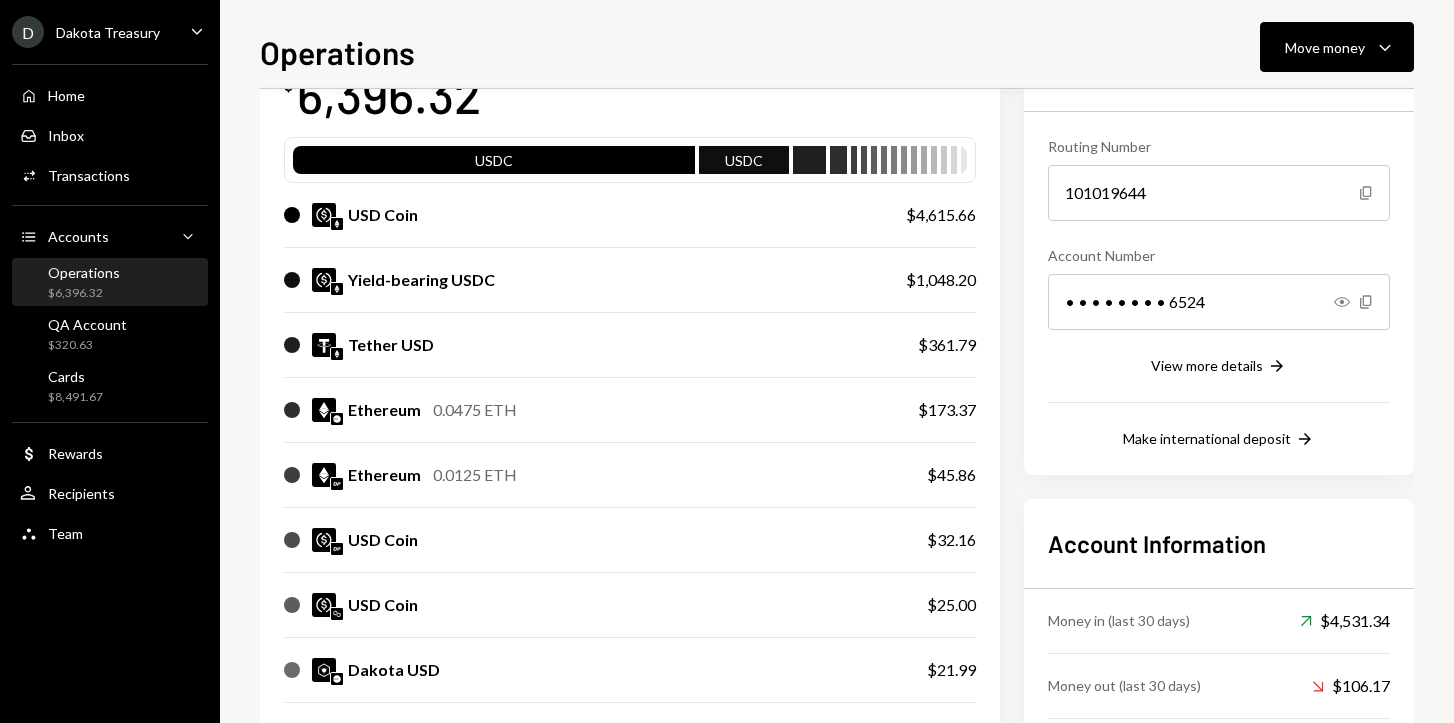 scroll, scrollTop: 0, scrollLeft: 0, axis: both 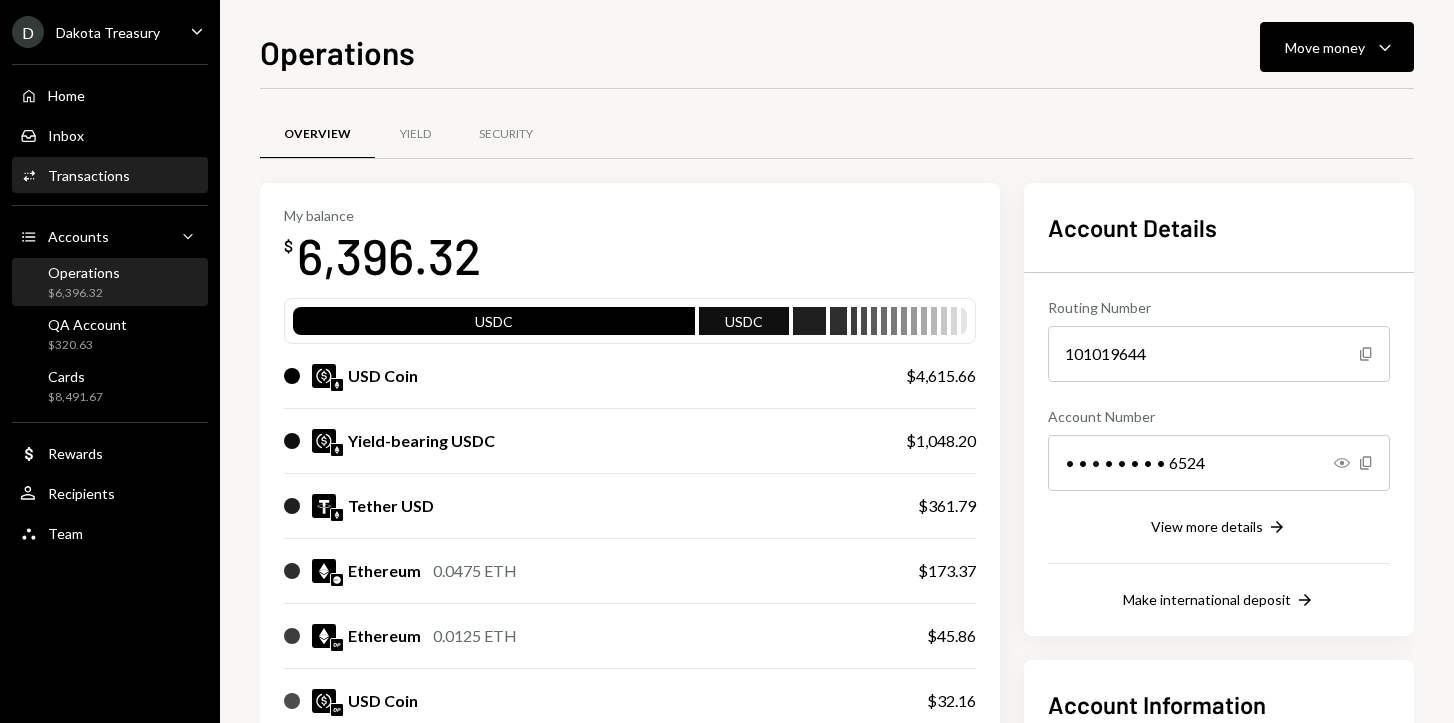 click on "Activities Transactions" at bounding box center (110, 176) 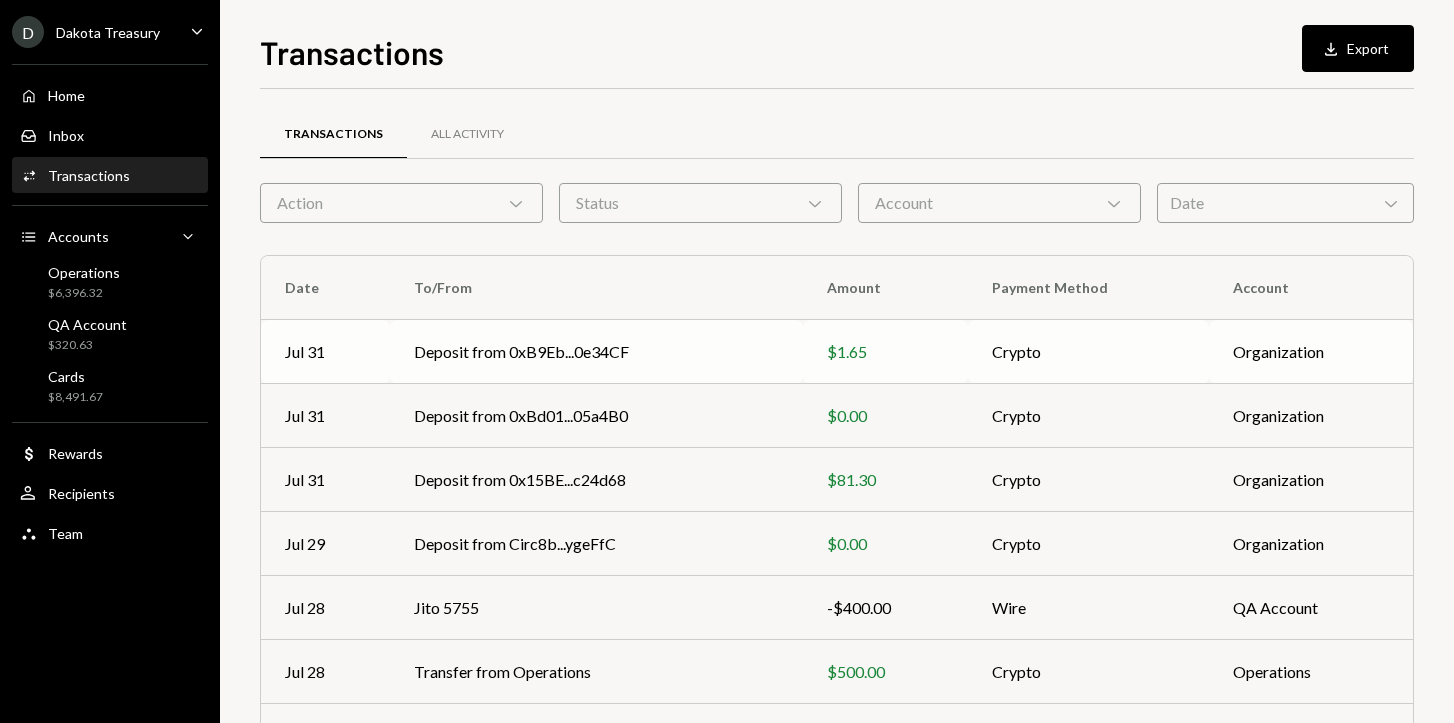 click on "Deposit from 0xB9Eb...0e34CF" at bounding box center [596, 352] 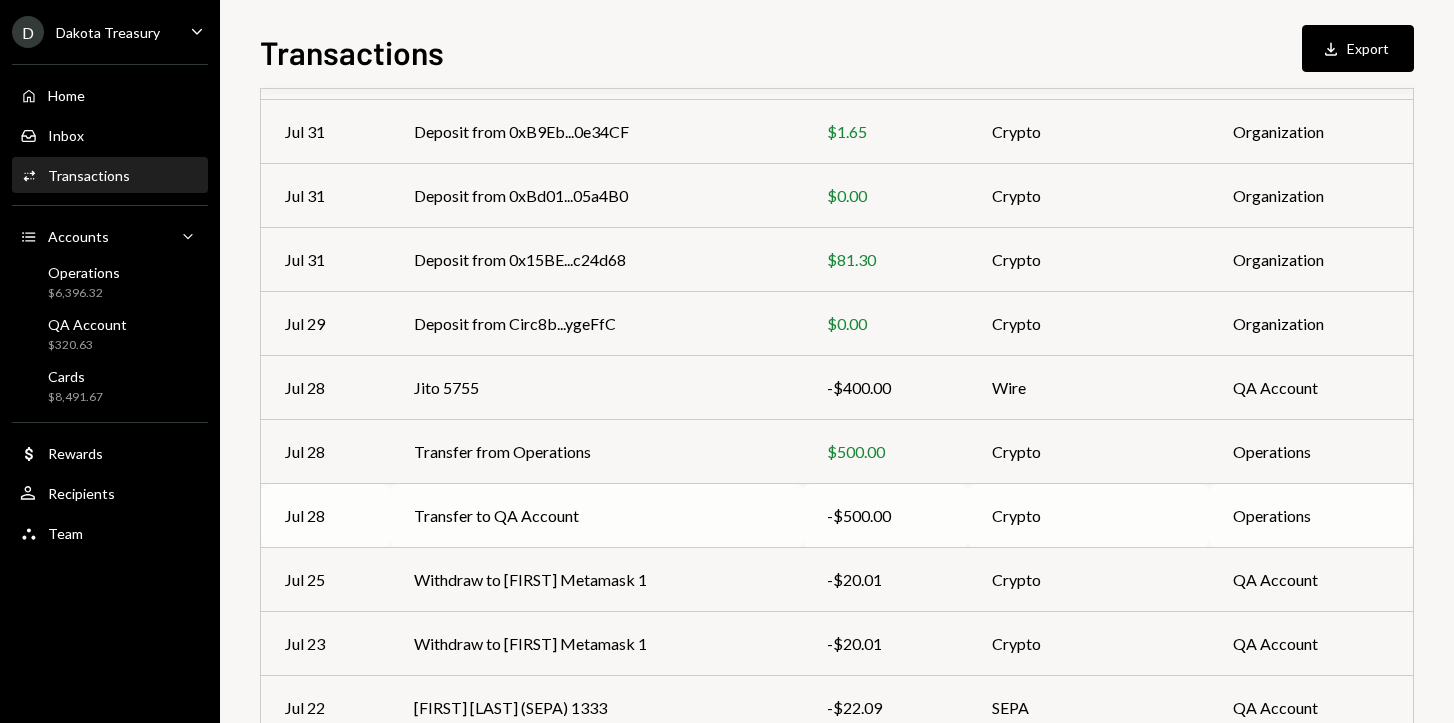 scroll, scrollTop: 234, scrollLeft: 0, axis: vertical 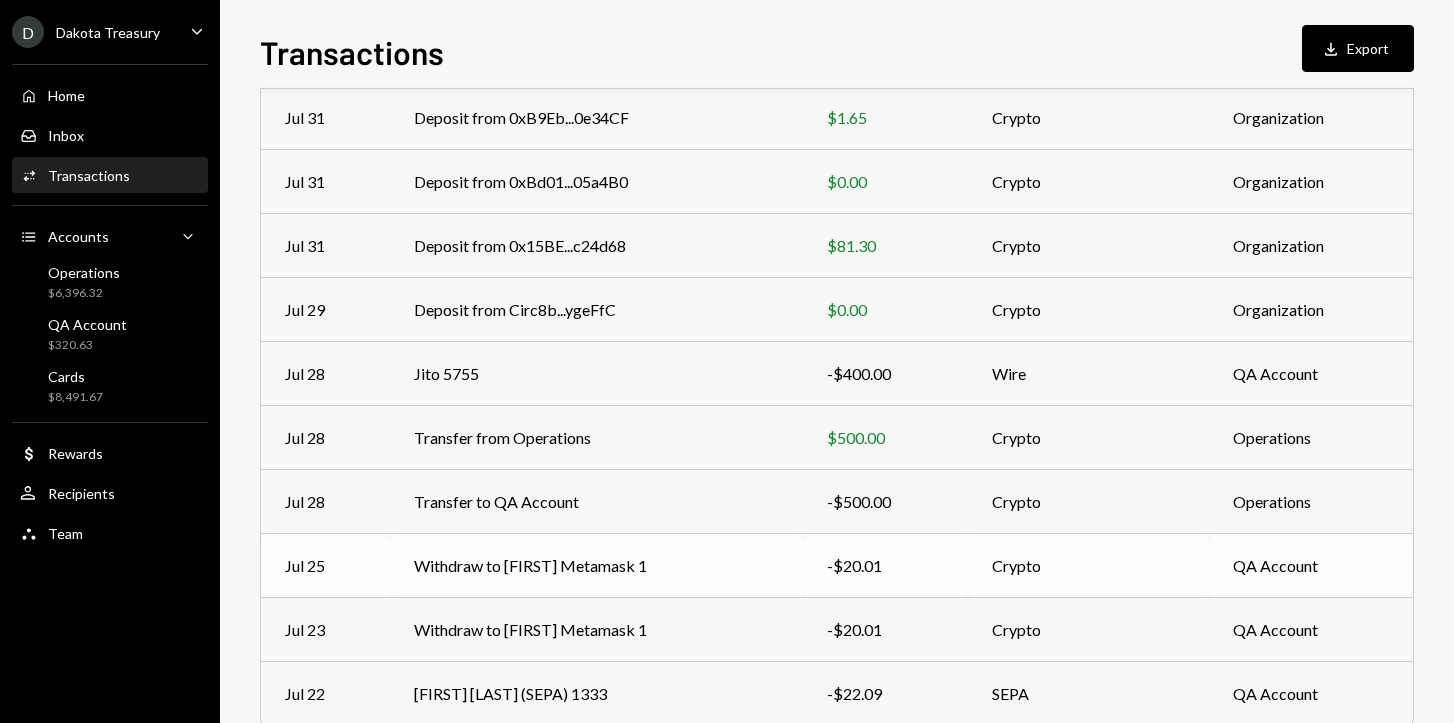 click on "Withdraw to [FIRST] Metamask [NUMBER]" at bounding box center (596, 566) 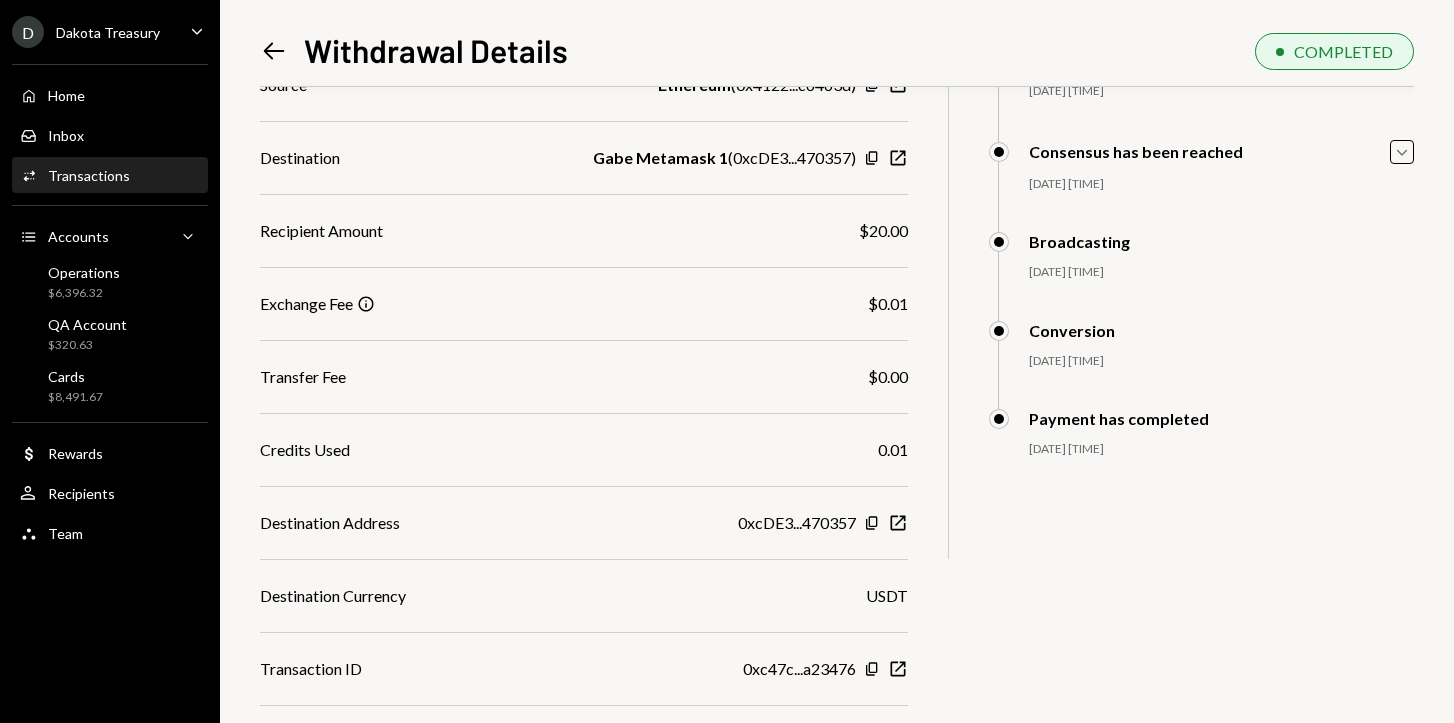 scroll, scrollTop: 281, scrollLeft: 0, axis: vertical 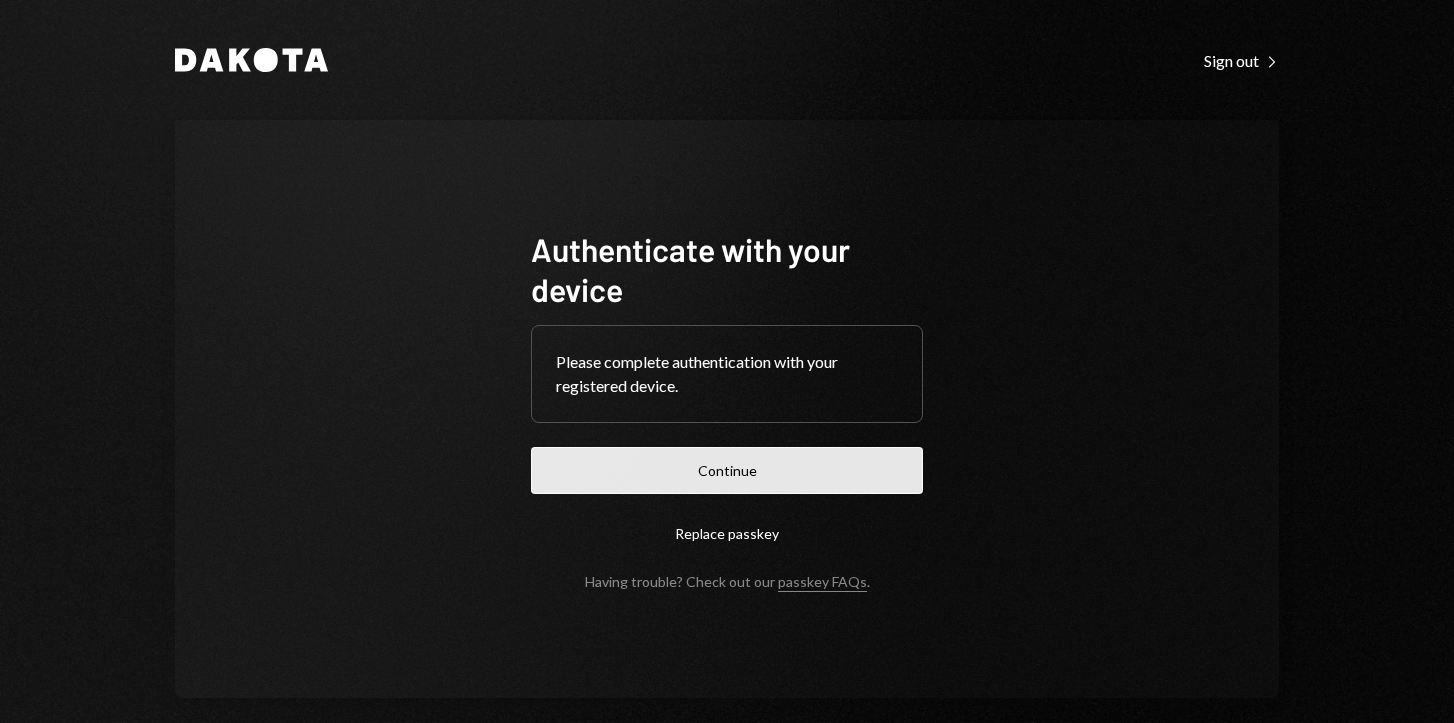click on "Continue" at bounding box center (727, 470) 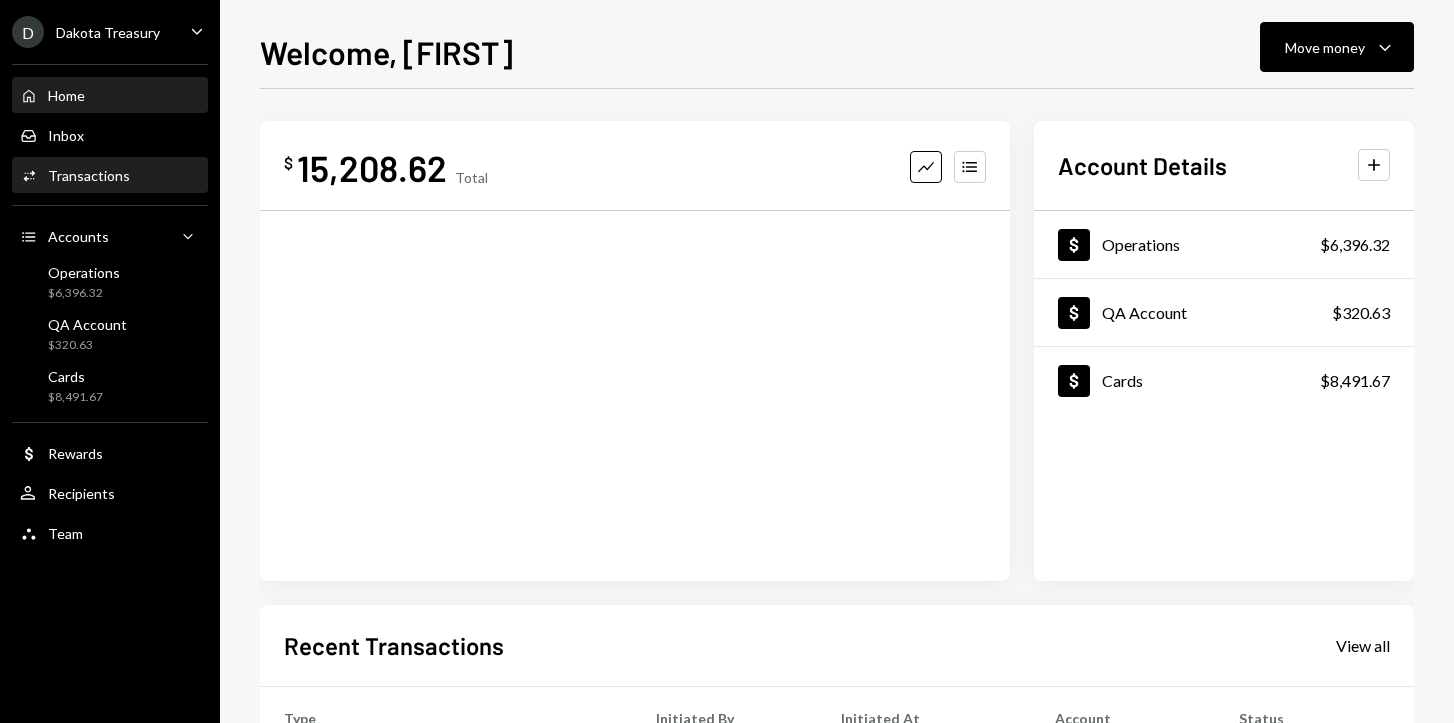 click on "Transactions" at bounding box center [89, 175] 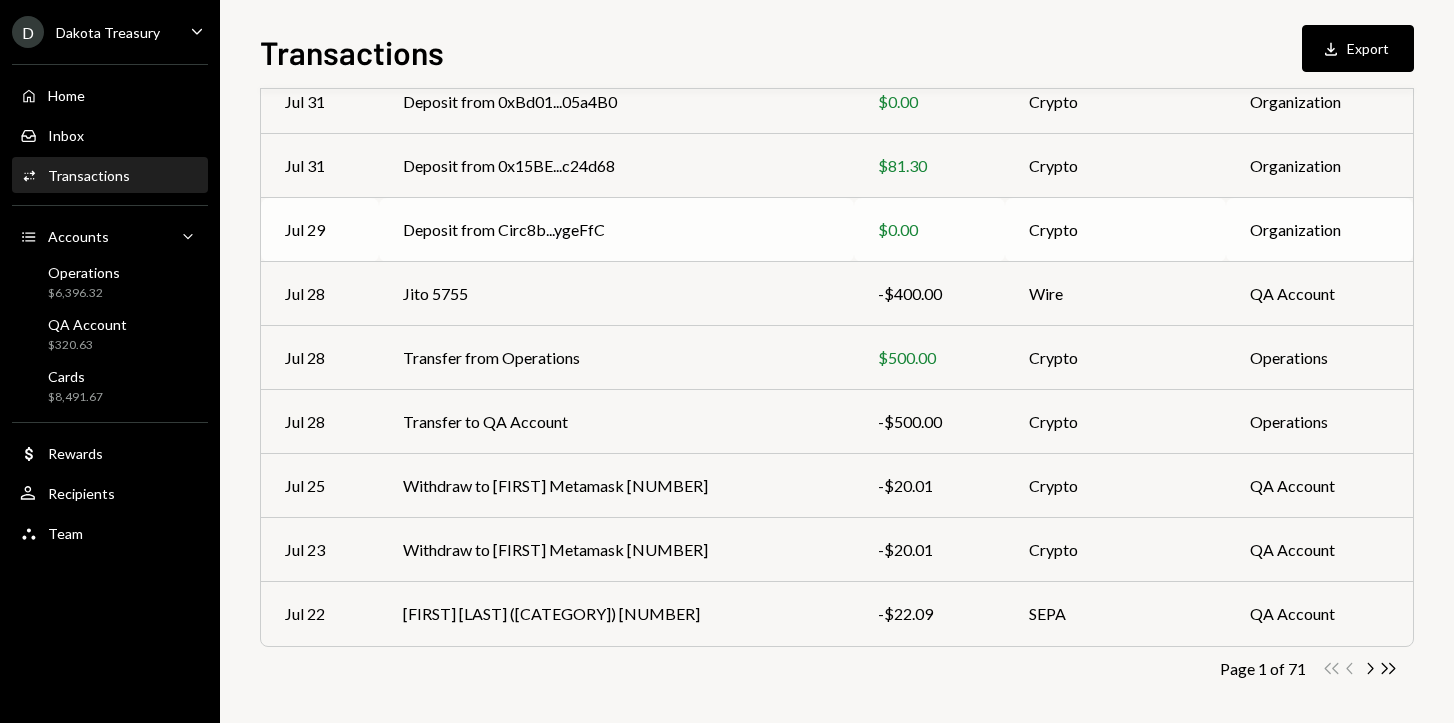 scroll, scrollTop: 321, scrollLeft: 0, axis: vertical 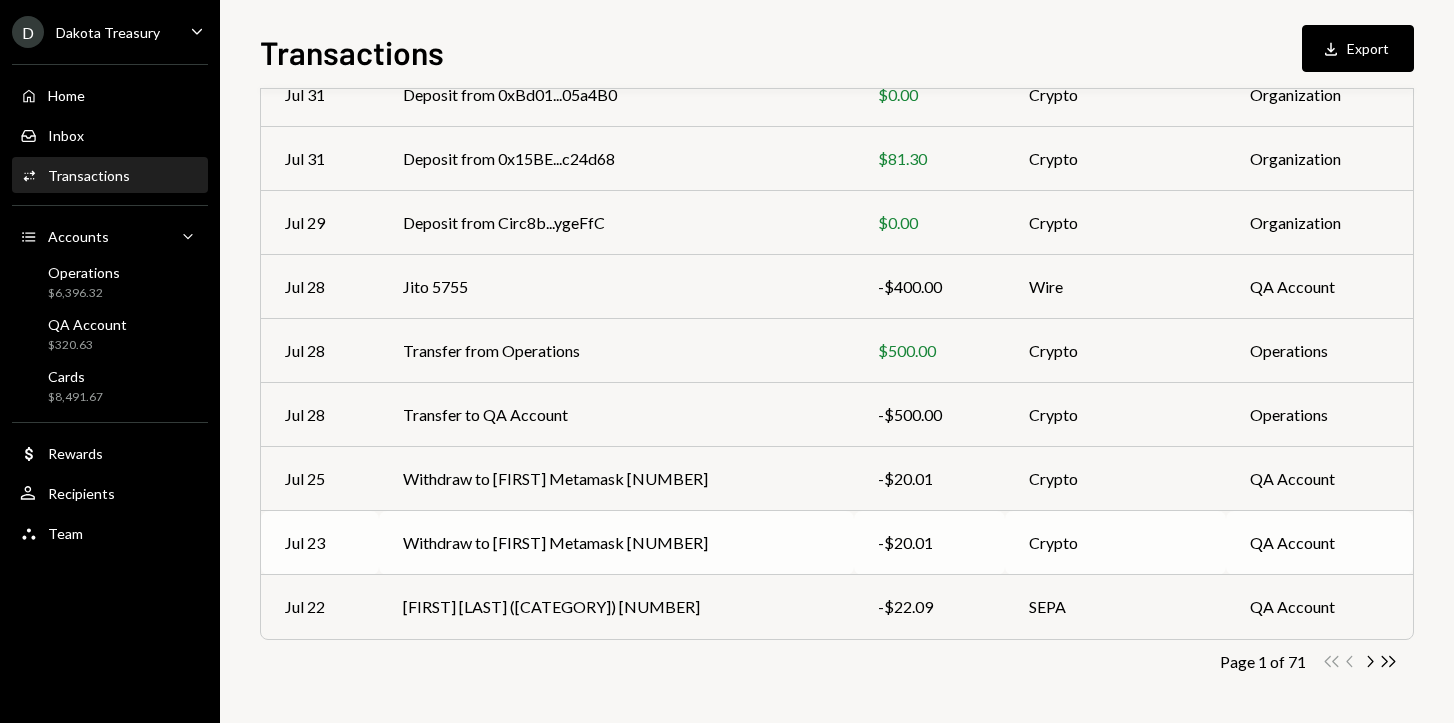 click on "Withdraw to Gabe Metamask 1" at bounding box center (616, 543) 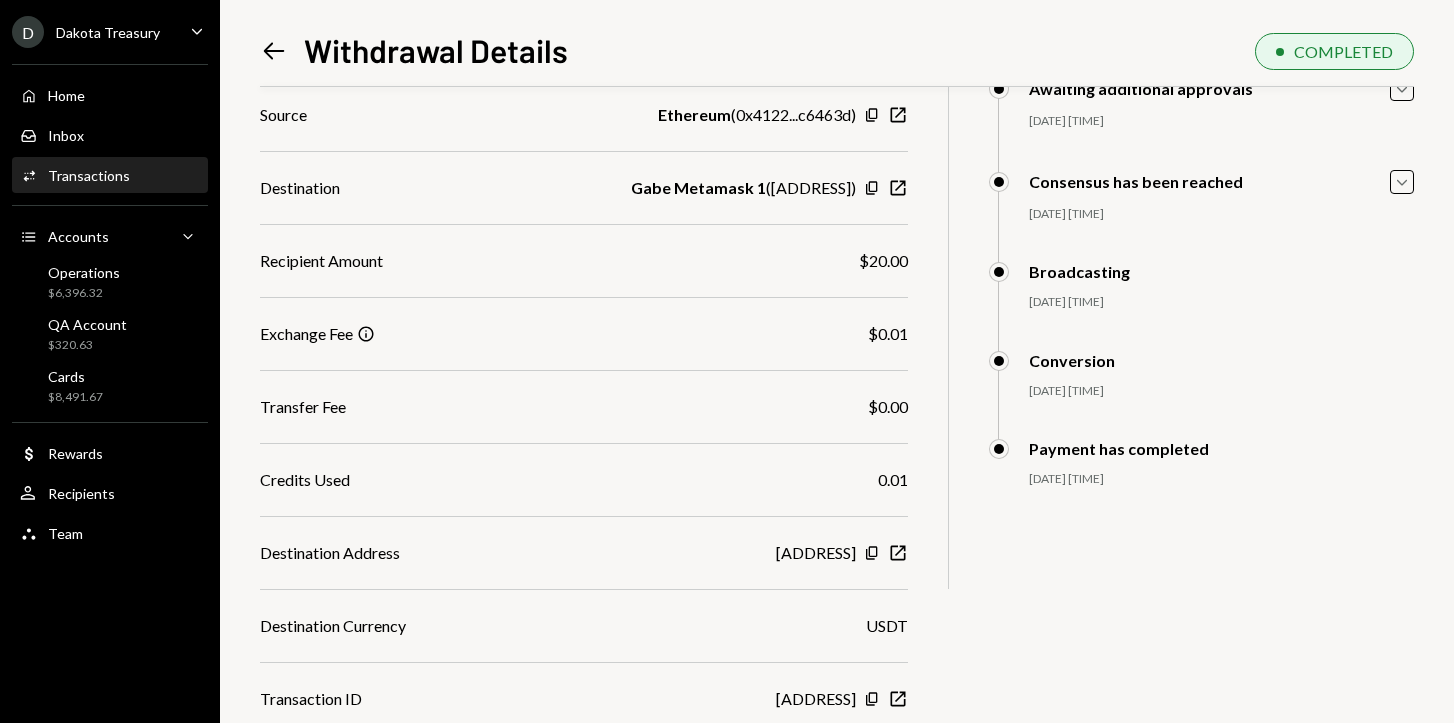 scroll, scrollTop: 281, scrollLeft: 0, axis: vertical 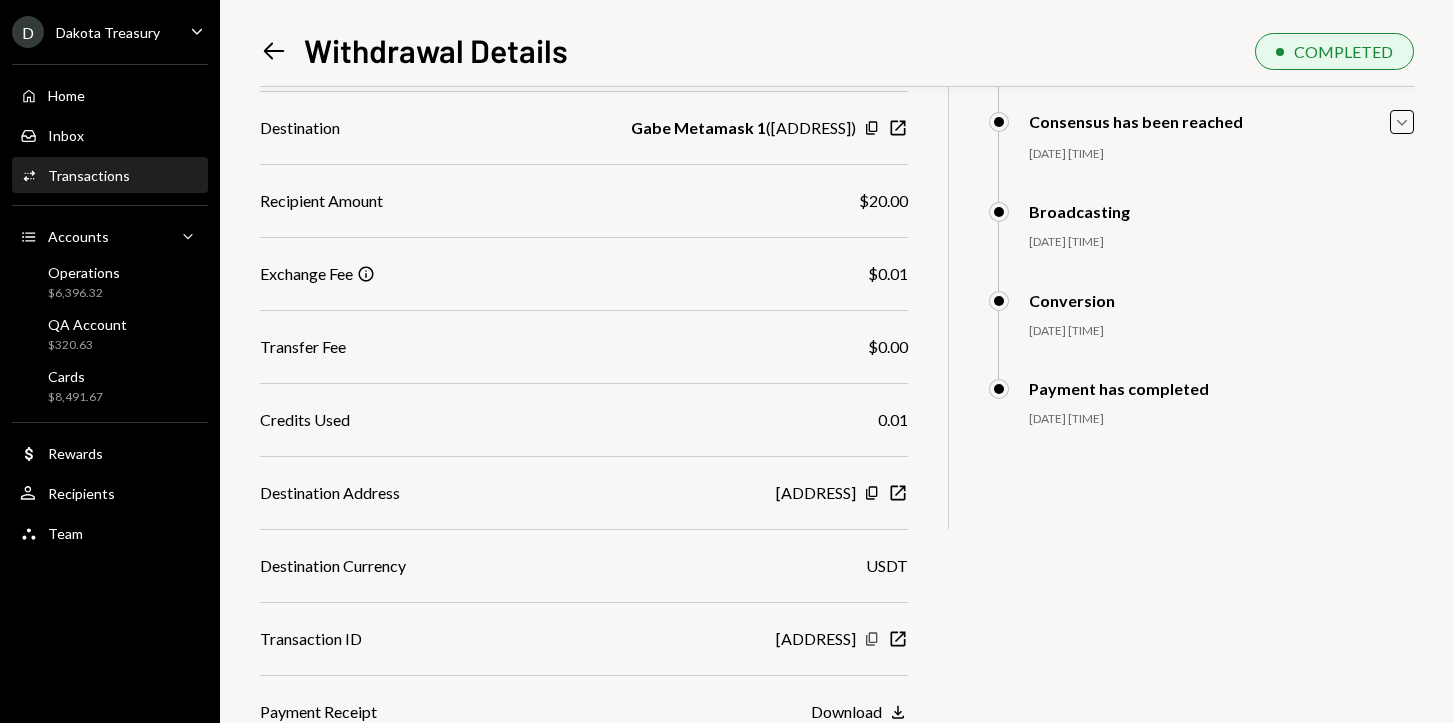 click 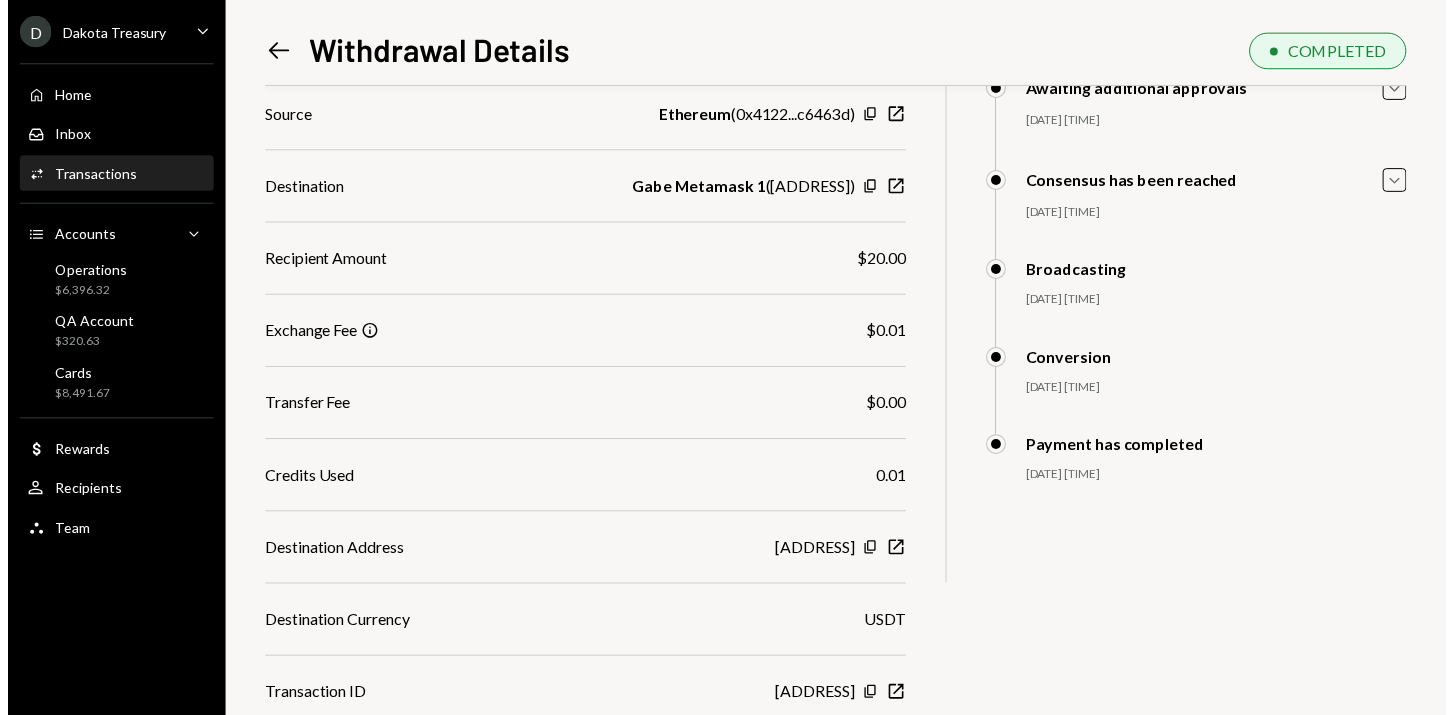scroll, scrollTop: 281, scrollLeft: 0, axis: vertical 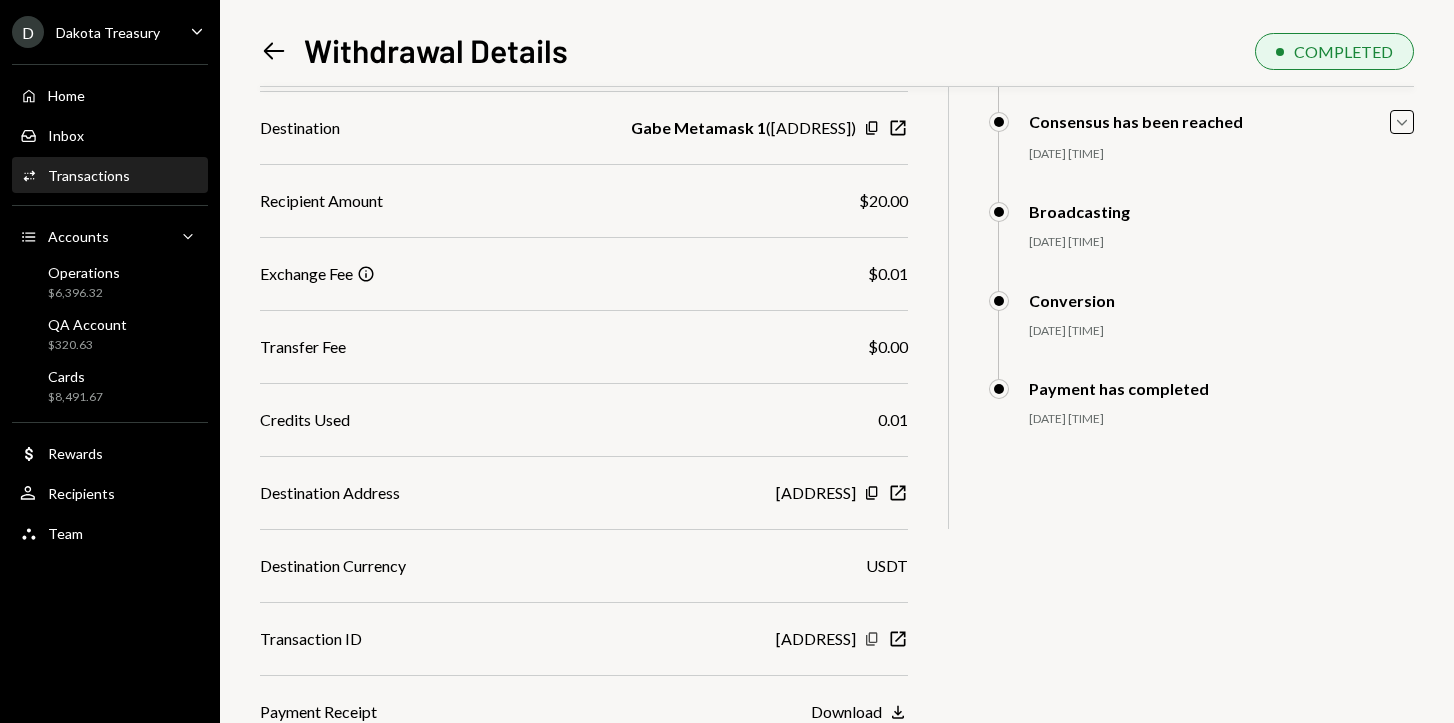click 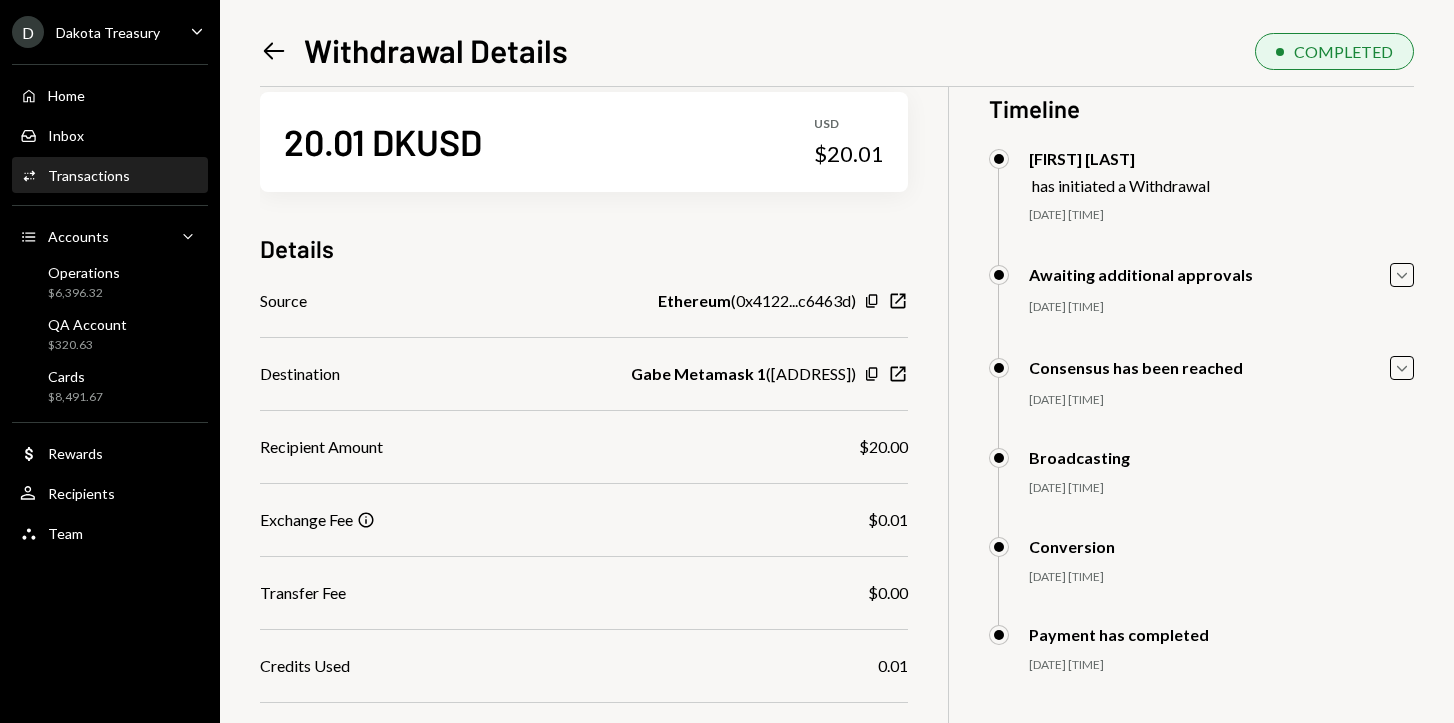 scroll, scrollTop: 0, scrollLeft: 0, axis: both 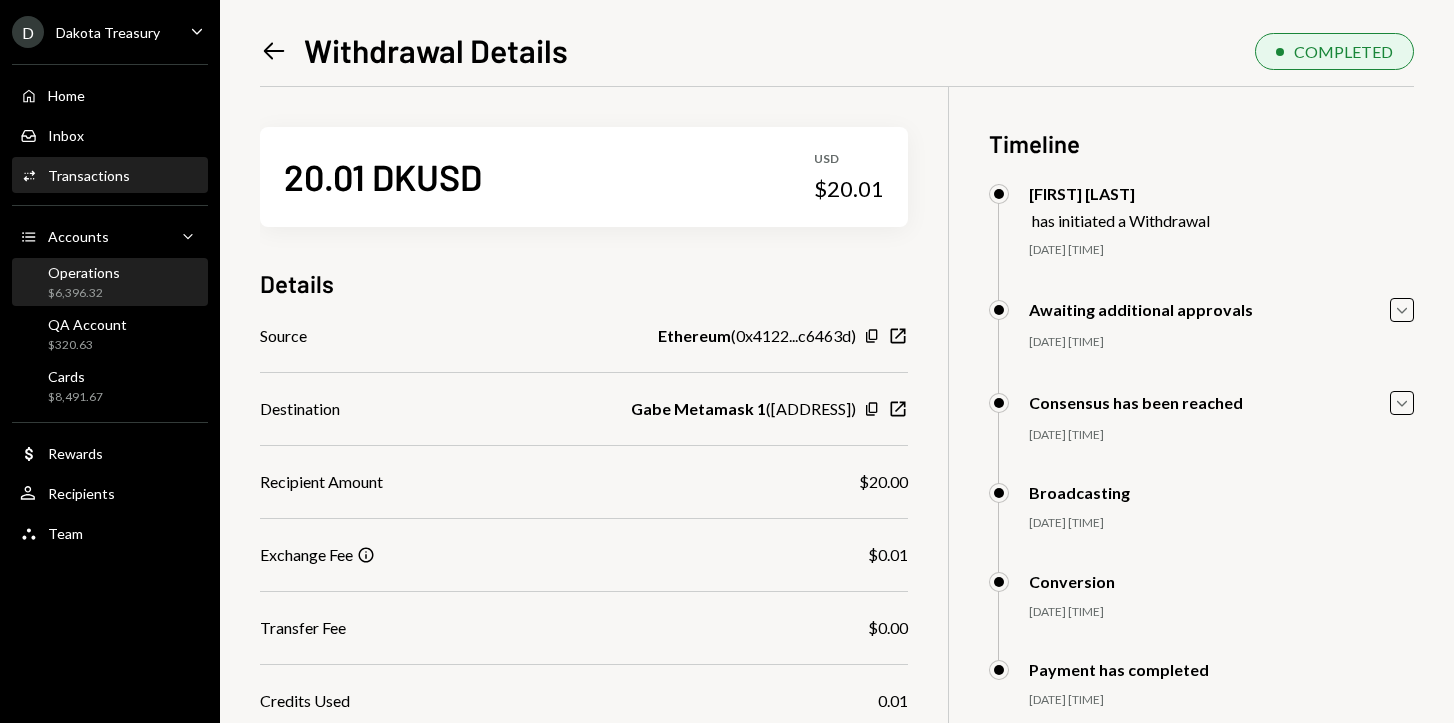 click on "Operations" at bounding box center (84, 272) 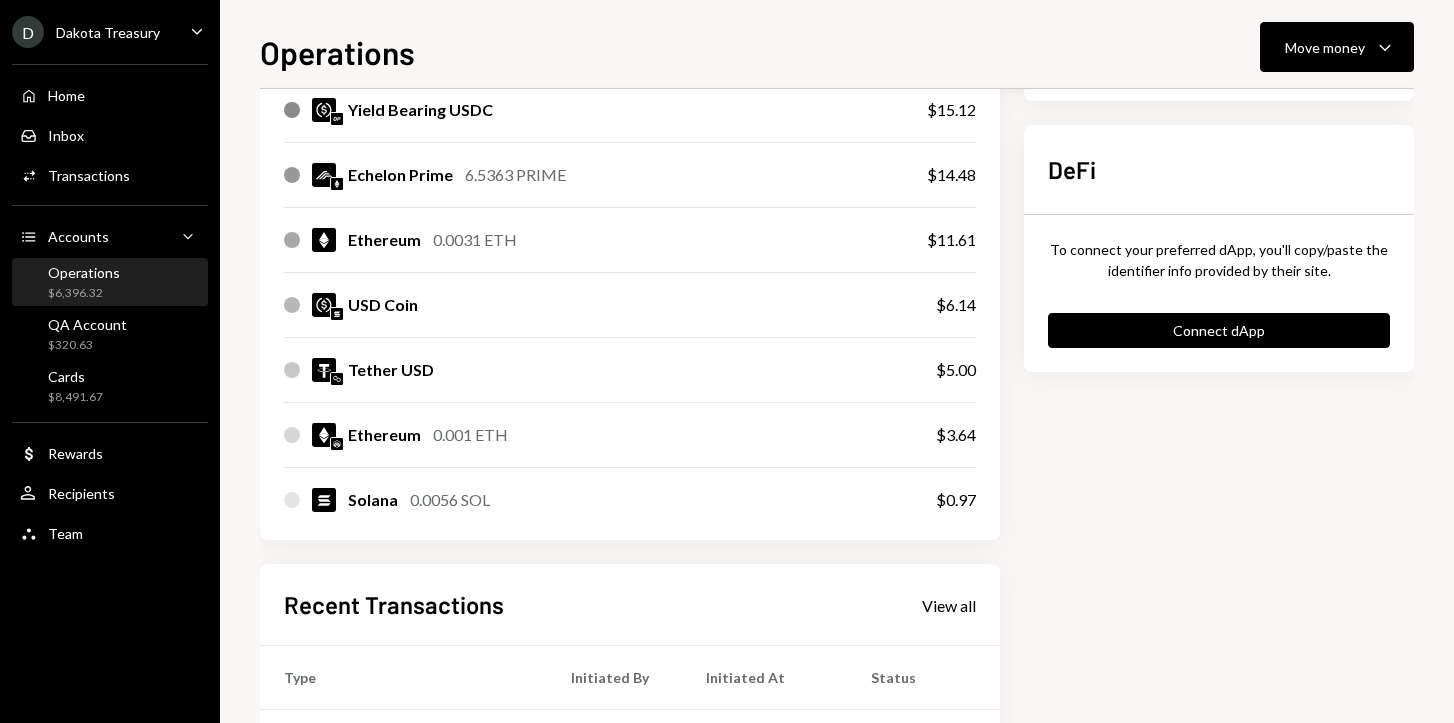 scroll, scrollTop: 1198, scrollLeft: 0, axis: vertical 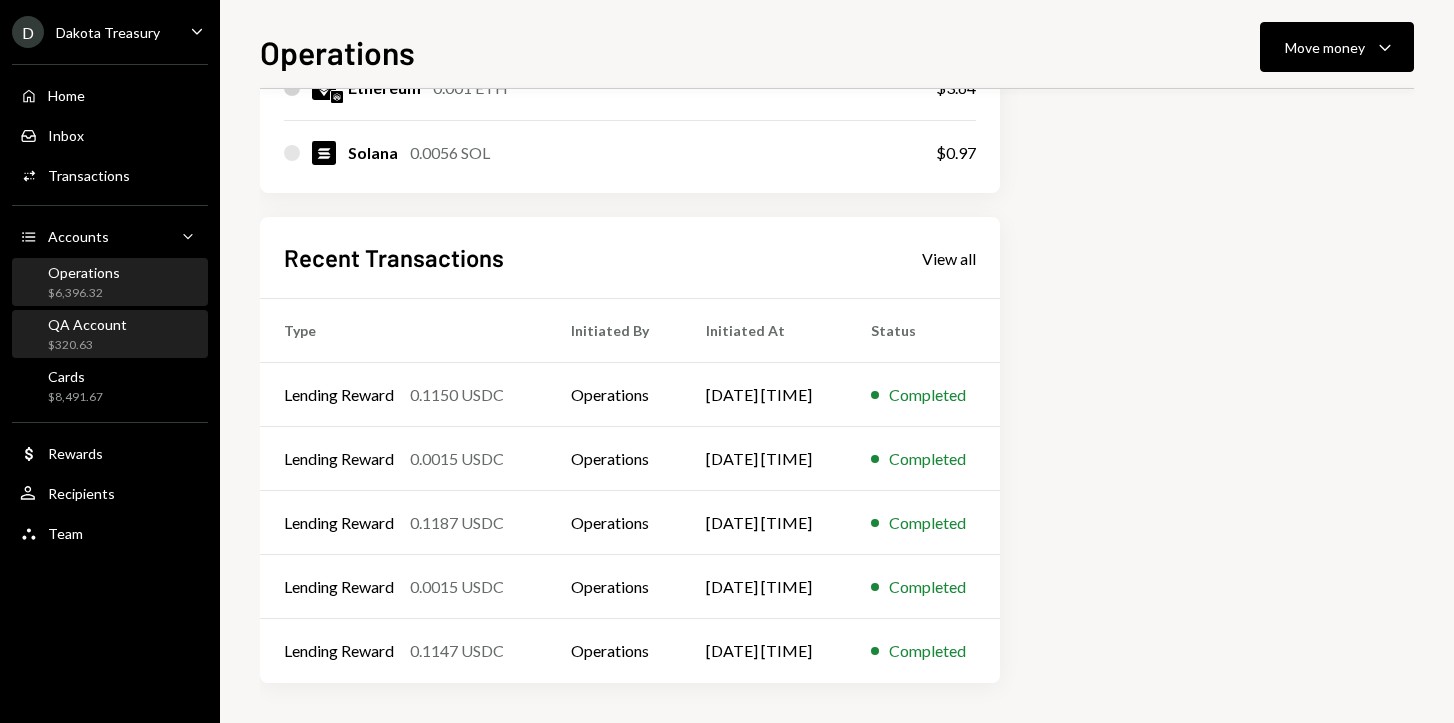 click on "QA Account" at bounding box center [87, 324] 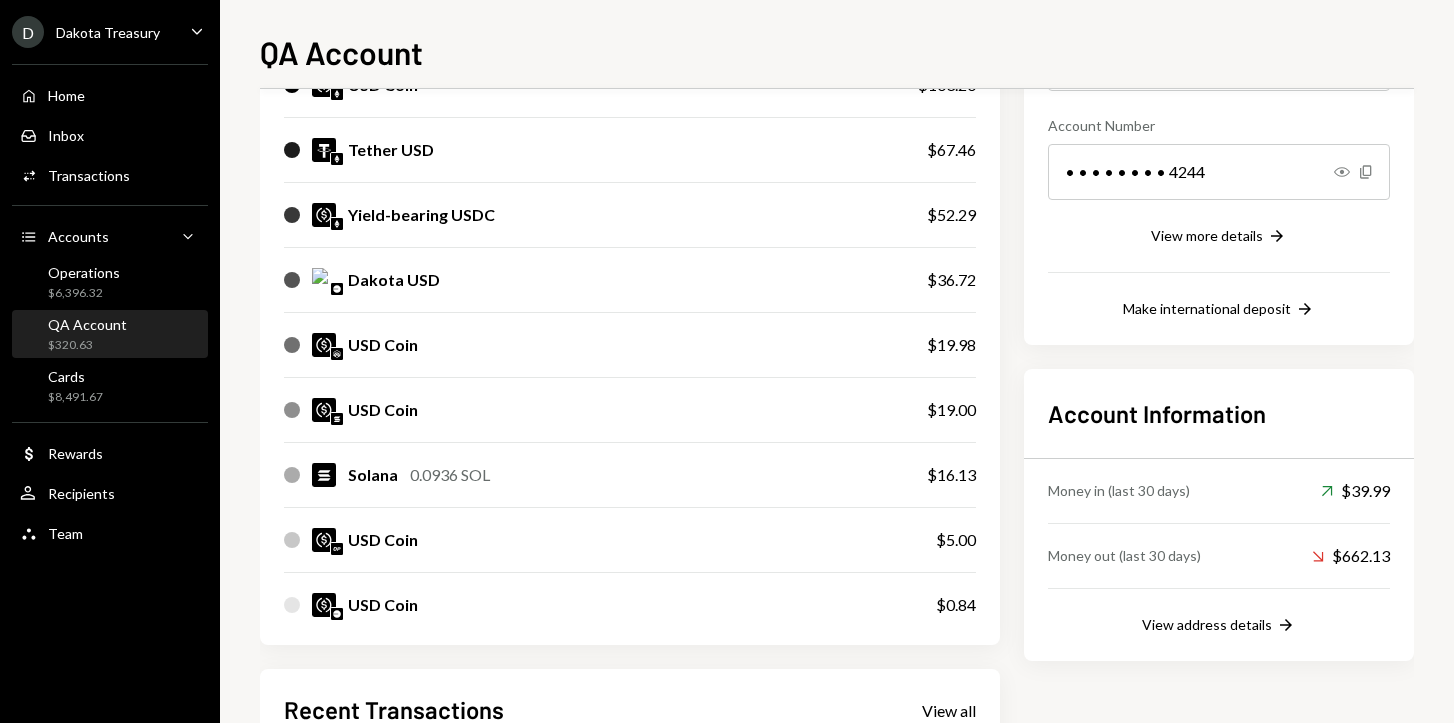 scroll, scrollTop: 742, scrollLeft: 0, axis: vertical 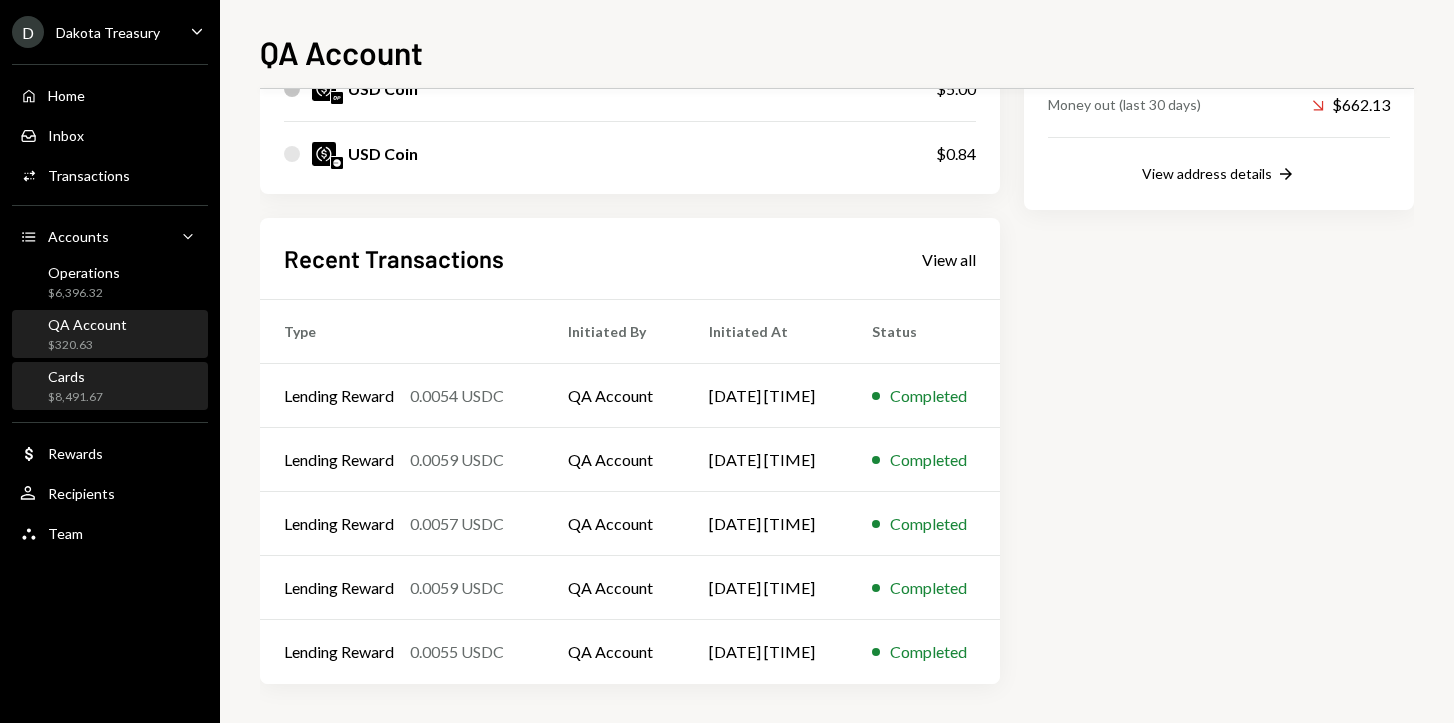 click on "$8,491.67" at bounding box center [75, 397] 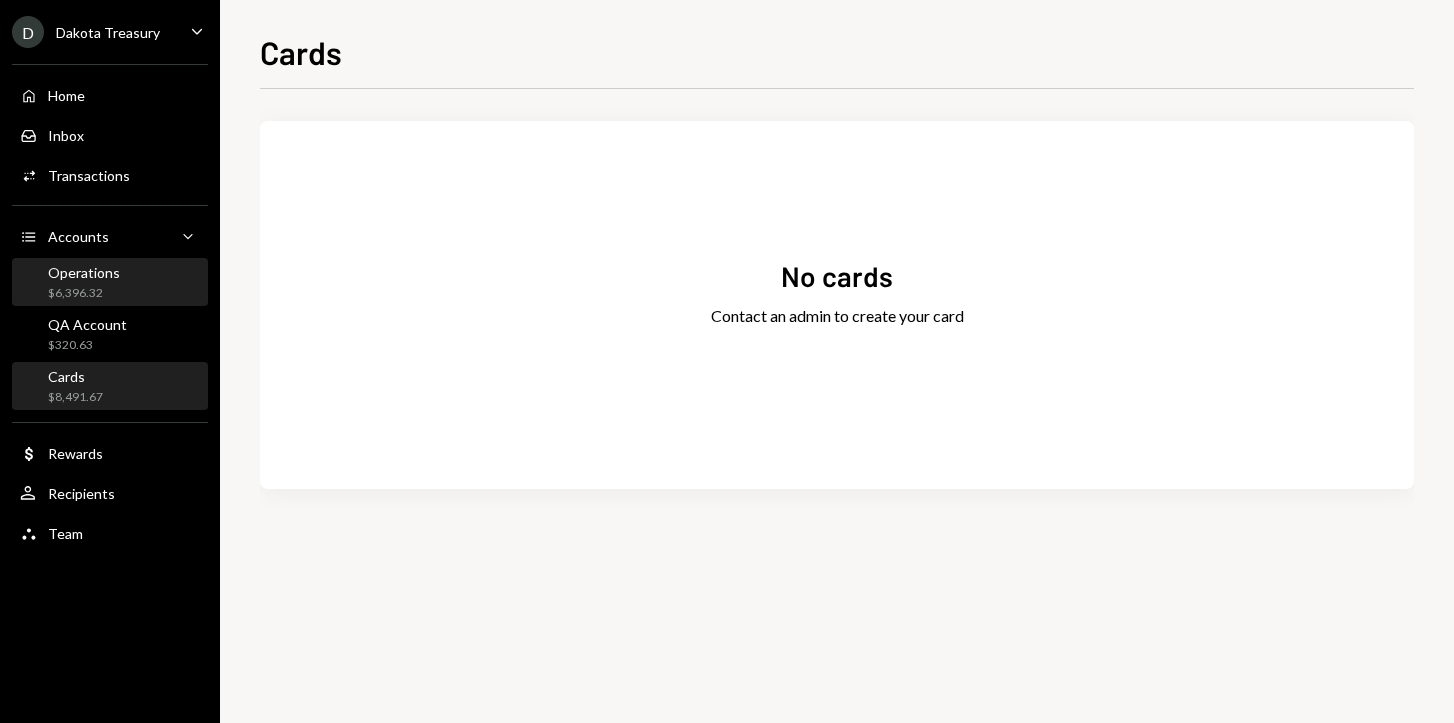 click on "Operations" at bounding box center (84, 272) 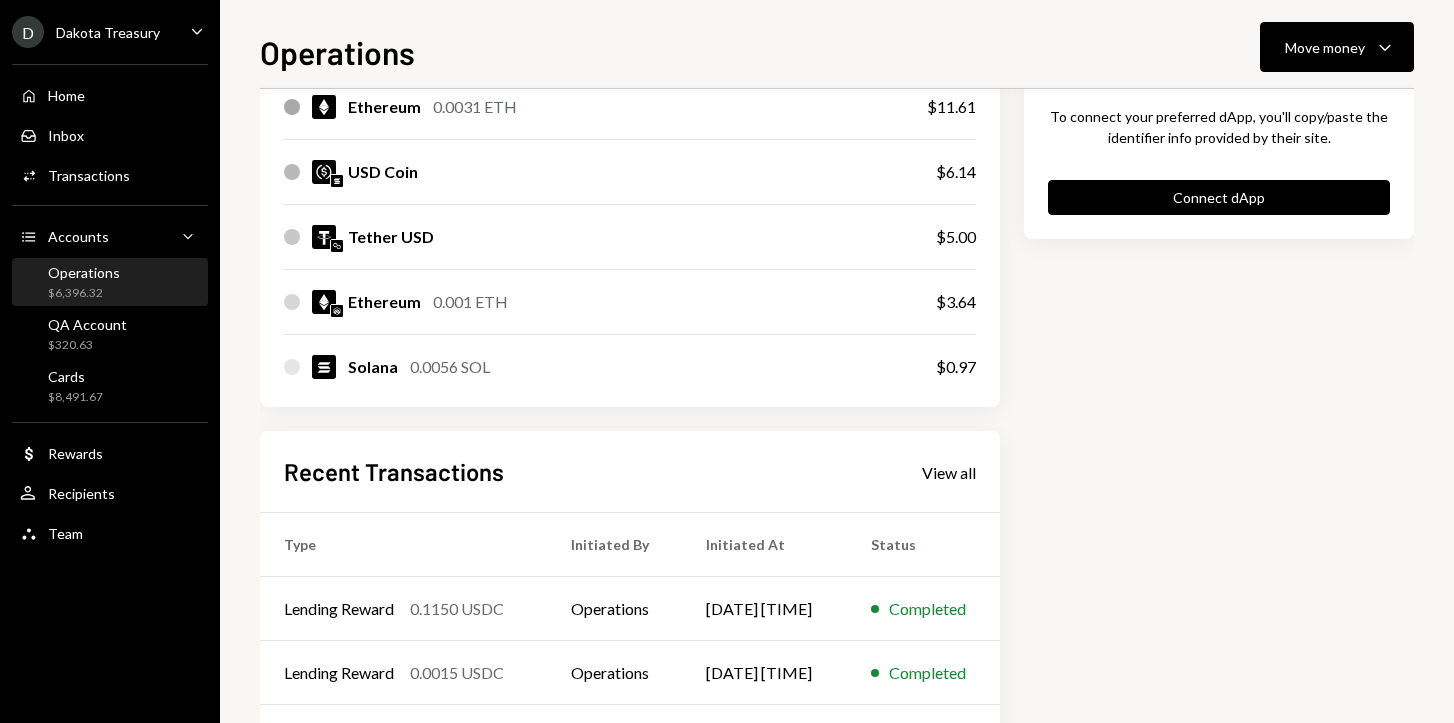 scroll, scrollTop: 1198, scrollLeft: 0, axis: vertical 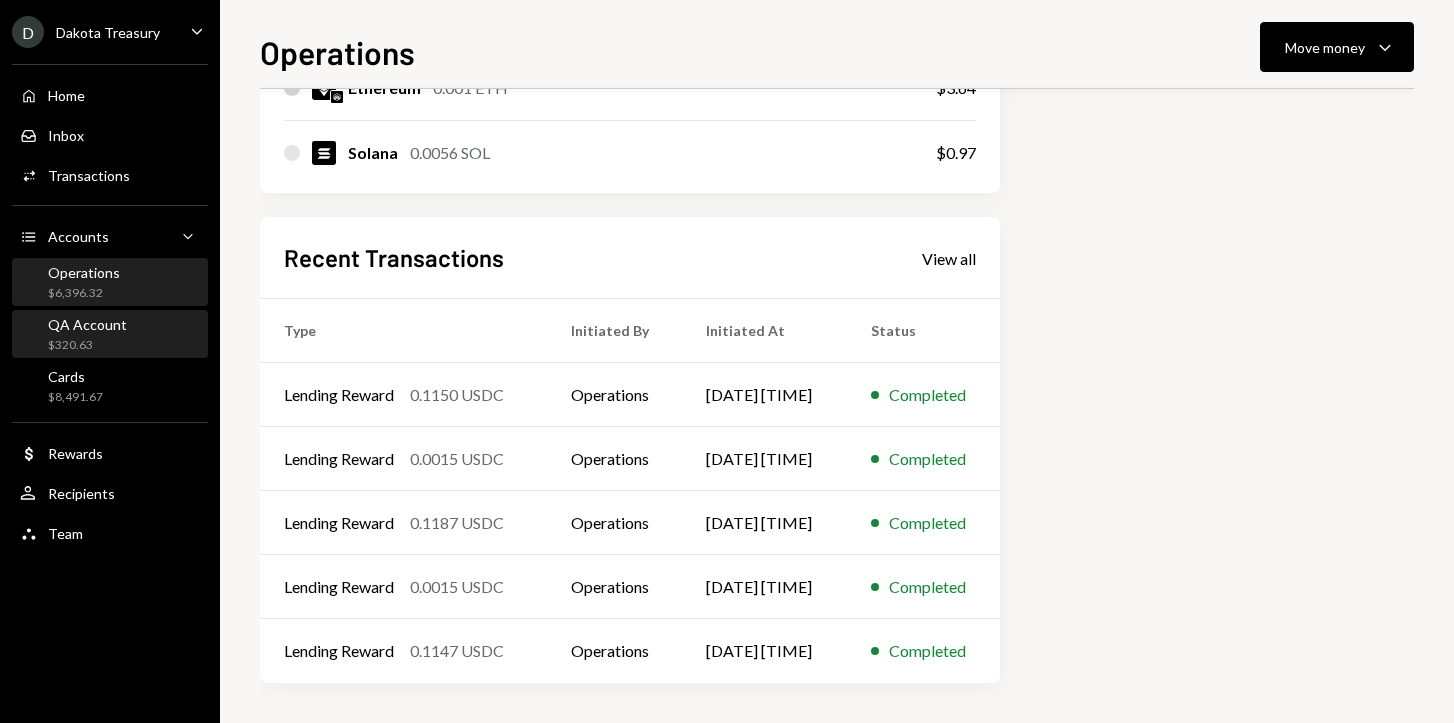 click on "QA Account" at bounding box center (87, 324) 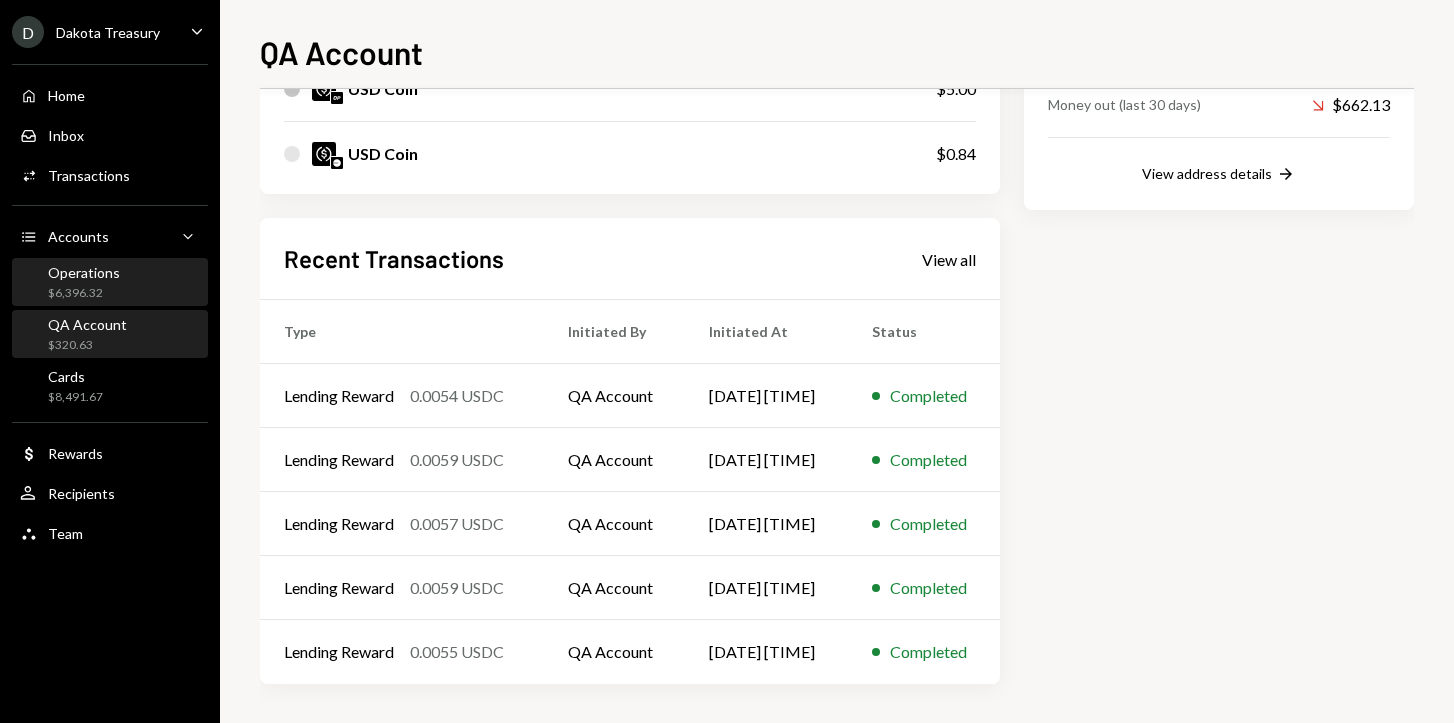 click on "Operations" at bounding box center (84, 272) 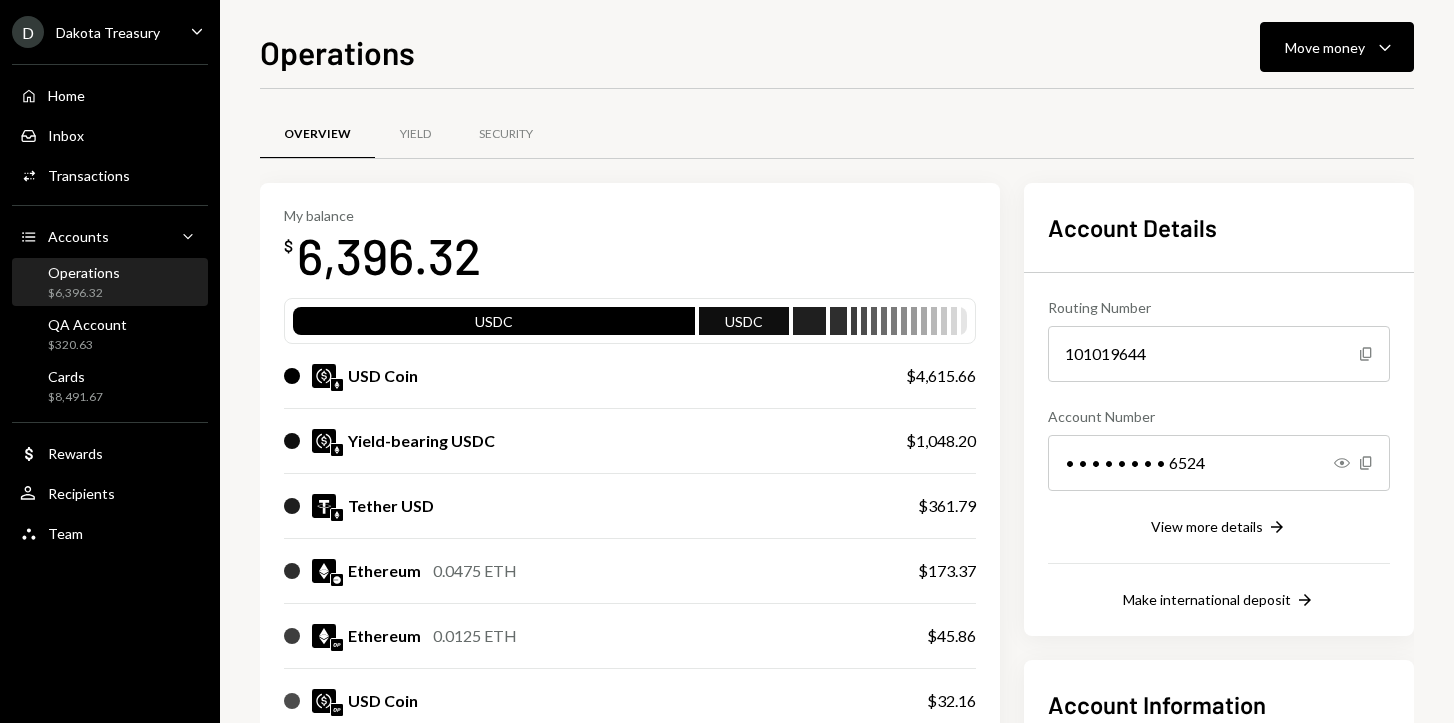 scroll, scrollTop: 0, scrollLeft: 0, axis: both 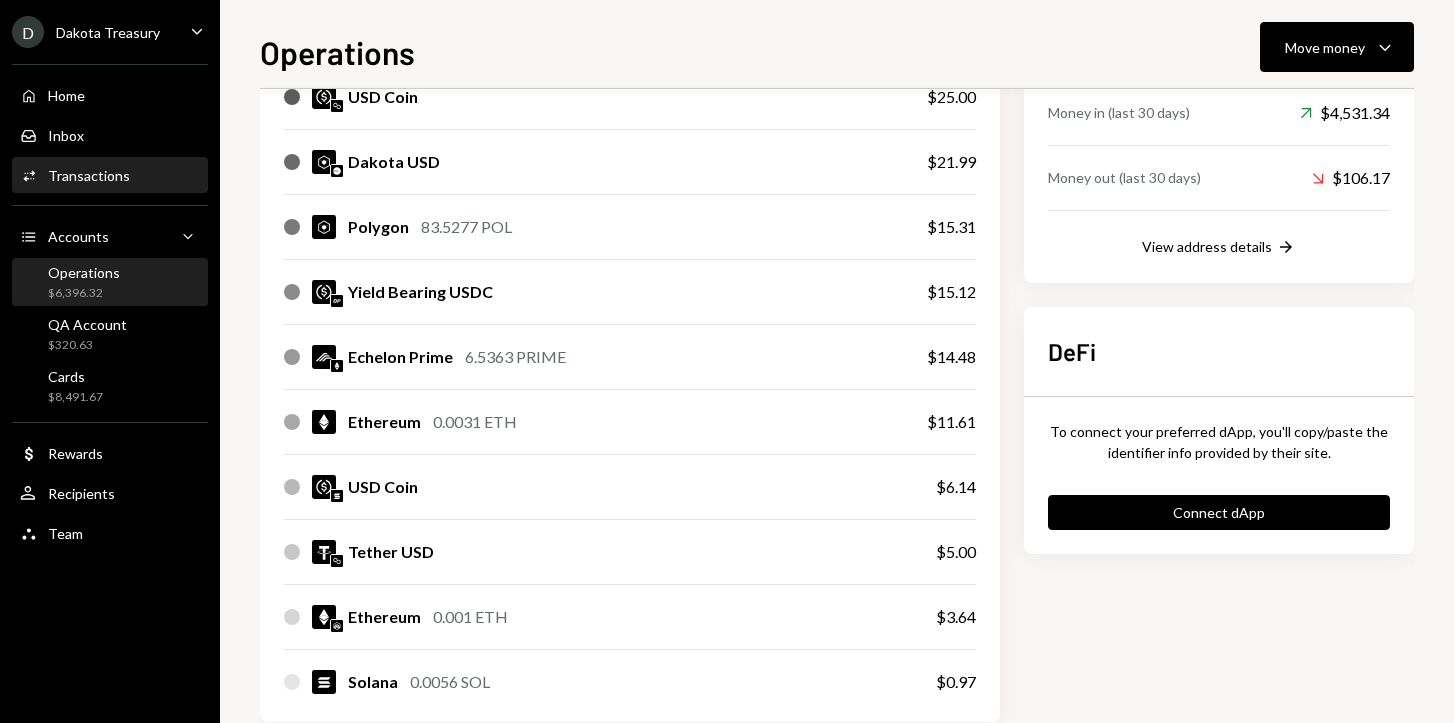 click on "Transactions" at bounding box center [89, 175] 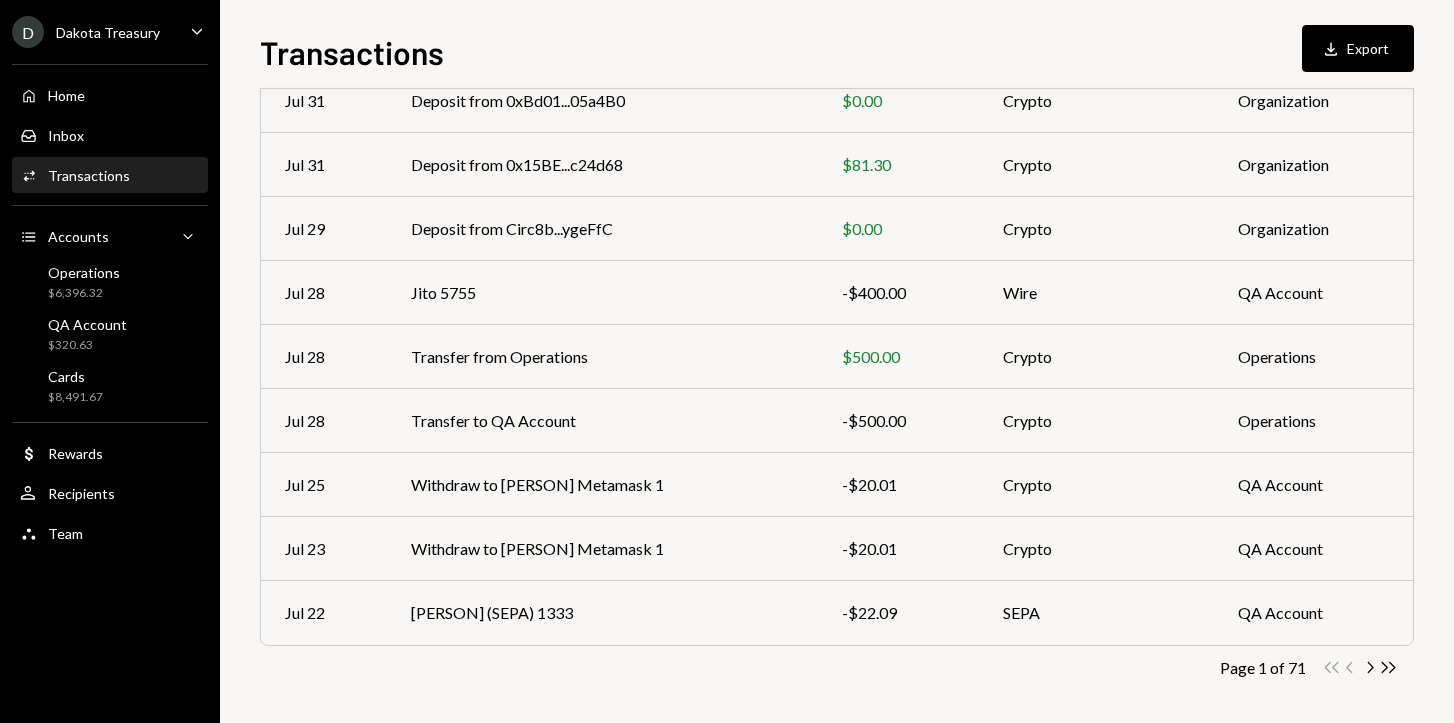 scroll, scrollTop: 321, scrollLeft: 0, axis: vertical 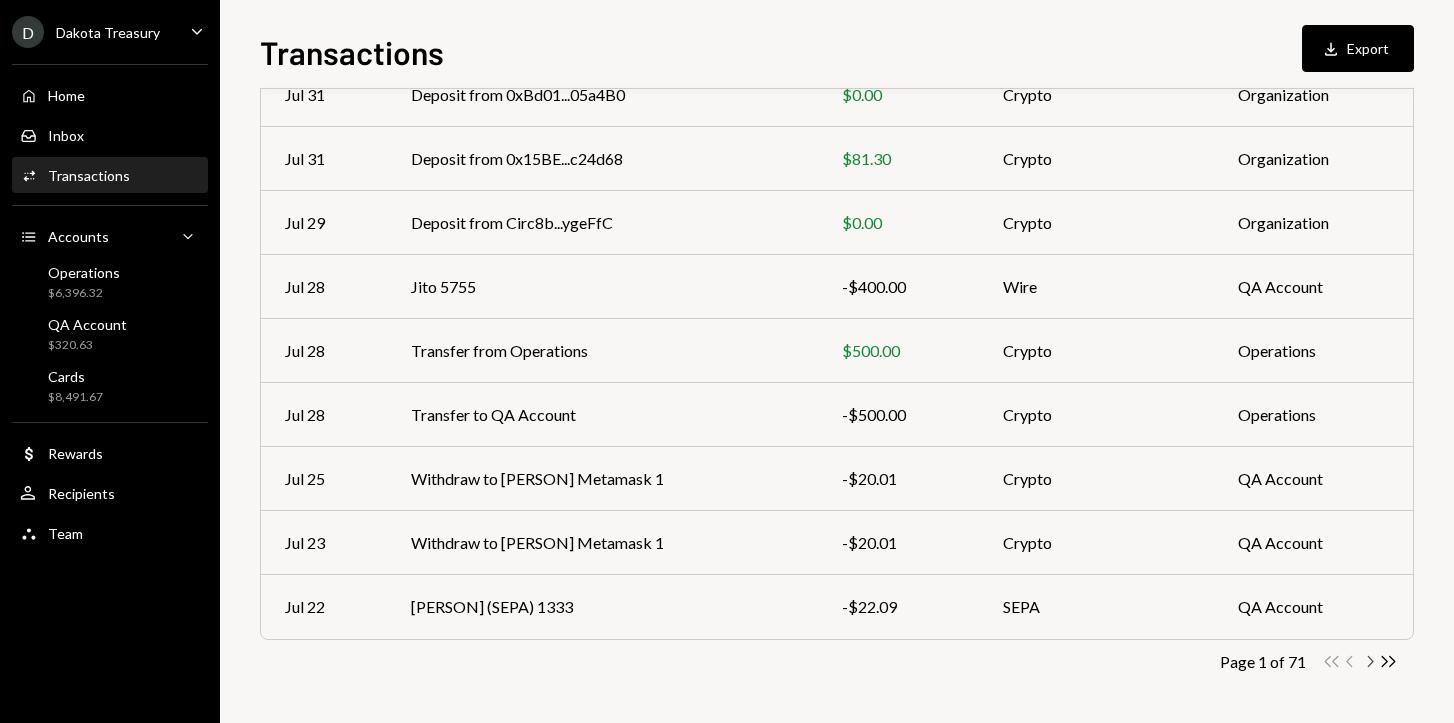 click on "Chevron Right" 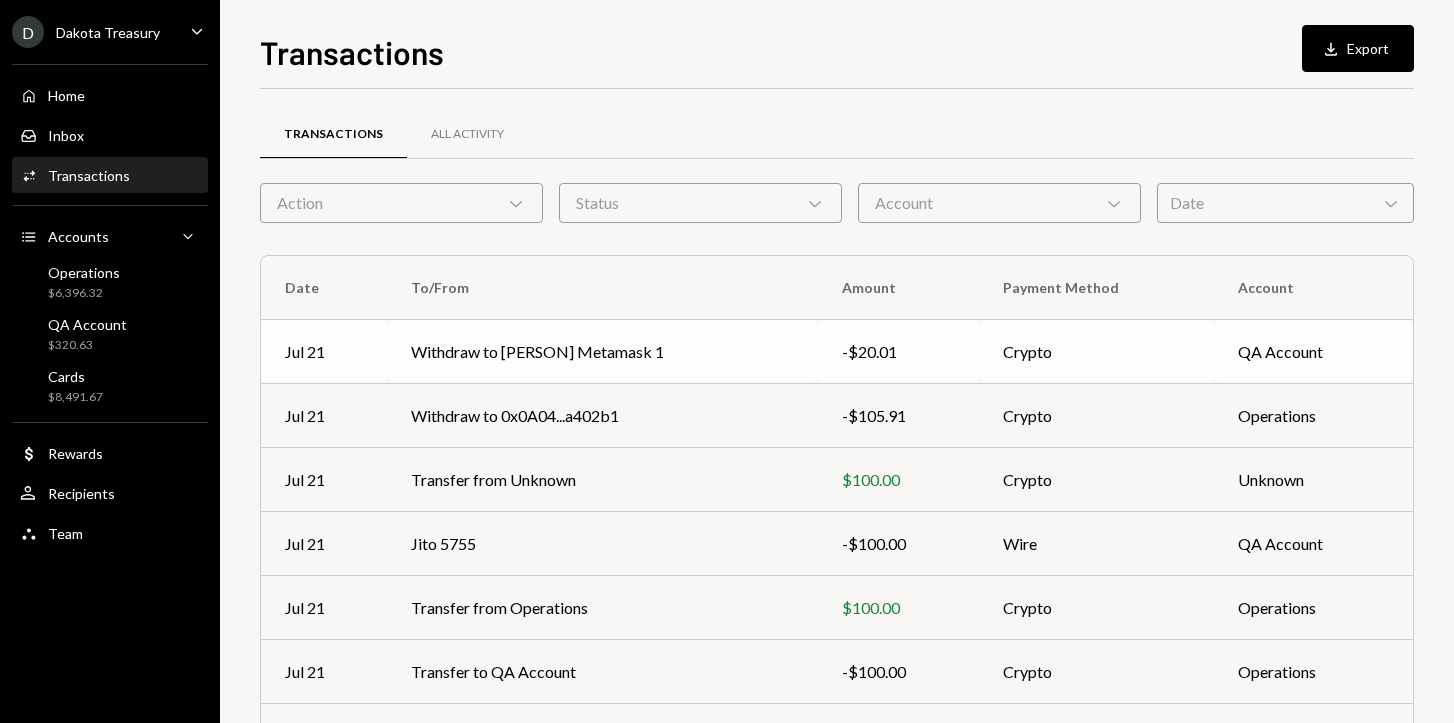 click on "Withdraw to [FIRST] Metamask 1" at bounding box center (602, 352) 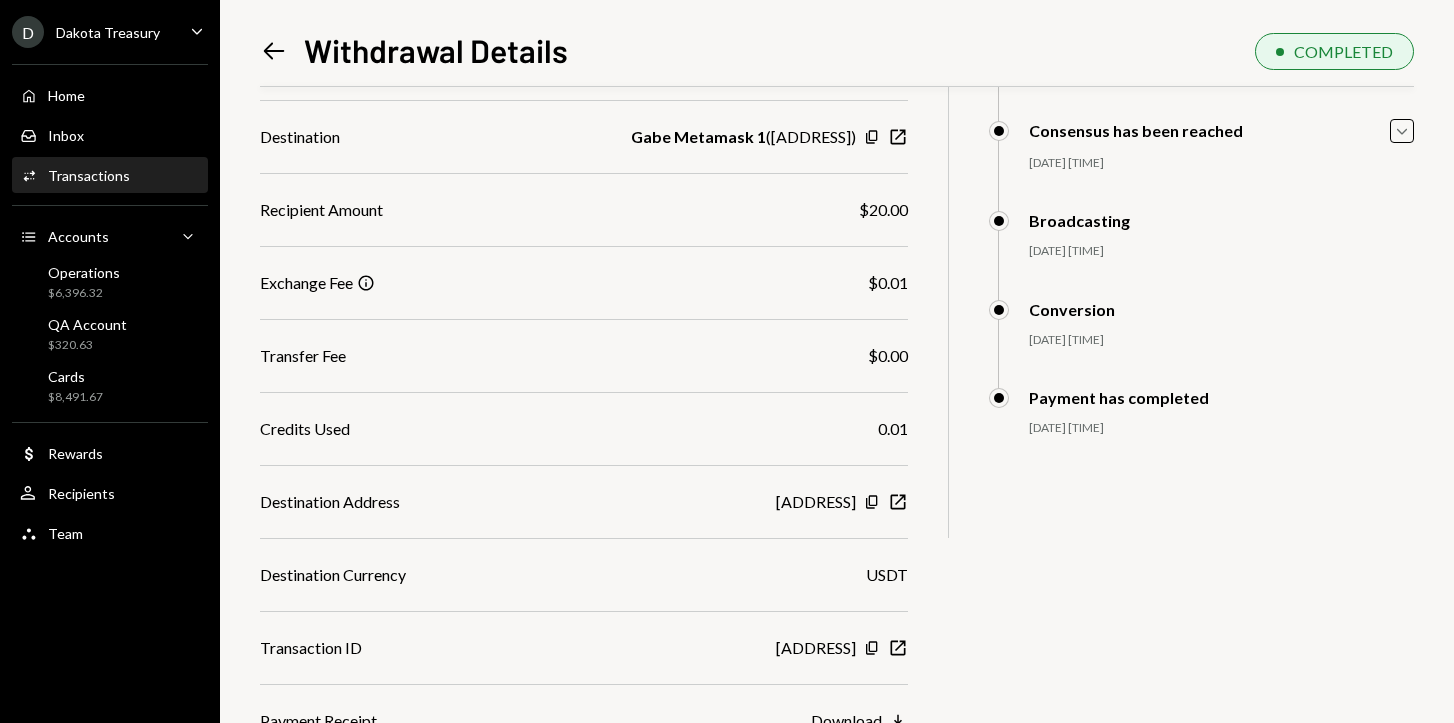 scroll, scrollTop: 281, scrollLeft: 0, axis: vertical 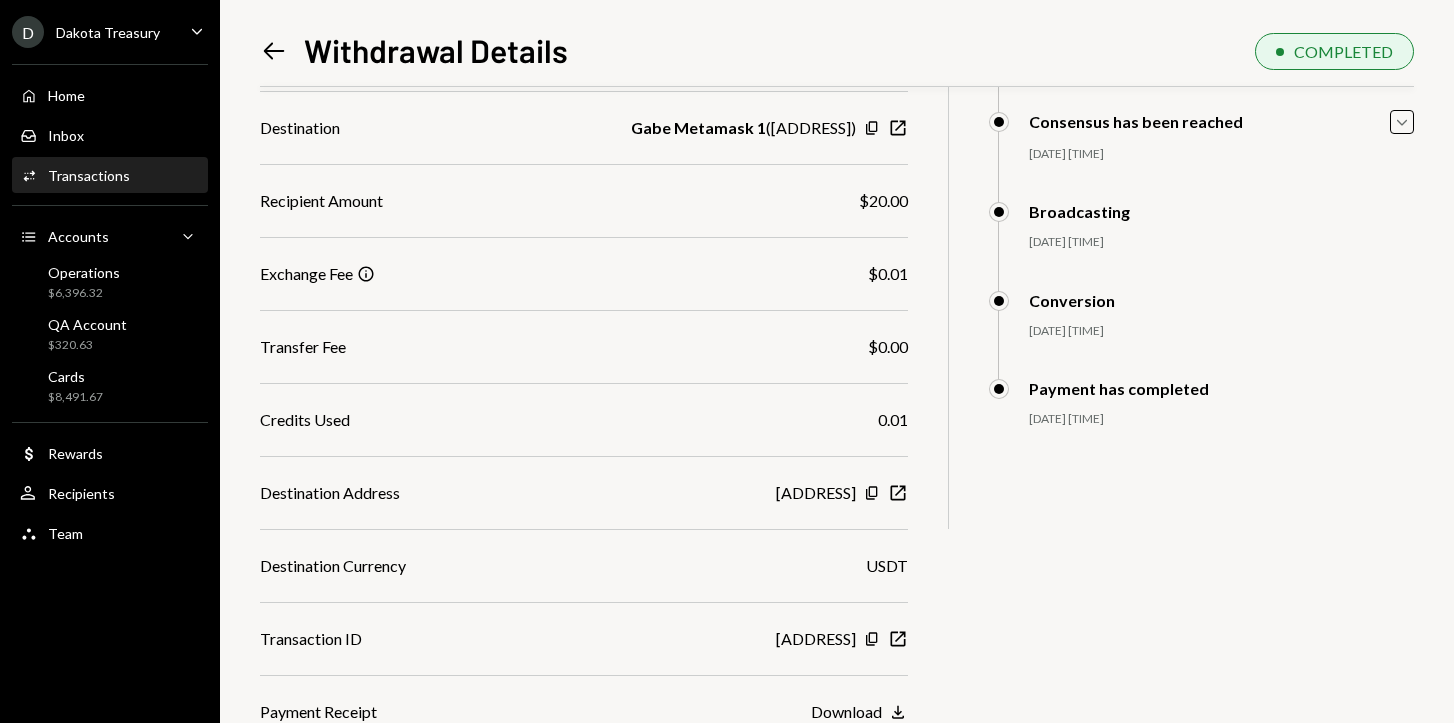 click on "Download" at bounding box center (846, 711) 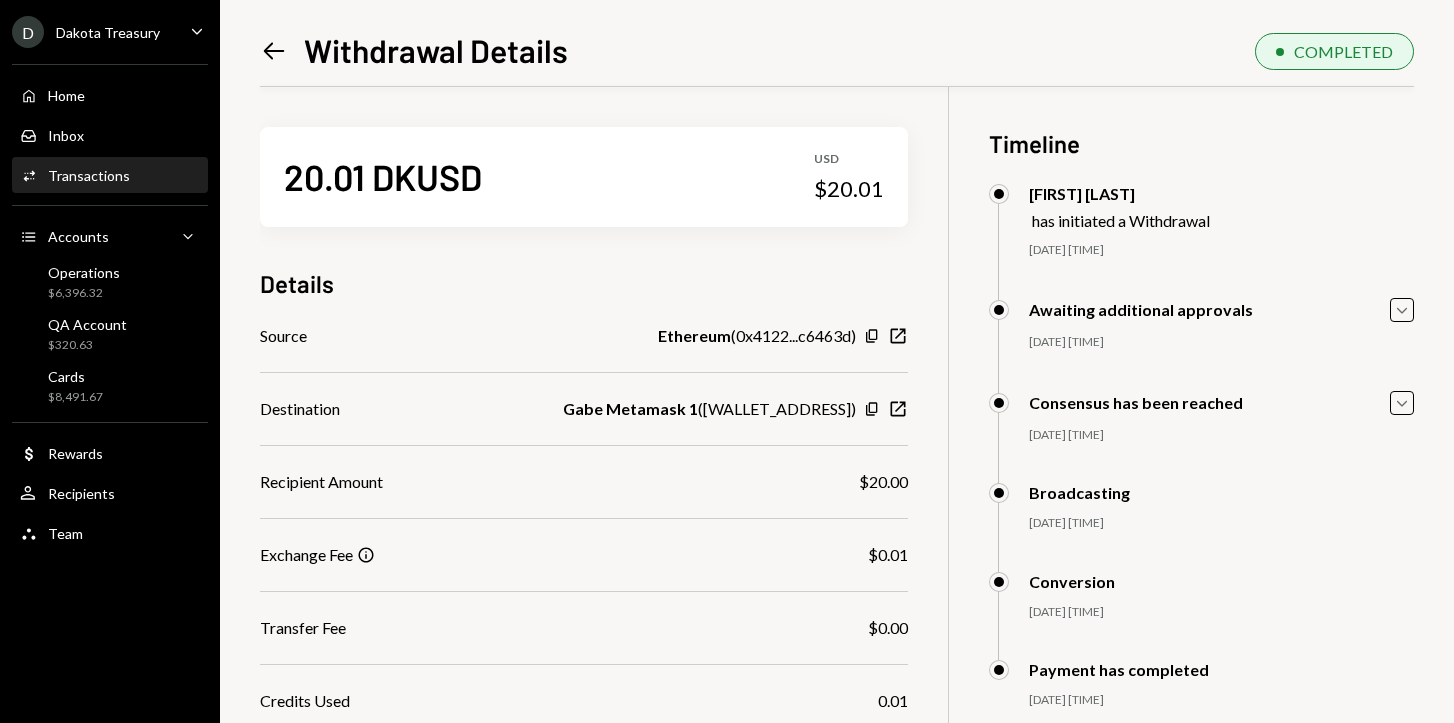 scroll, scrollTop: 0, scrollLeft: 0, axis: both 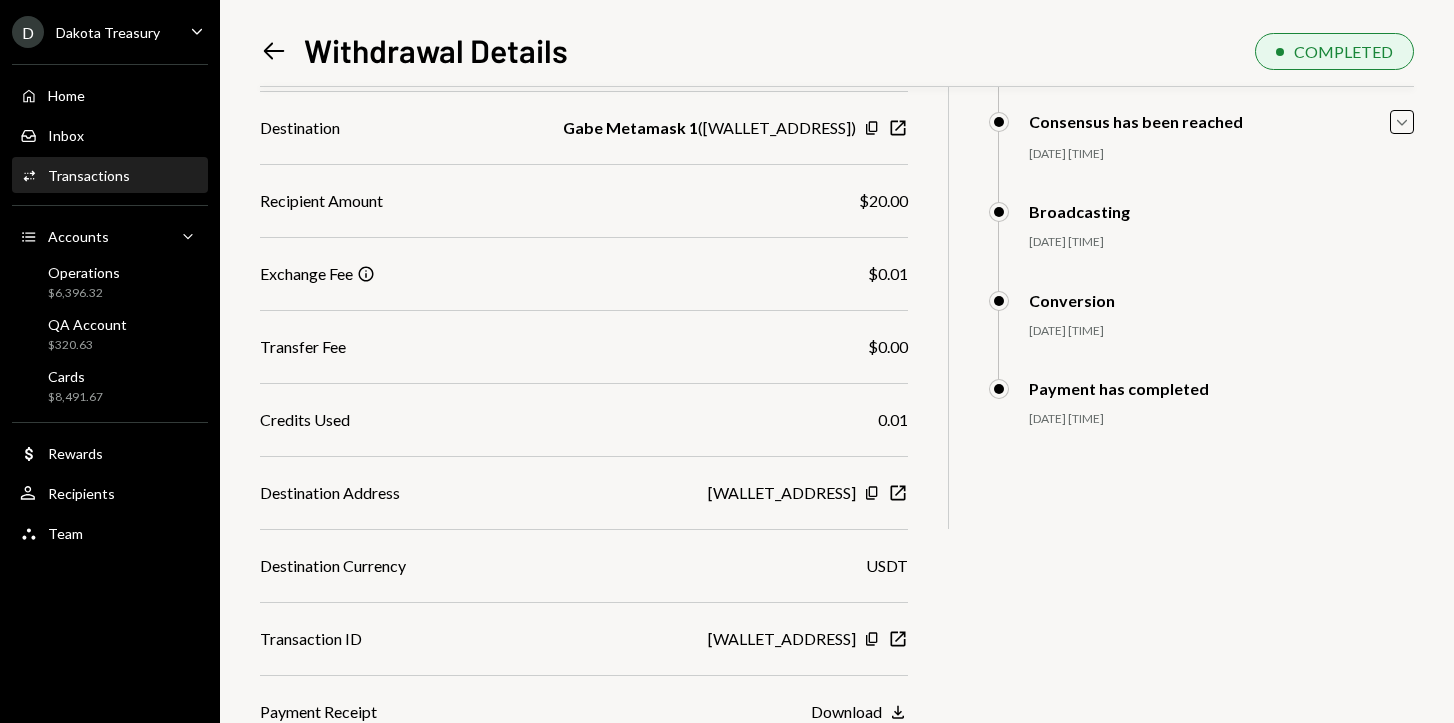click 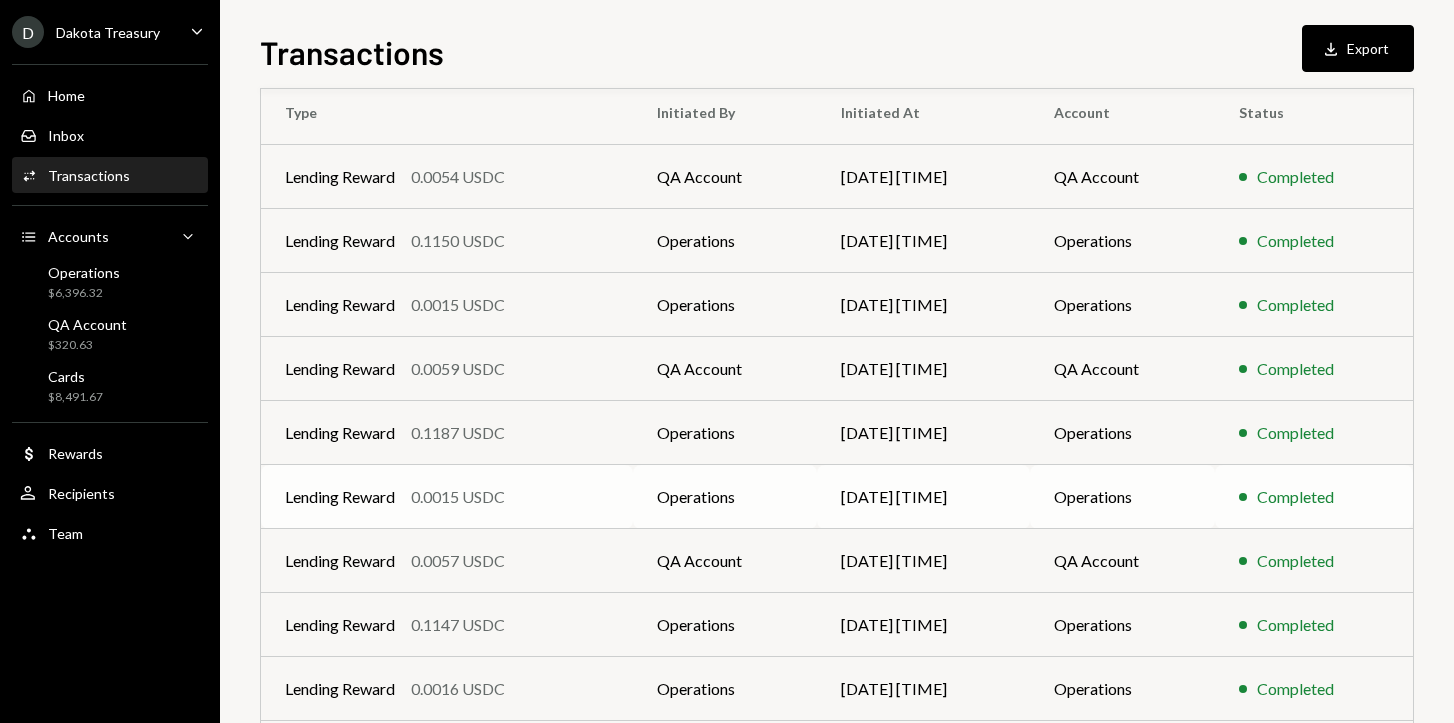 scroll, scrollTop: 178, scrollLeft: 0, axis: vertical 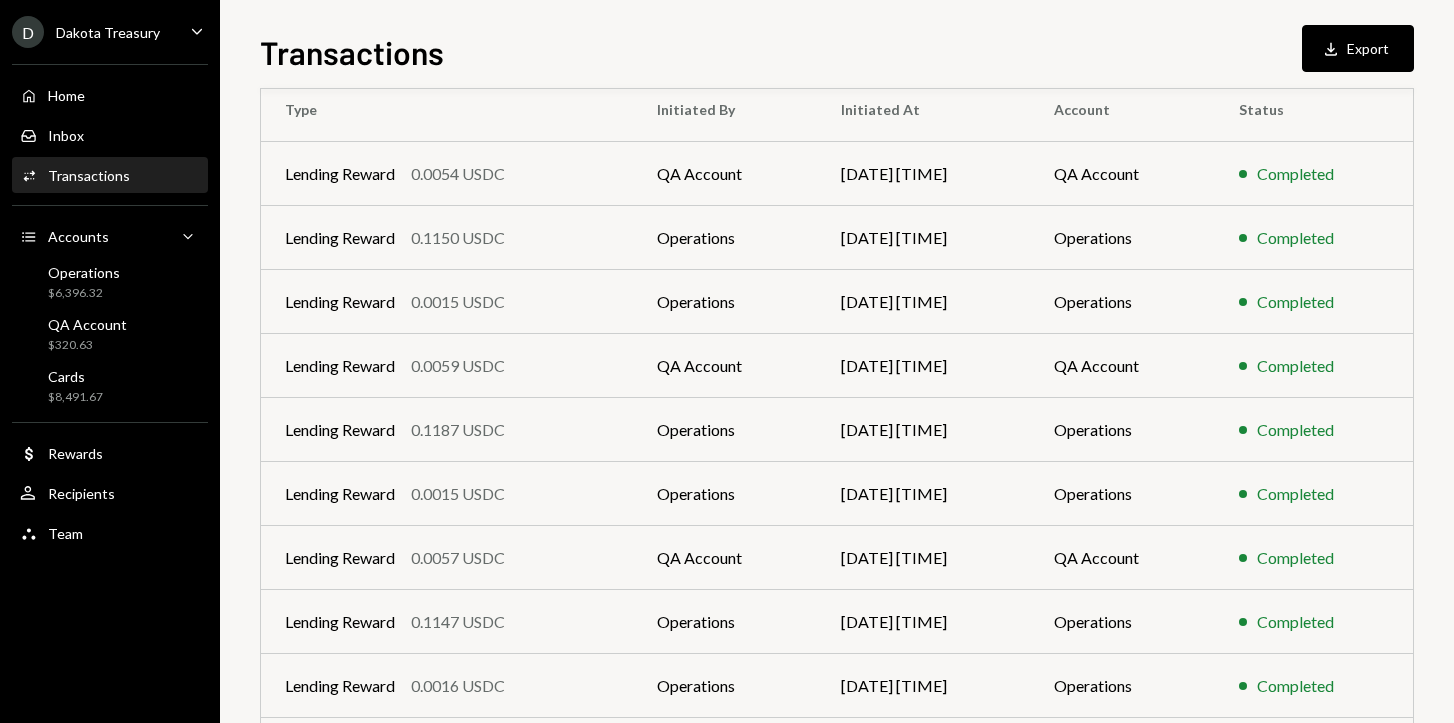 click on "Transactions" at bounding box center [89, 175] 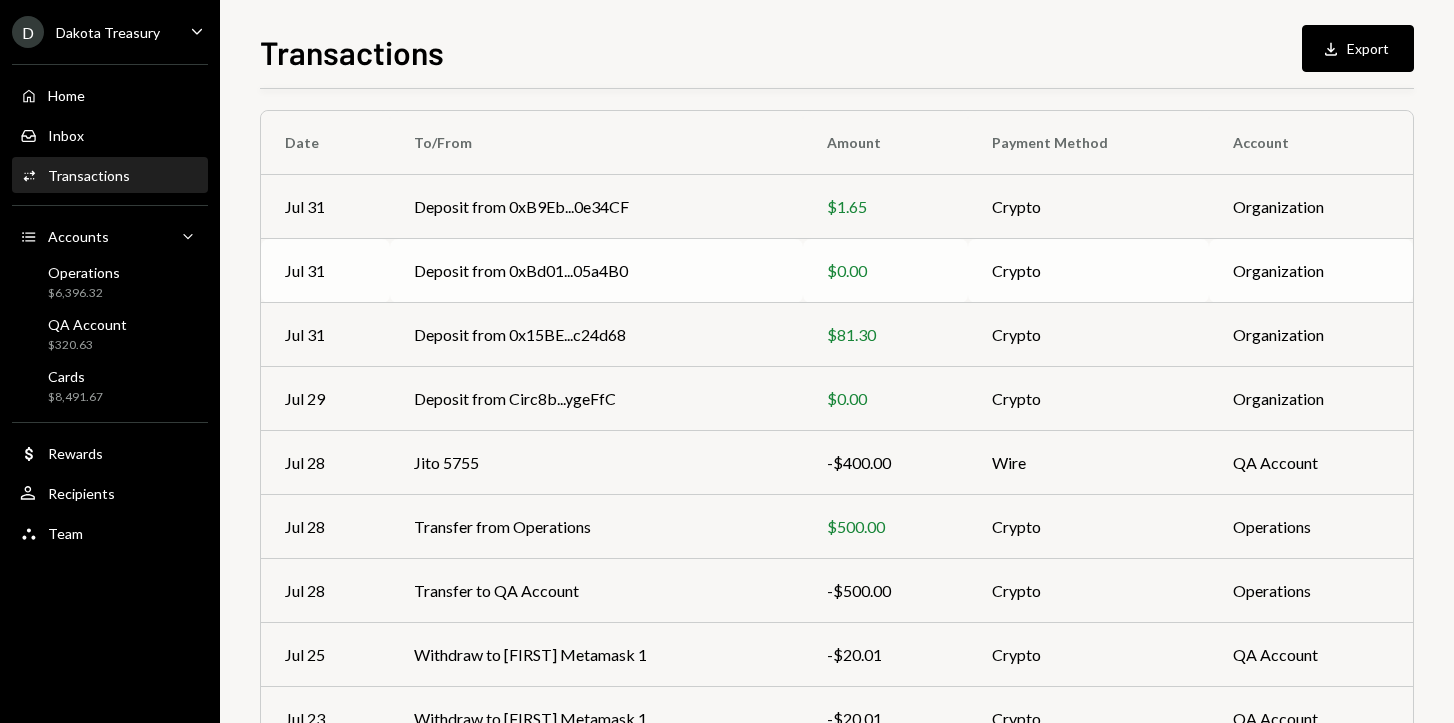 scroll, scrollTop: 321, scrollLeft: 0, axis: vertical 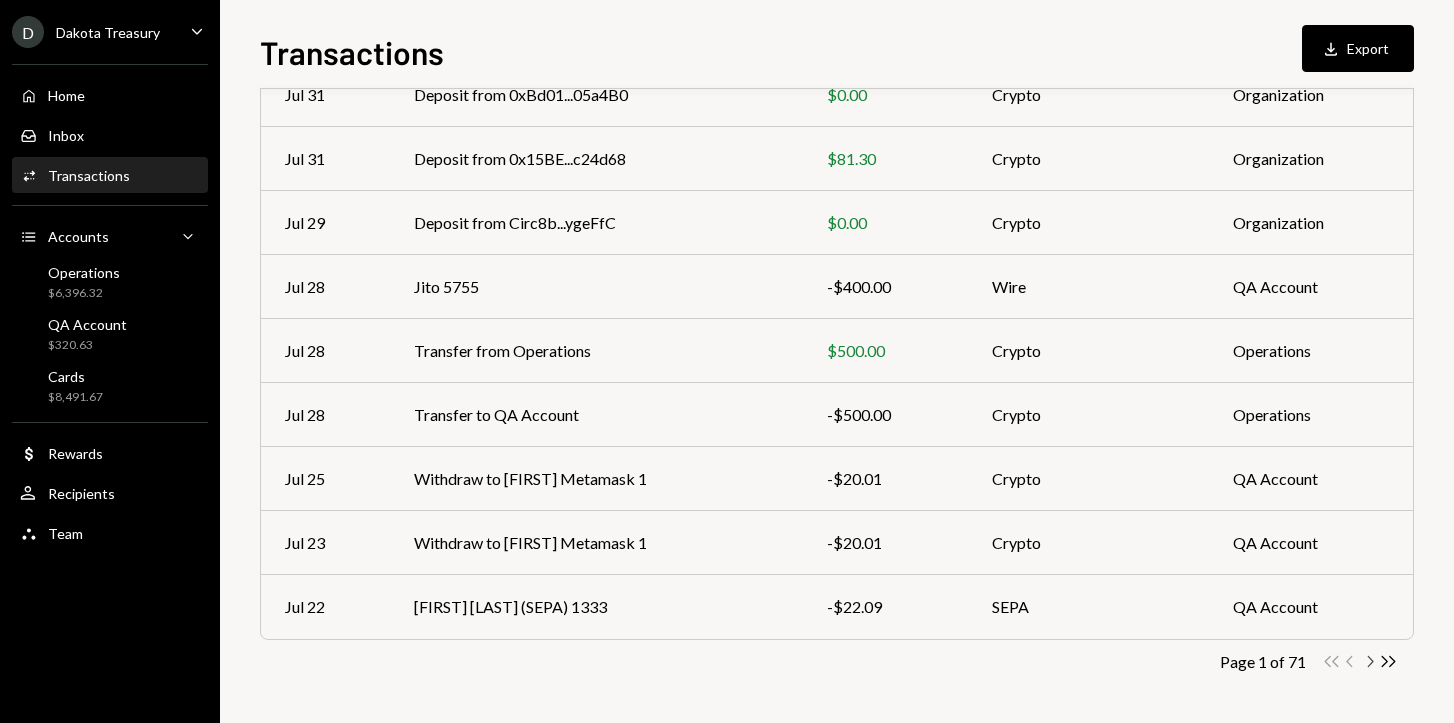 click on "Chevron Right" 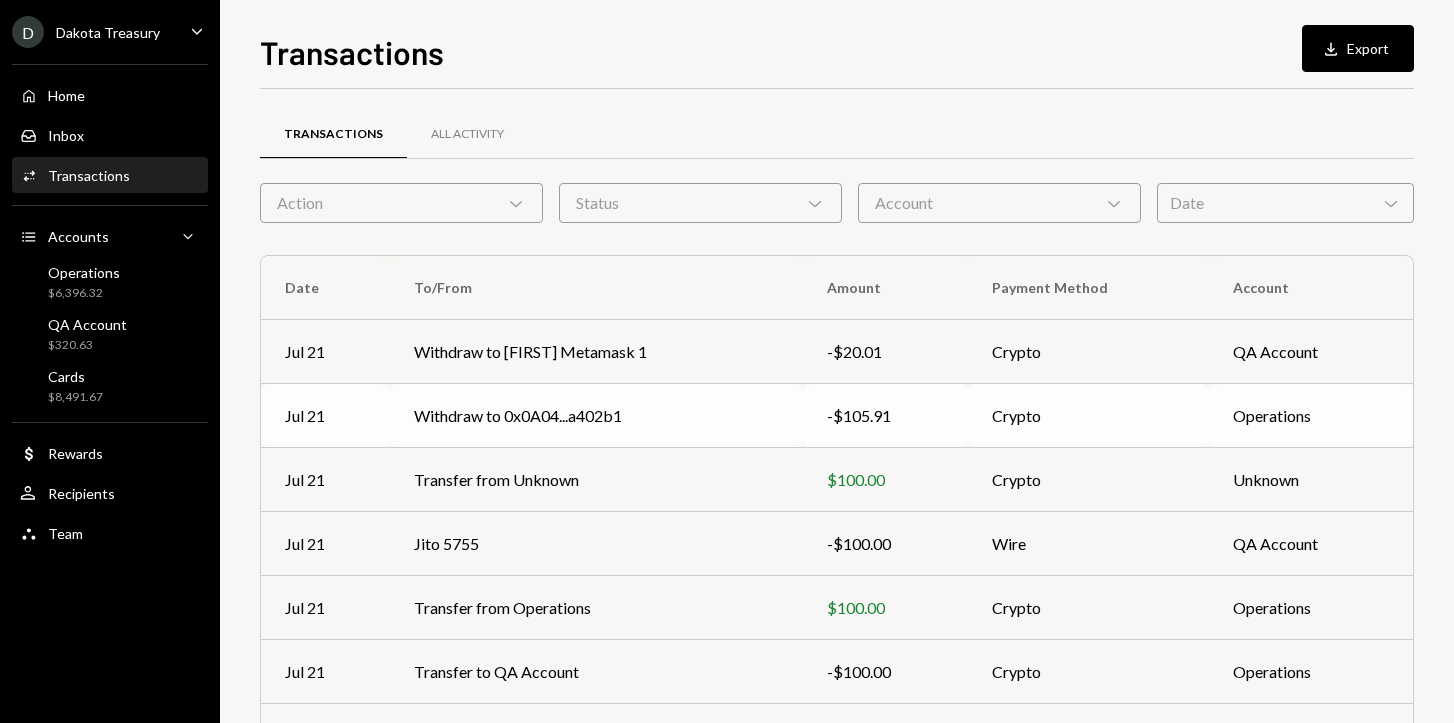 click on "Withdraw to 0x0A04...a402b1" at bounding box center [596, 416] 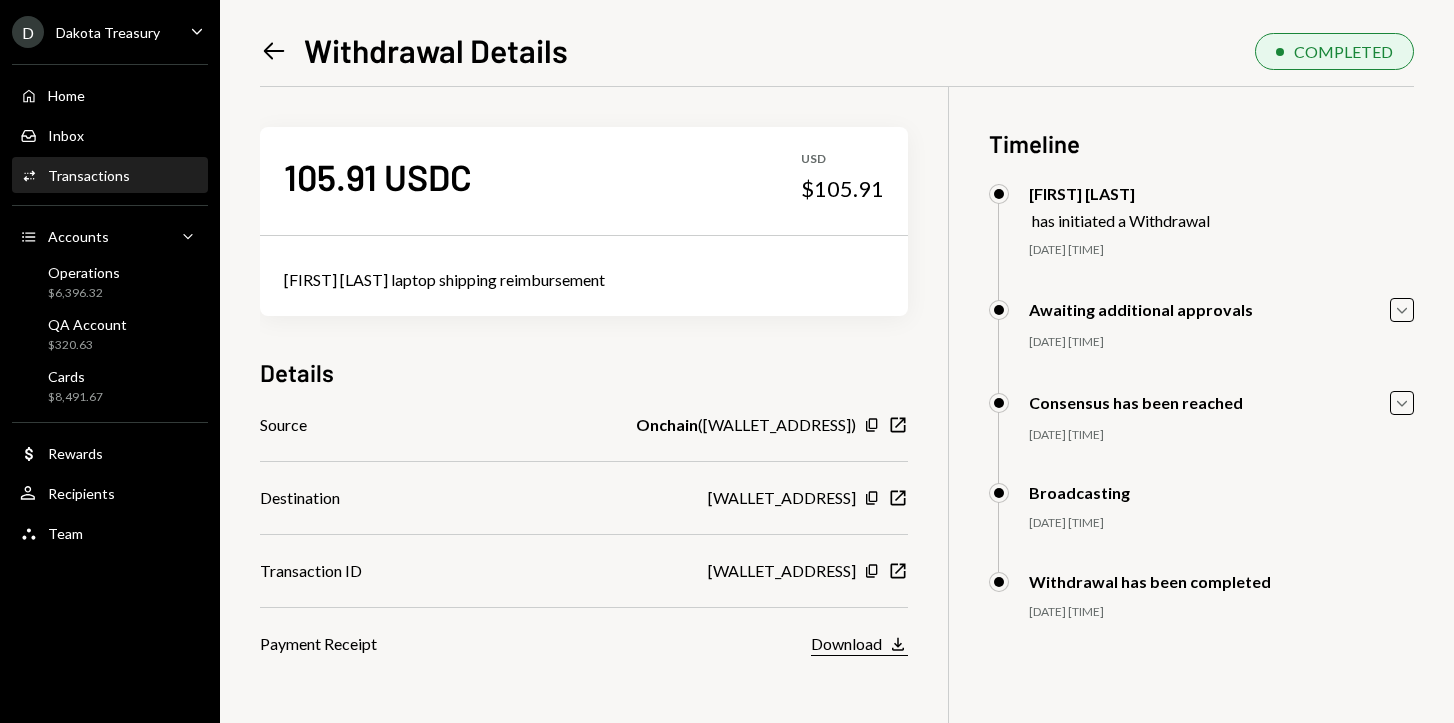click on "Download" at bounding box center [846, 643] 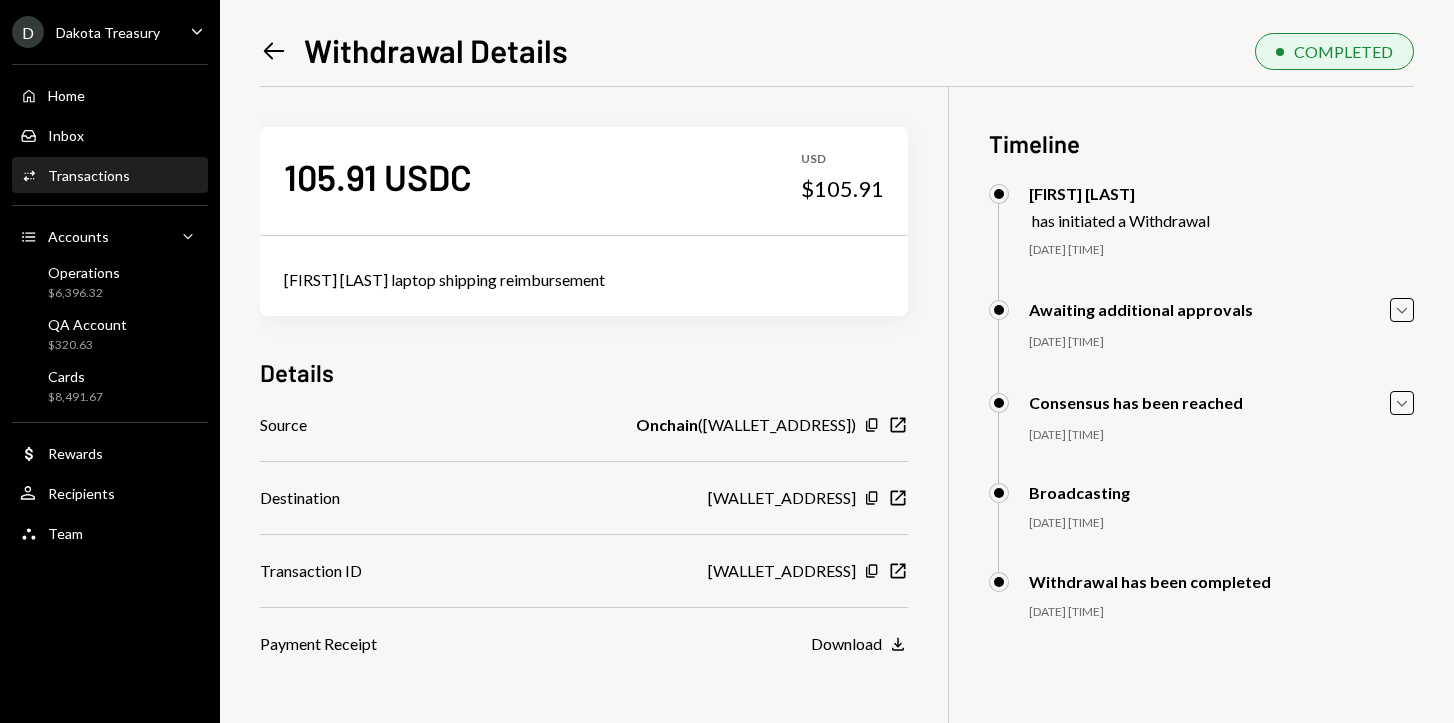 click 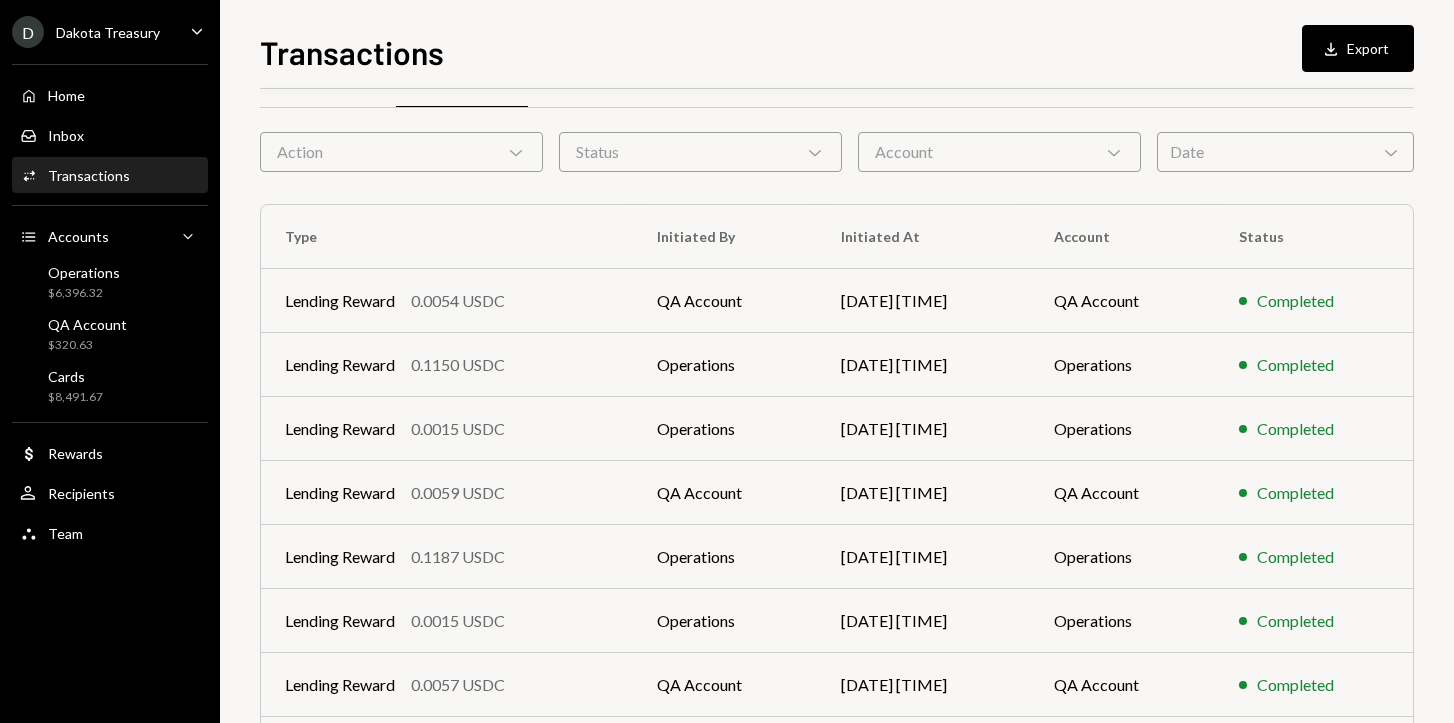 scroll, scrollTop: 0, scrollLeft: 0, axis: both 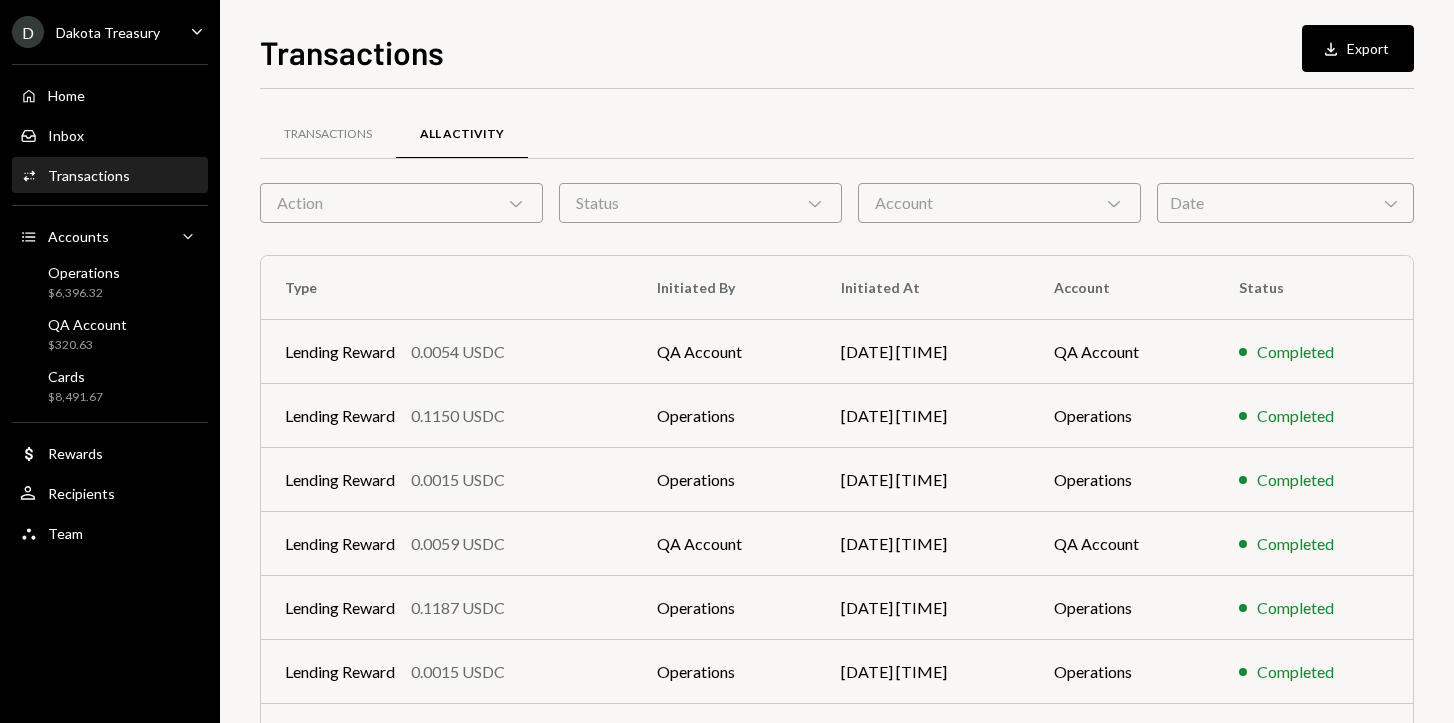 click on "Action Chevron Down" at bounding box center (401, 203) 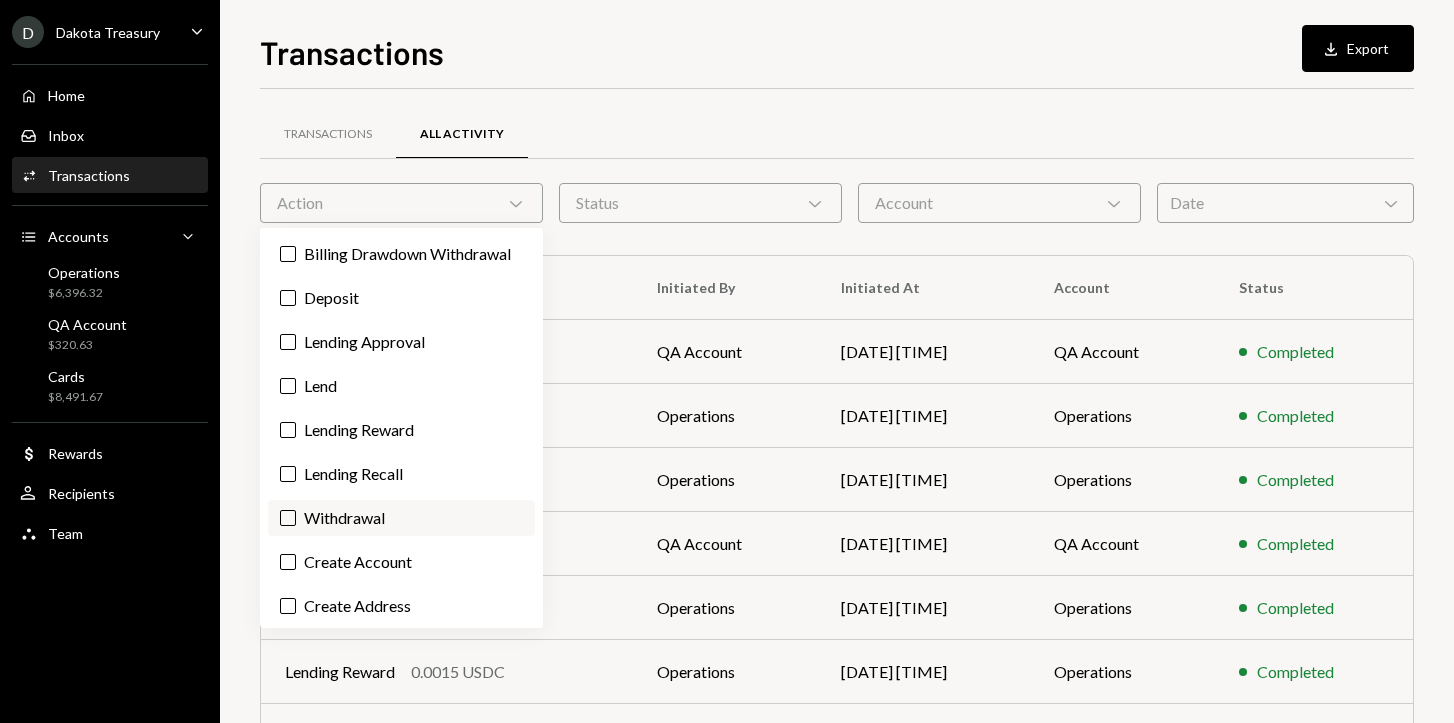 click on "Withdrawal" at bounding box center (401, 518) 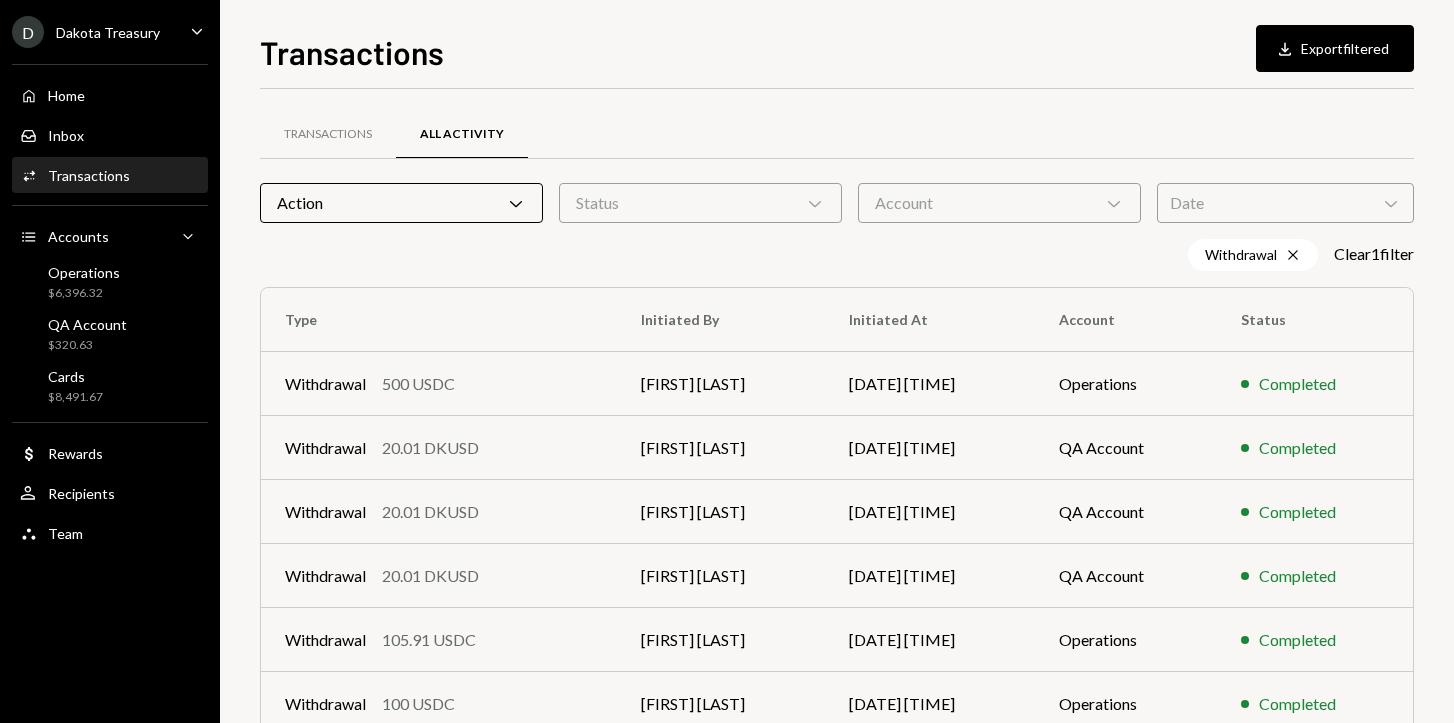 click on "Transactions All Activity" at bounding box center [837, 134] 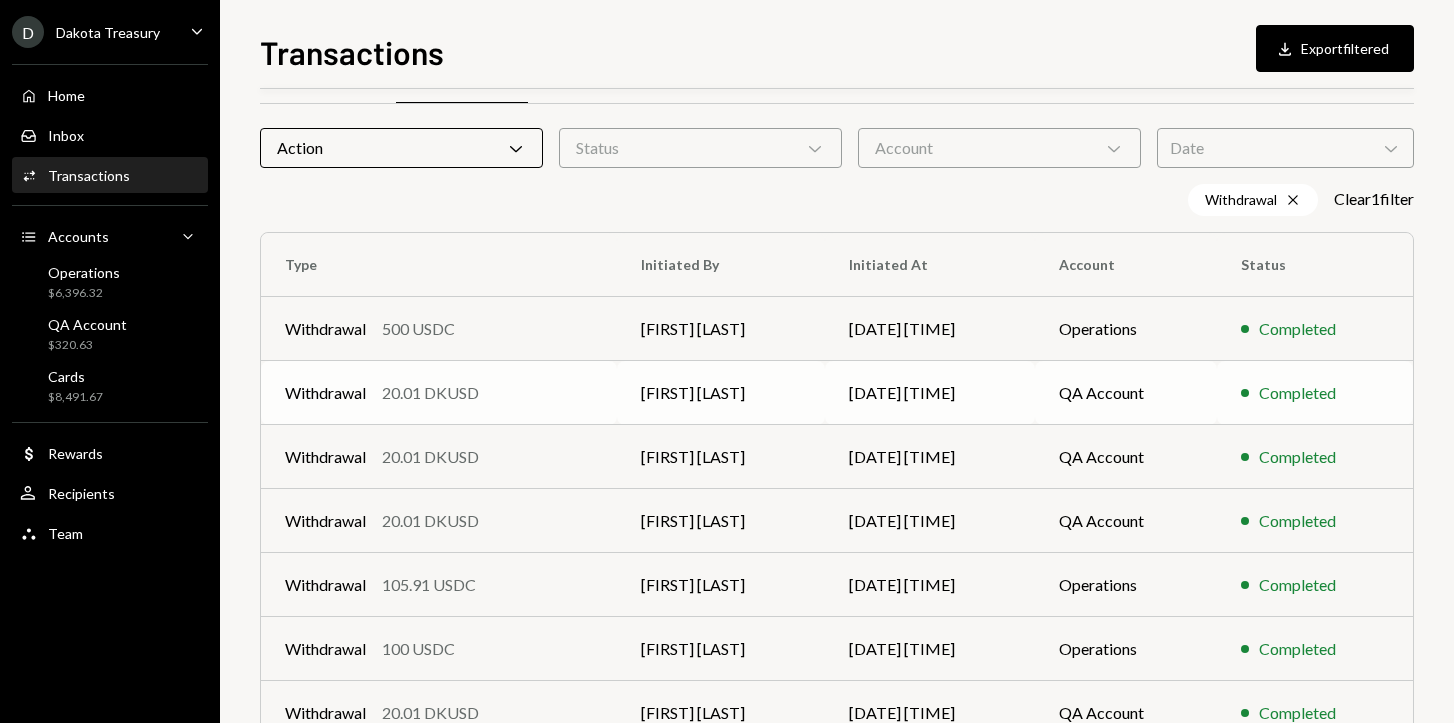 scroll, scrollTop: 65, scrollLeft: 0, axis: vertical 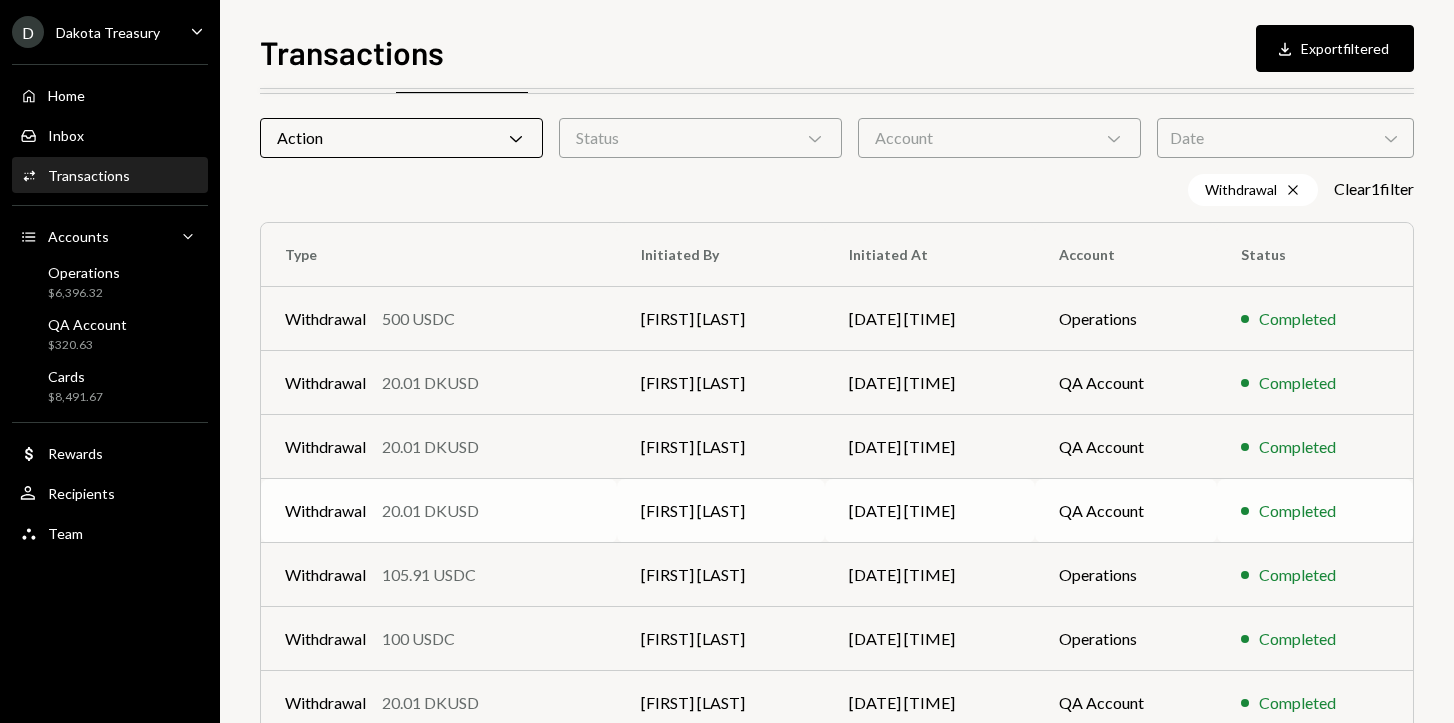 click on "Withdrawal 20.01  DKUSD" at bounding box center (439, 511) 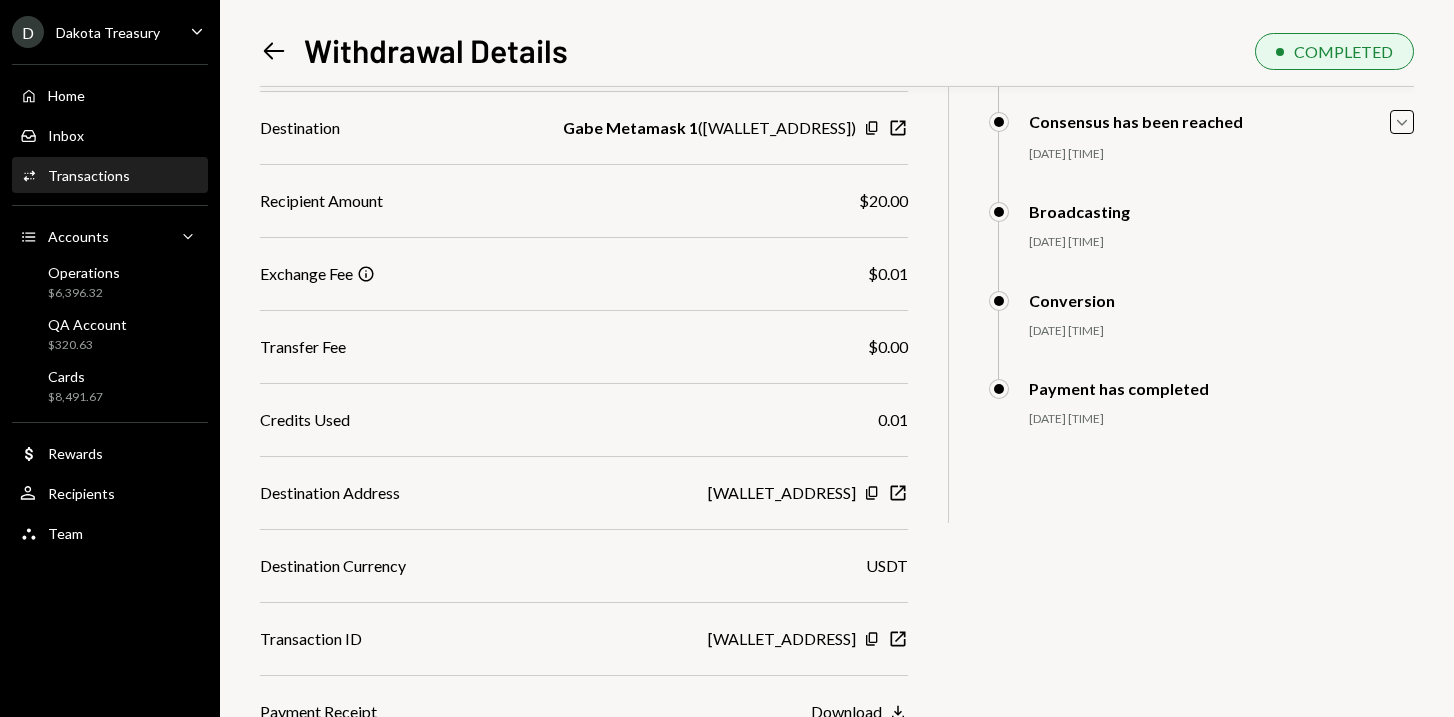 scroll, scrollTop: 287, scrollLeft: 0, axis: vertical 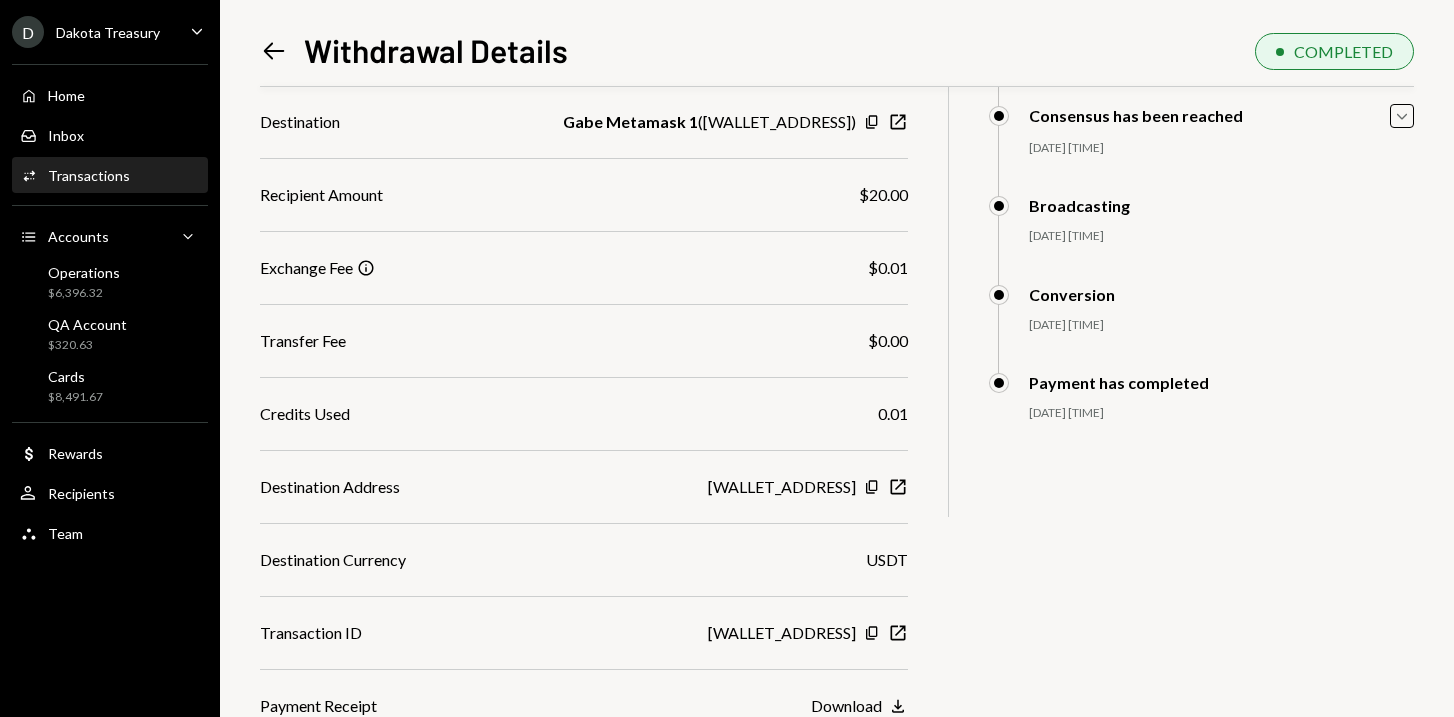 click on "Download" 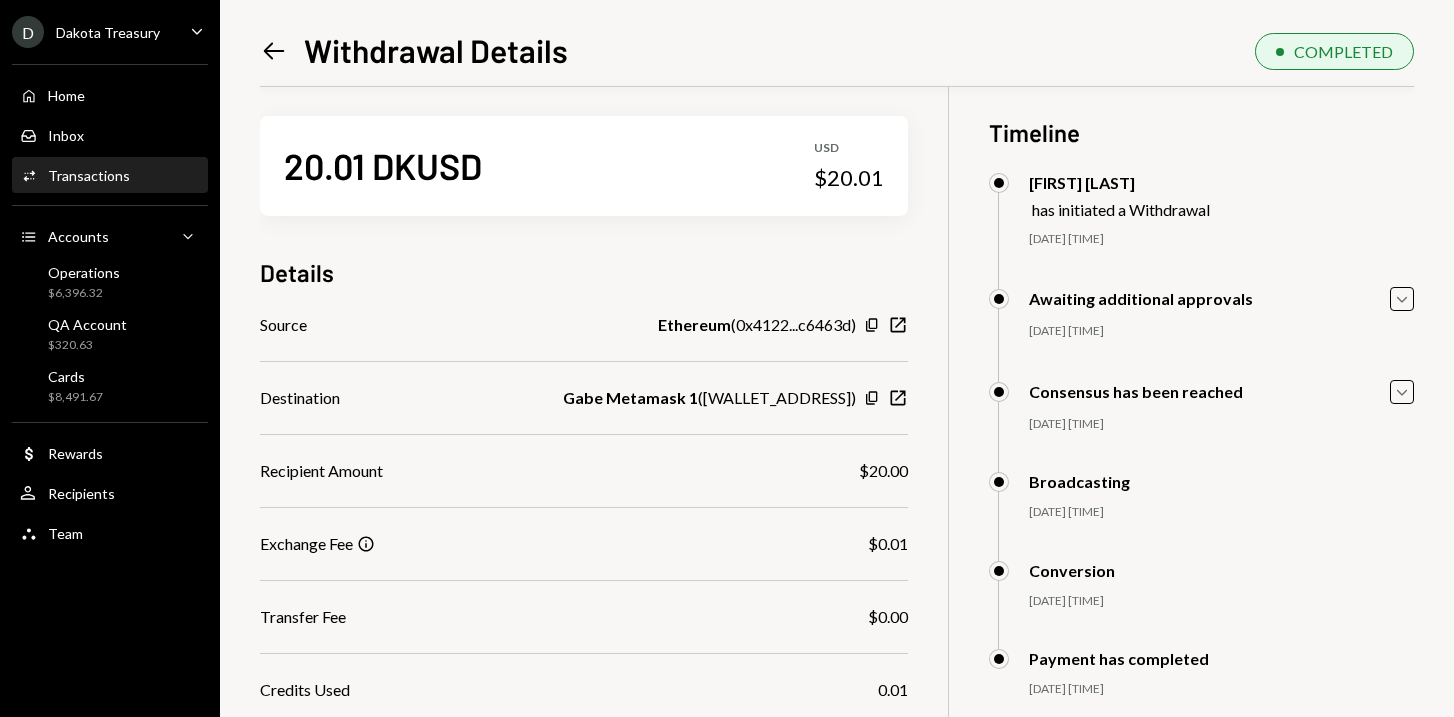 scroll, scrollTop: 6, scrollLeft: 0, axis: vertical 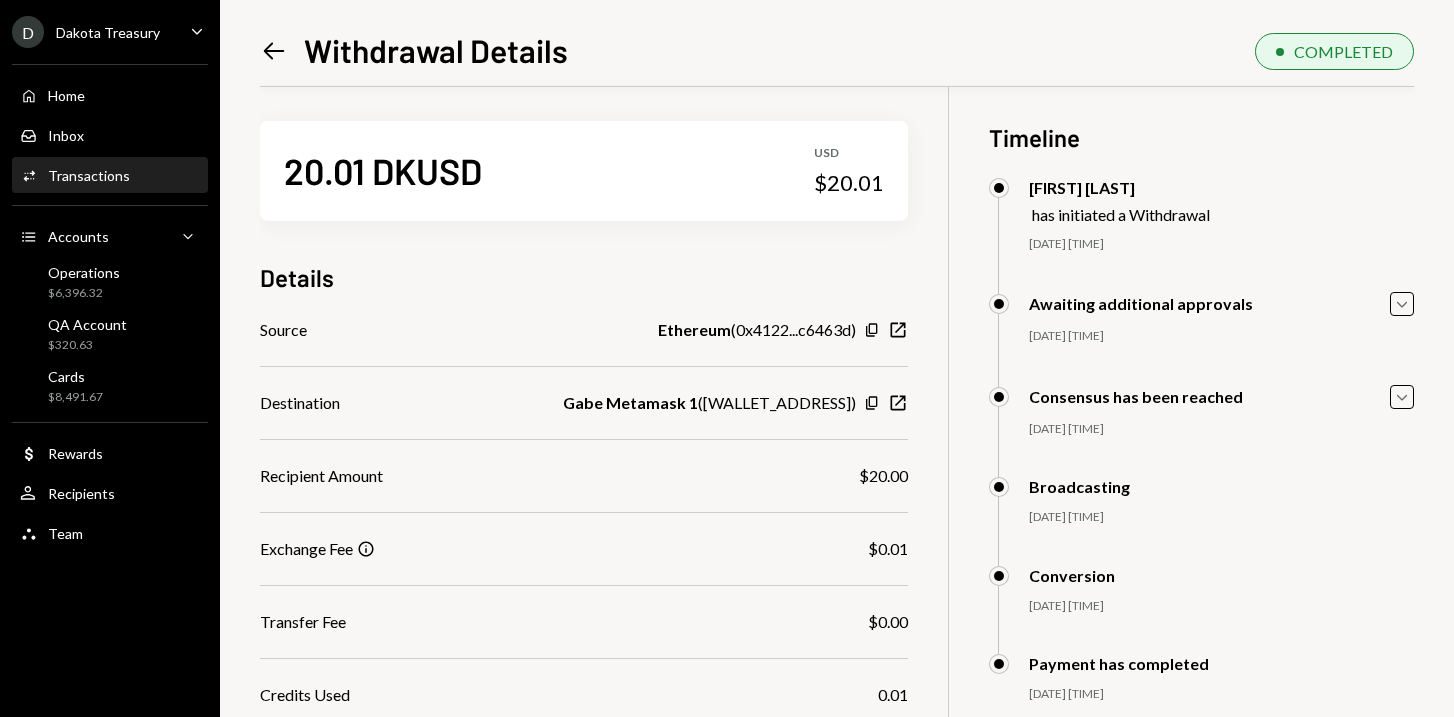 click 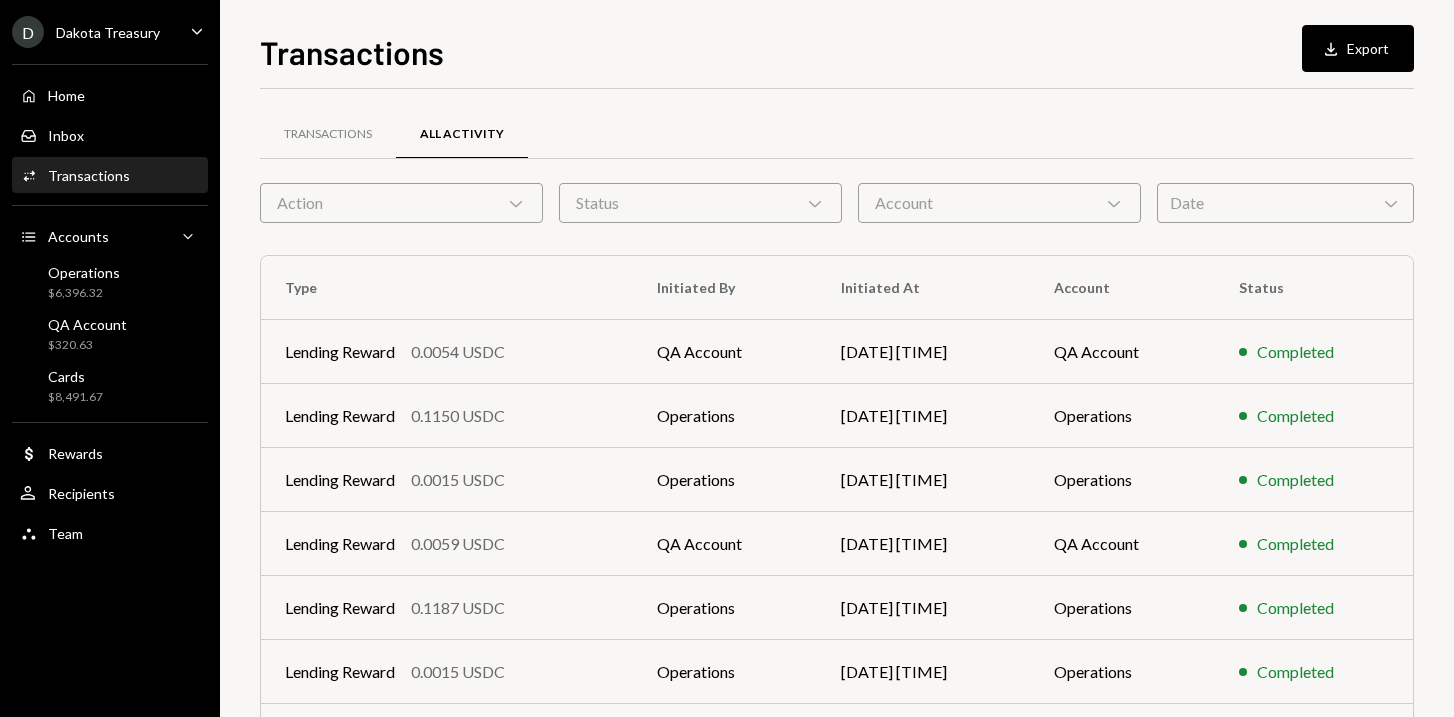 click on "Action Chevron Down" at bounding box center [401, 203] 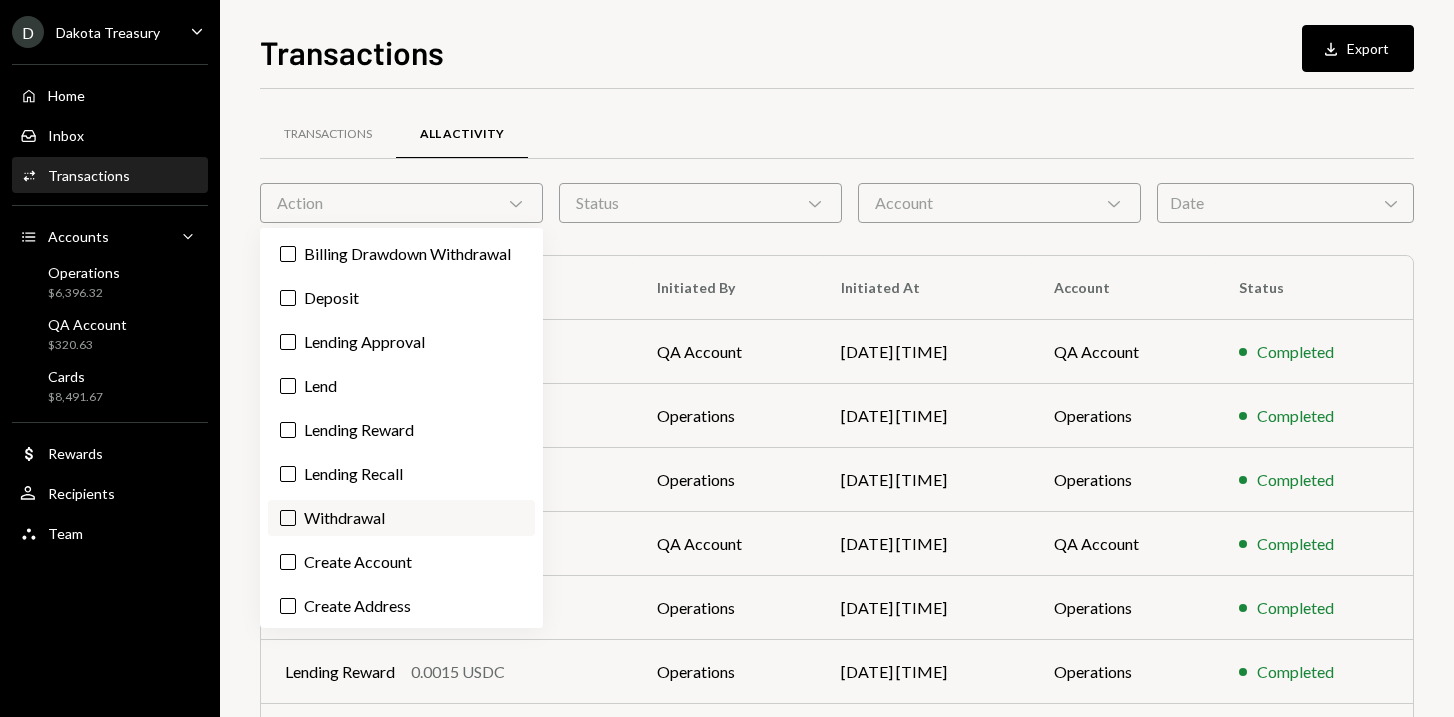 click on "Withdrawal" at bounding box center [288, 518] 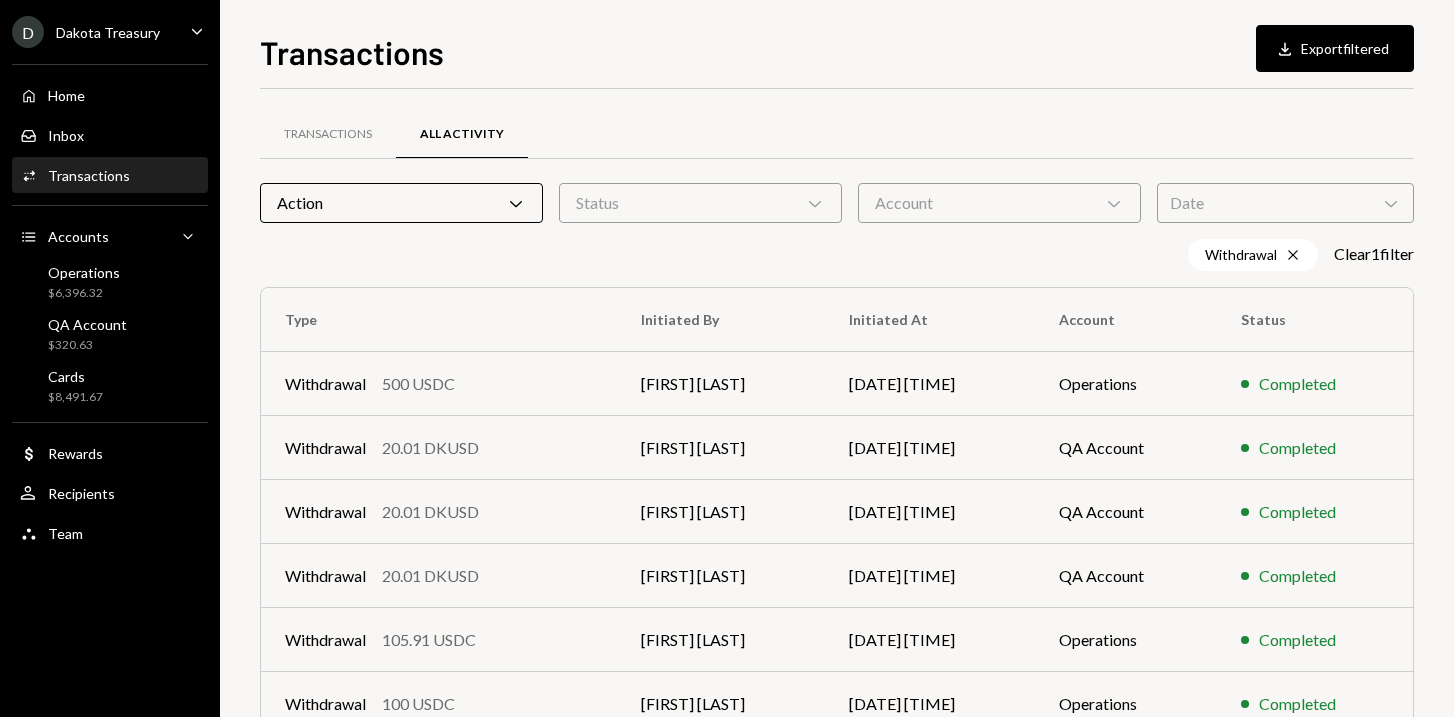 click on "Transactions Download Export  filtered" at bounding box center (837, 50) 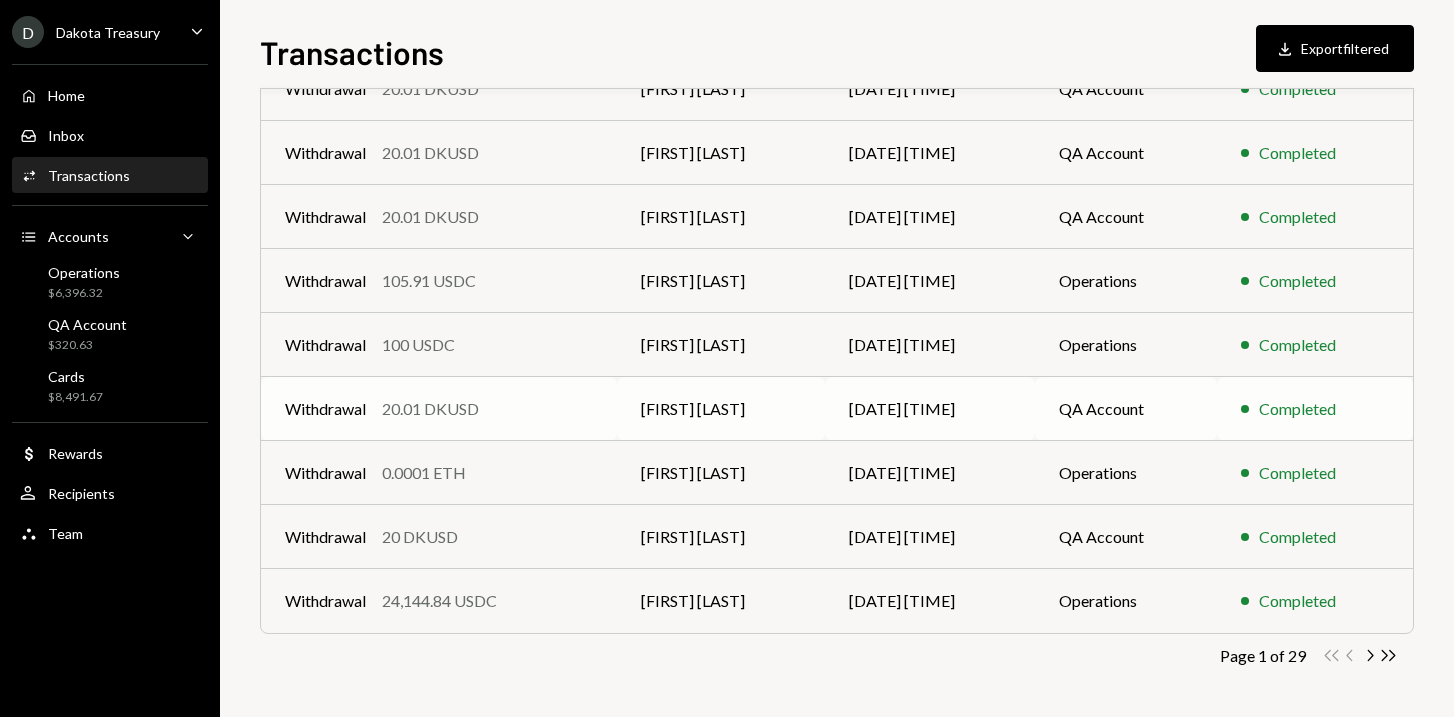 scroll, scrollTop: 359, scrollLeft: 0, axis: vertical 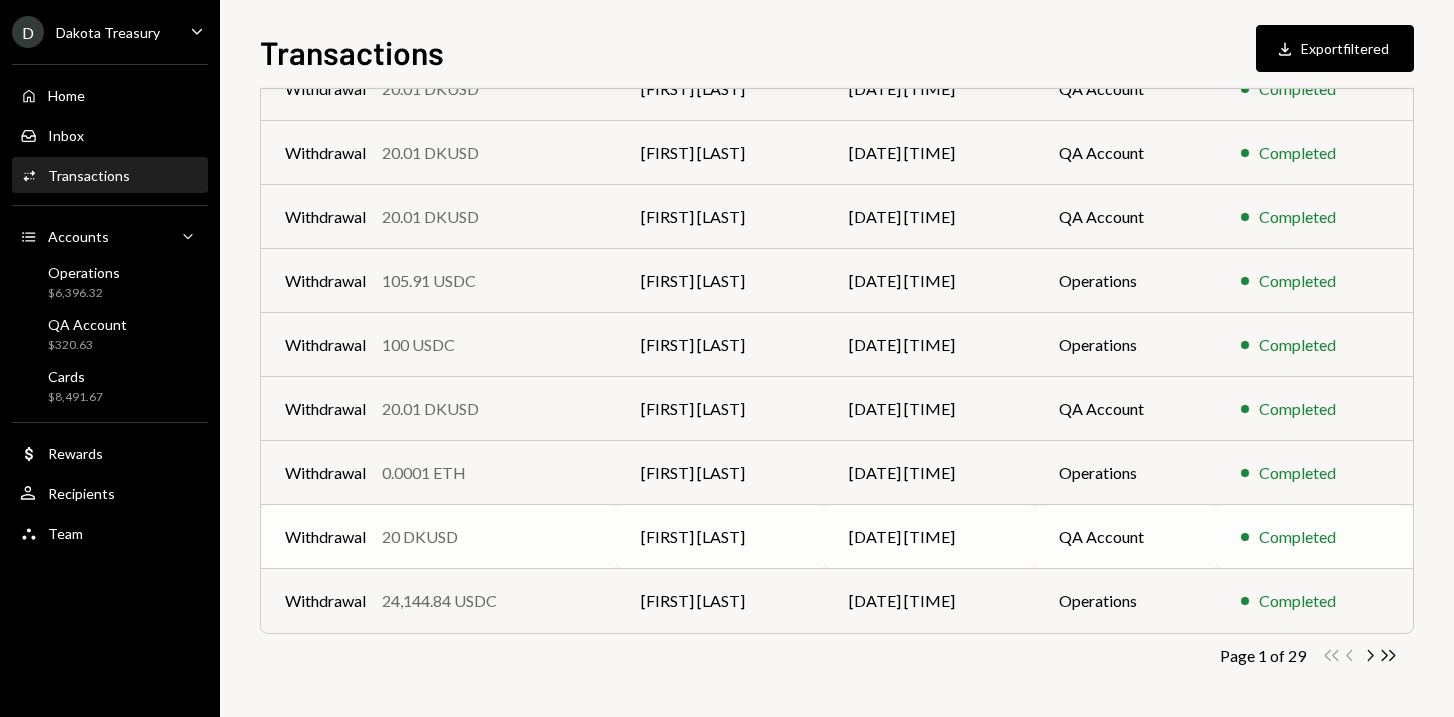 click on "20  DKUSD" at bounding box center (420, 537) 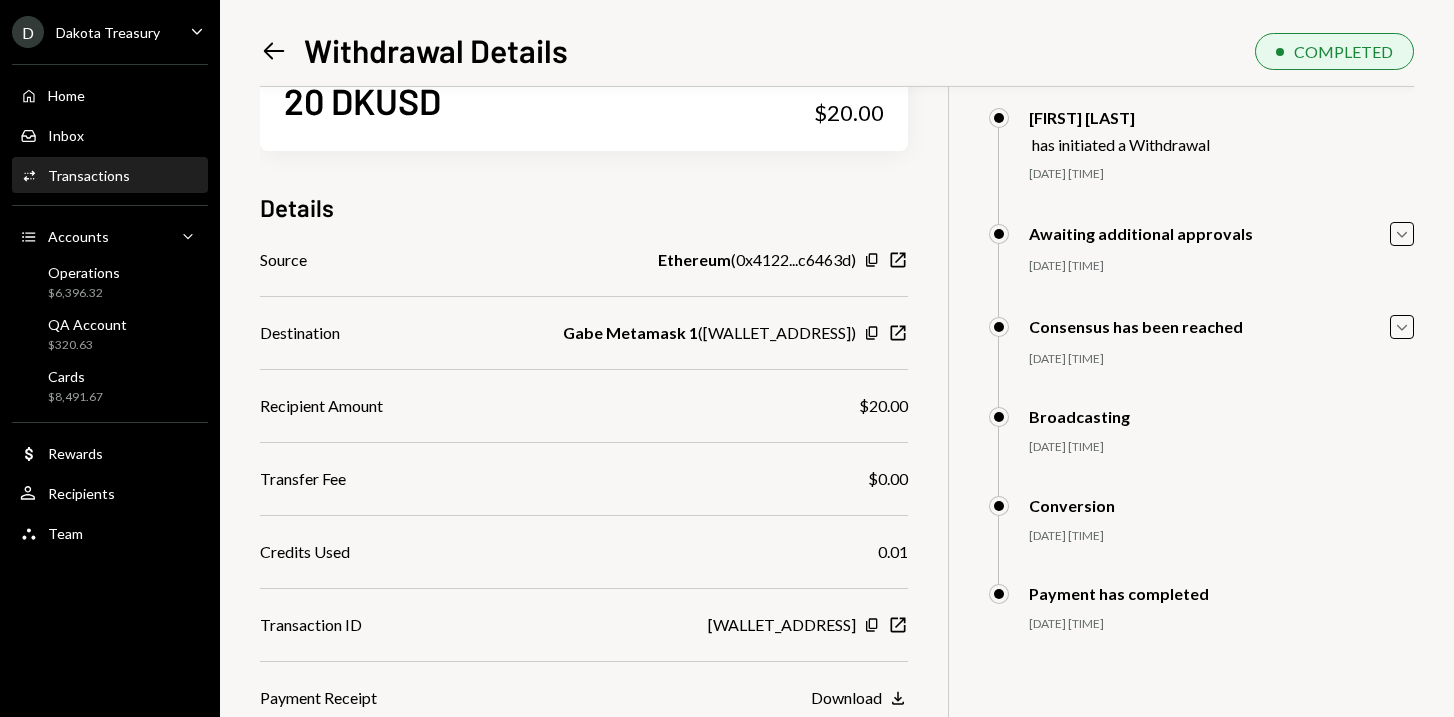 scroll, scrollTop: 86, scrollLeft: 0, axis: vertical 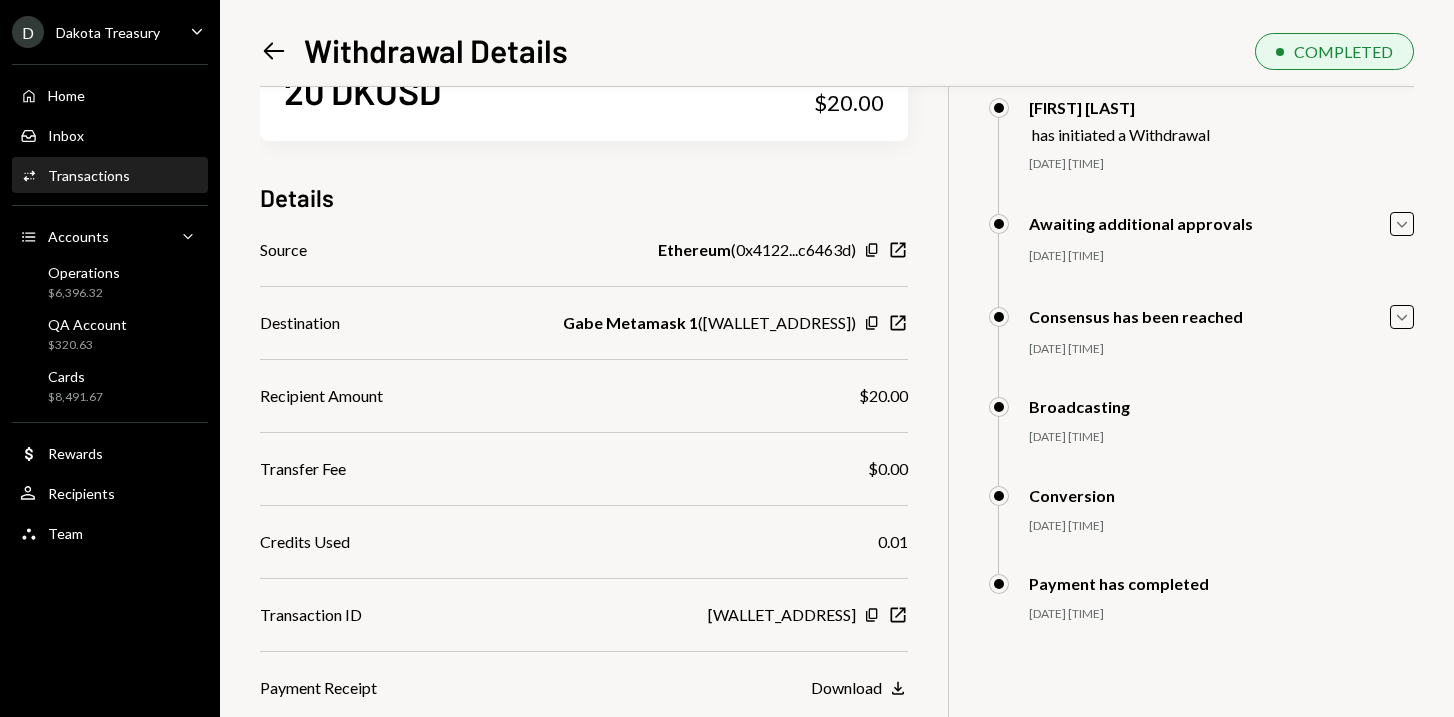 click 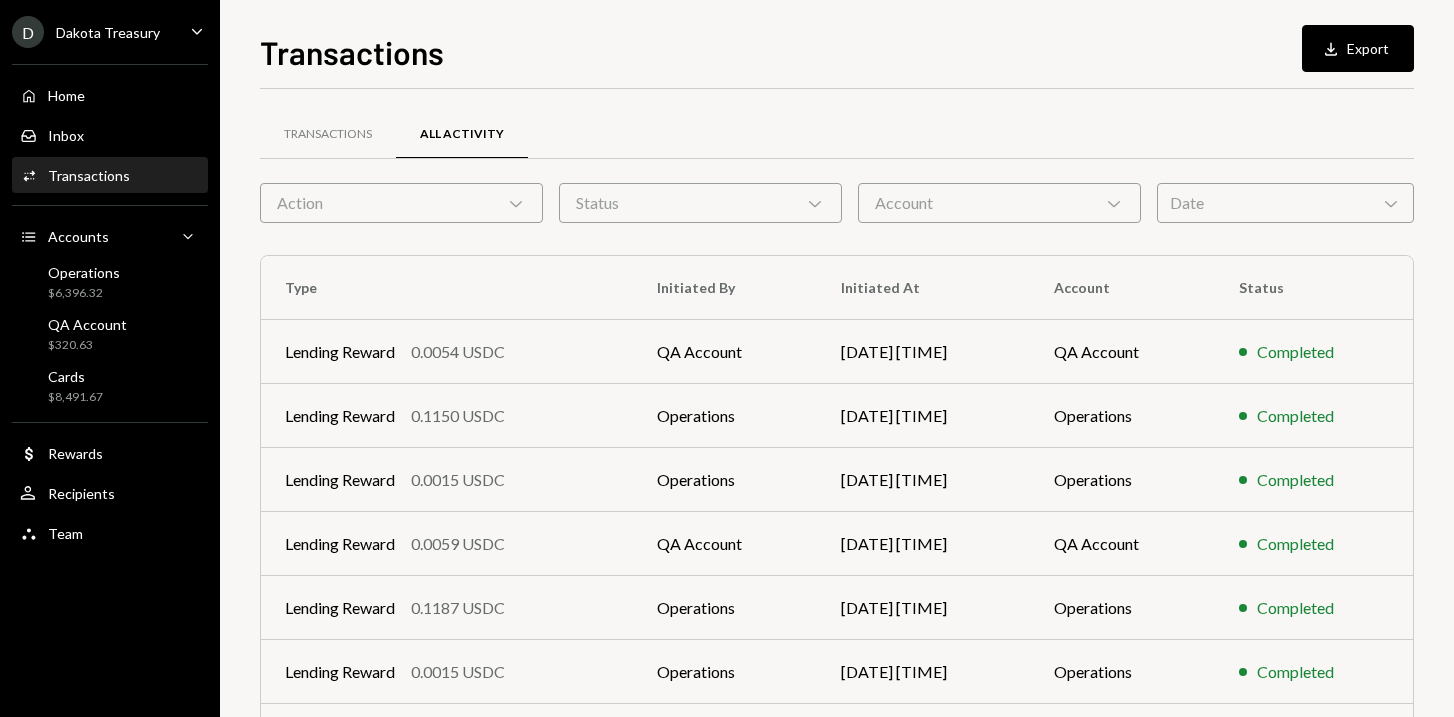 click on "Action Chevron Down" at bounding box center (401, 203) 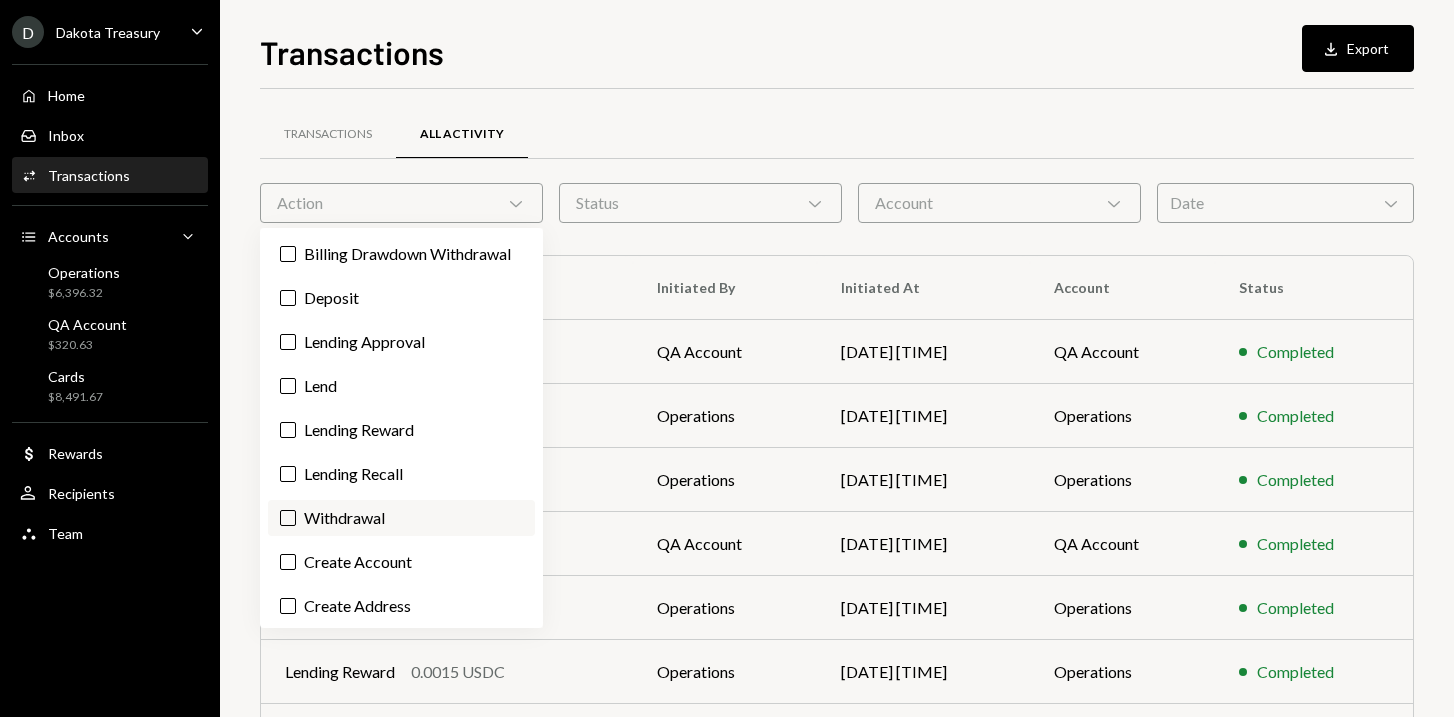 click on "Withdrawal" at bounding box center (401, 518) 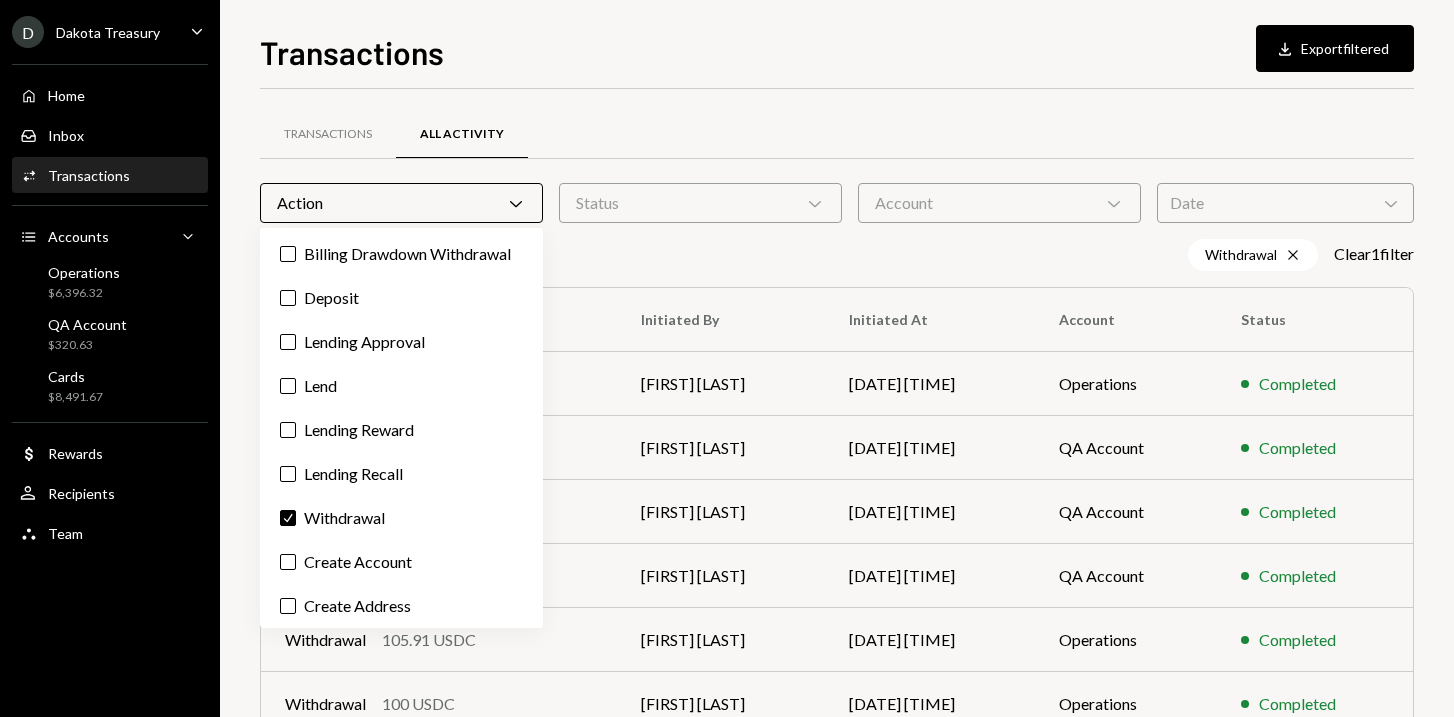 scroll, scrollTop: 0, scrollLeft: 0, axis: both 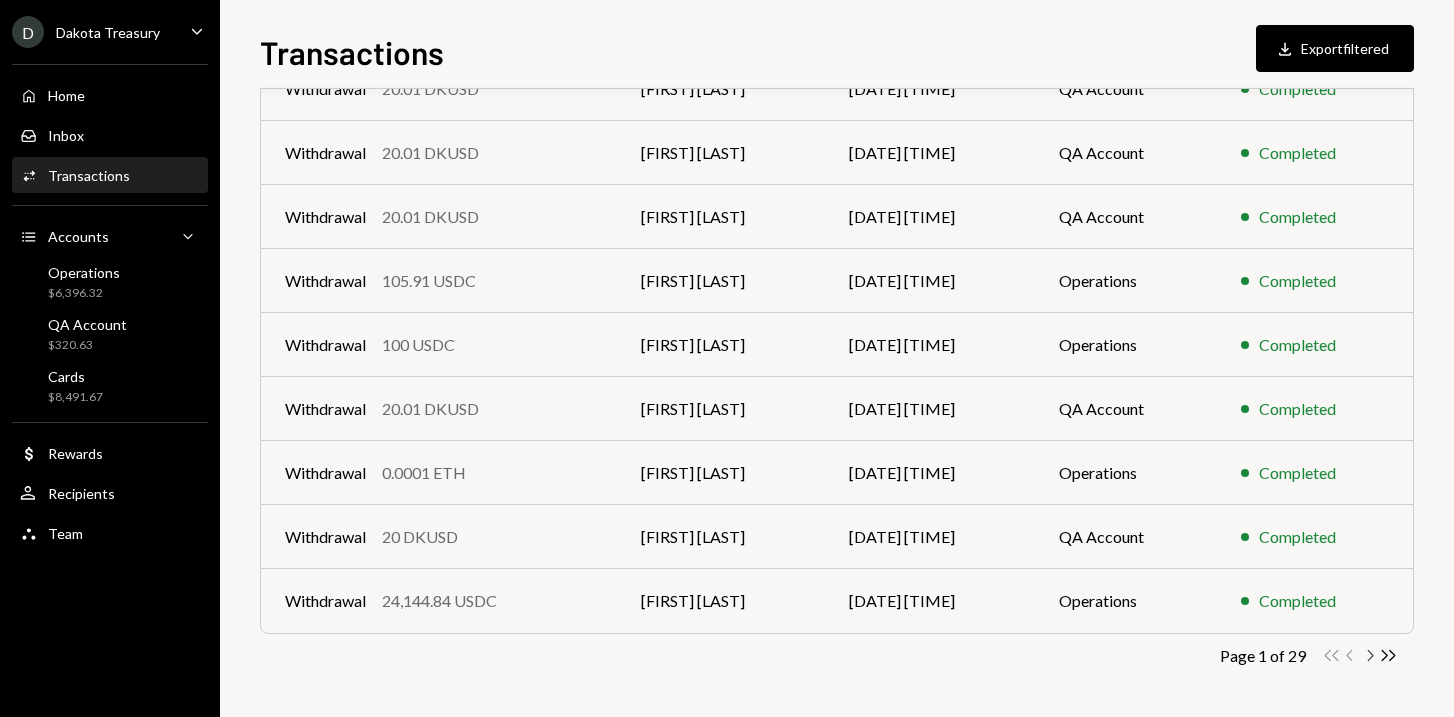 click on "Chevron Right" 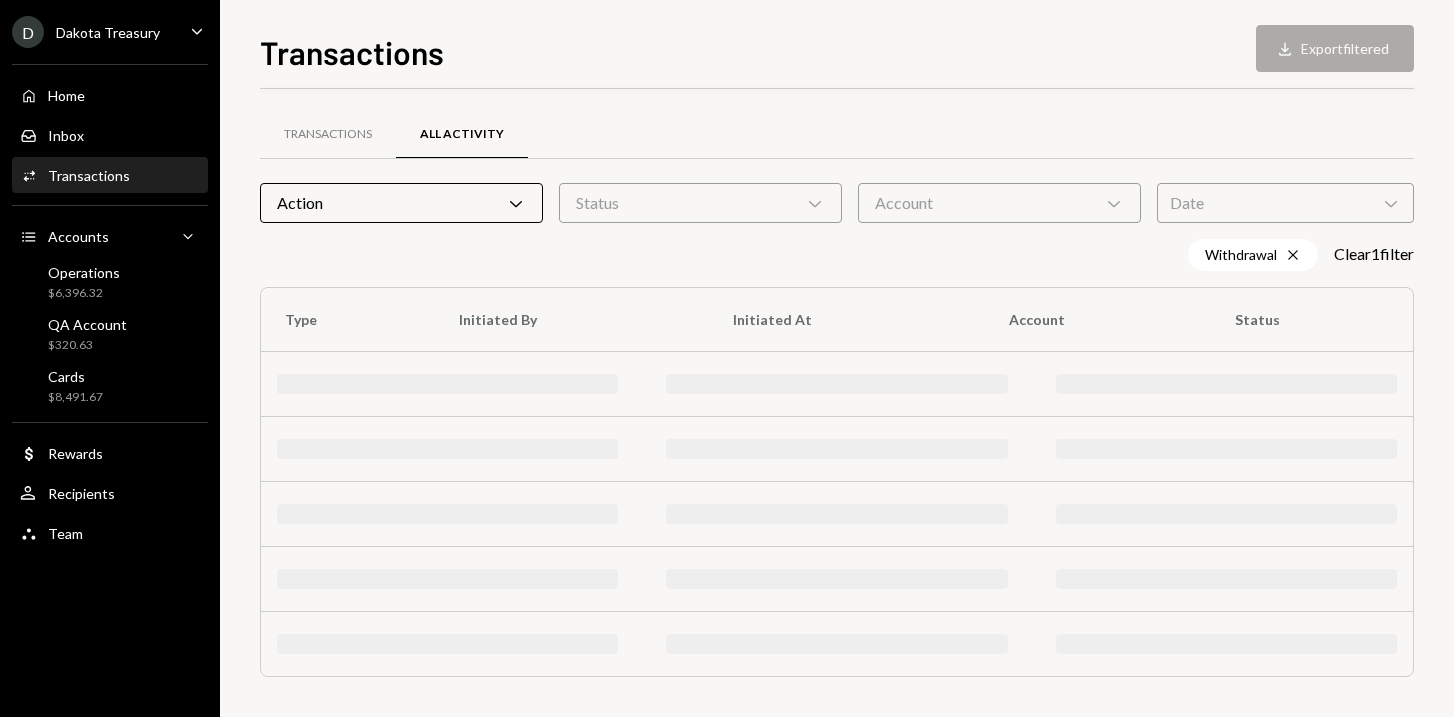 scroll, scrollTop: 359, scrollLeft: 0, axis: vertical 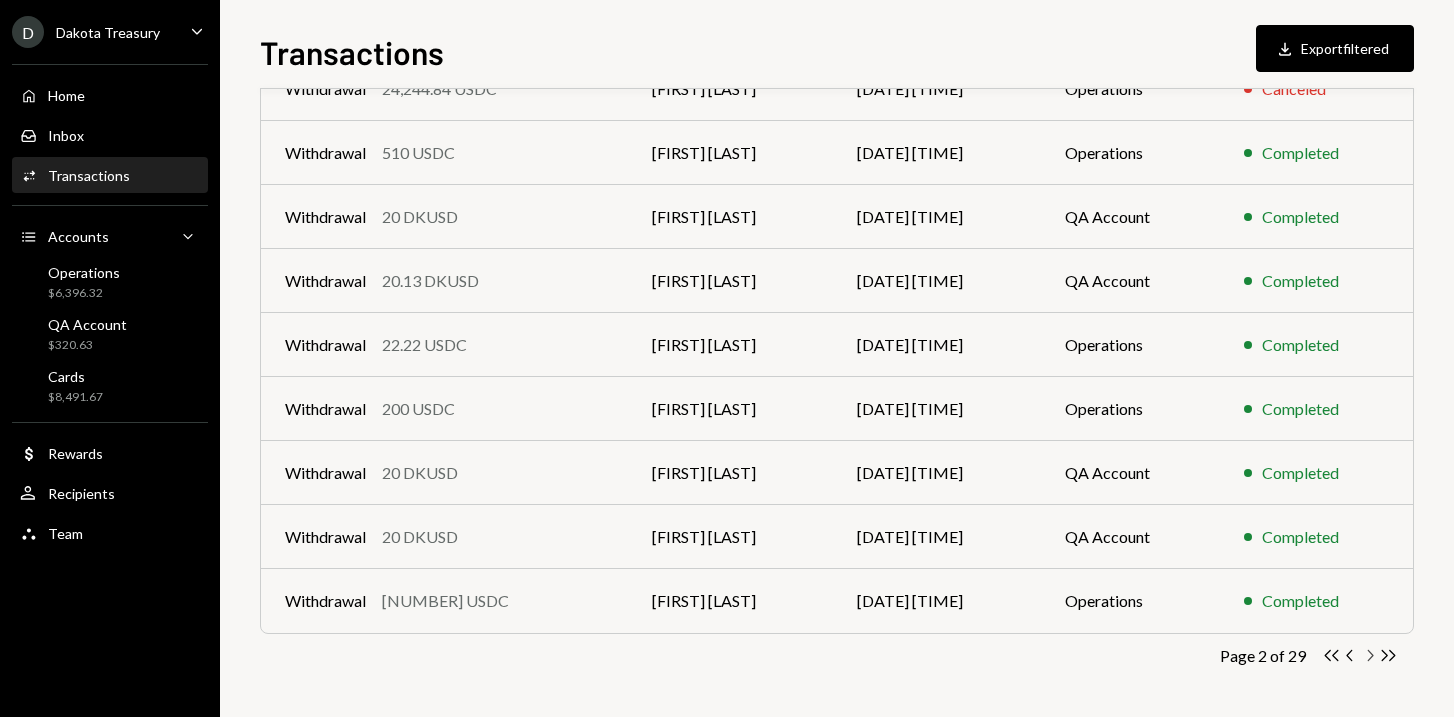 click on "Chevron Right" 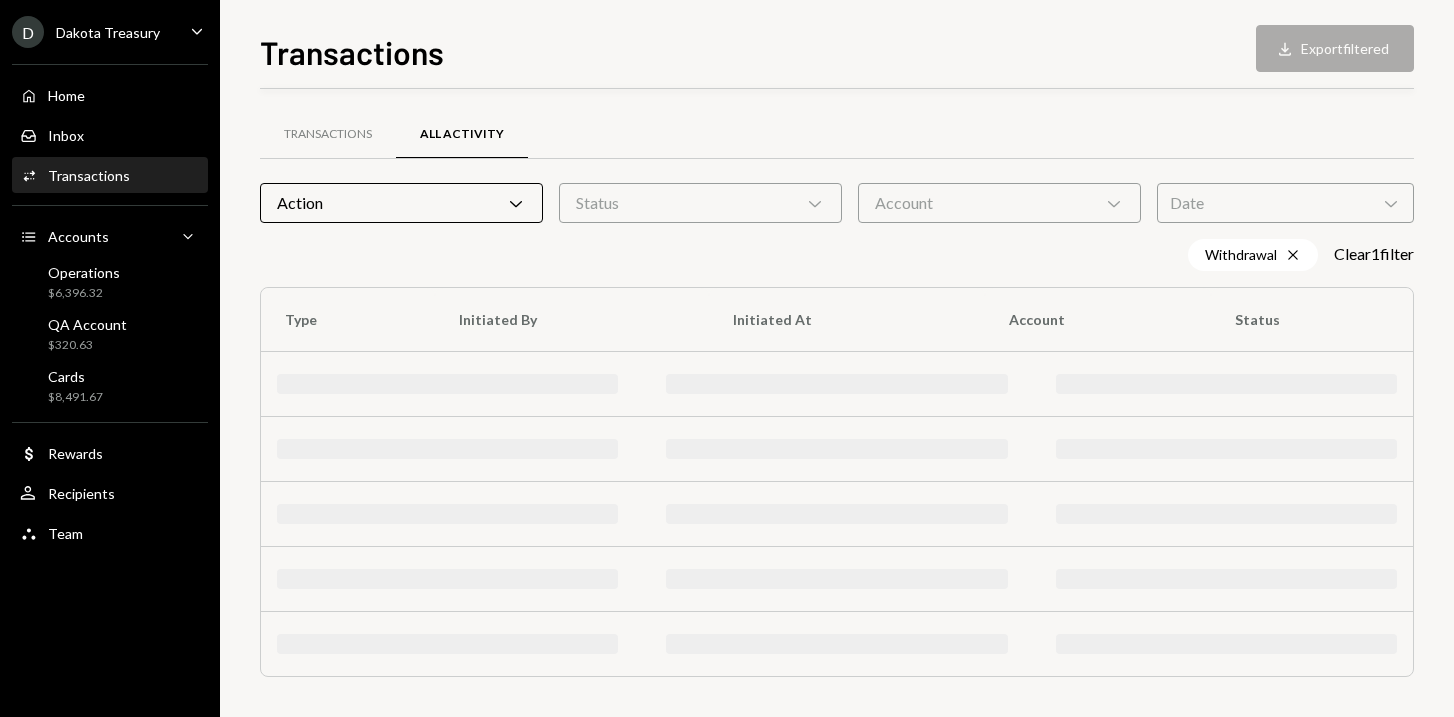 scroll, scrollTop: 359, scrollLeft: 0, axis: vertical 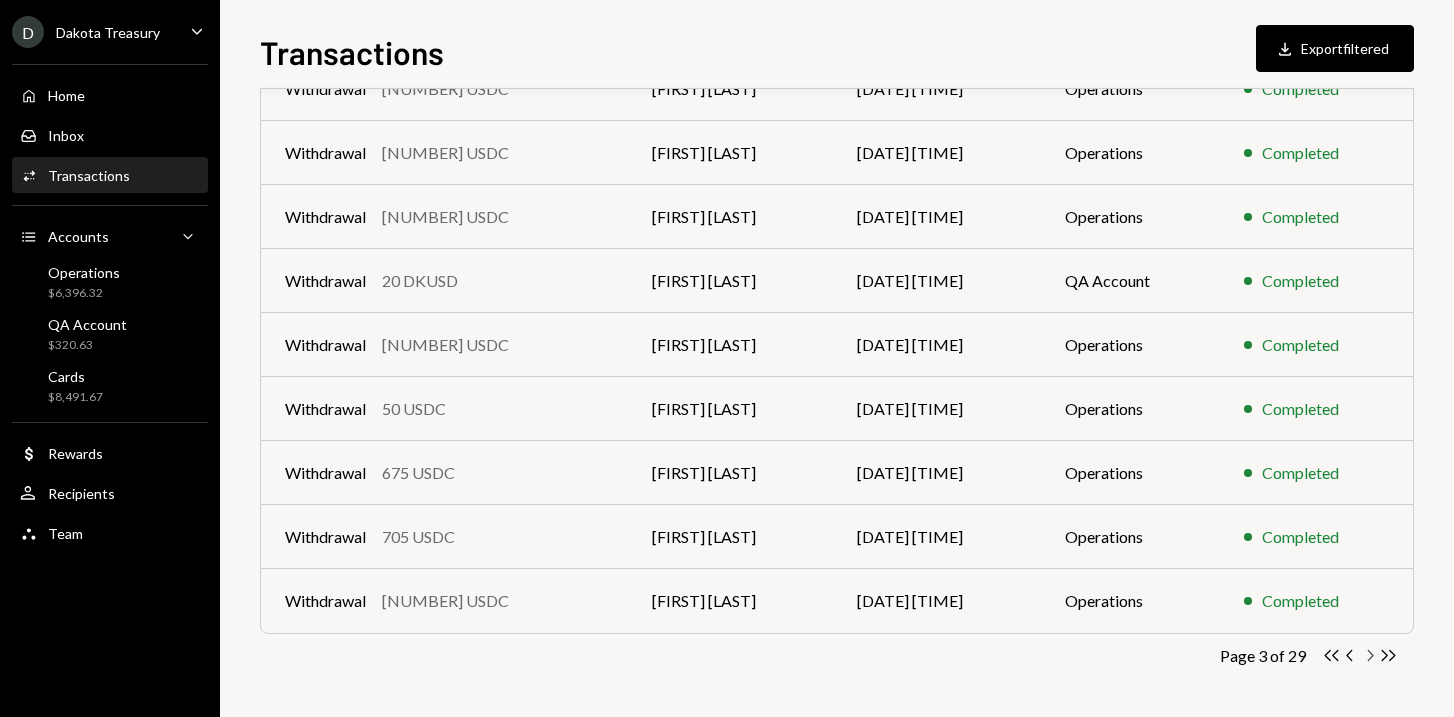 click on "Chevron Right" 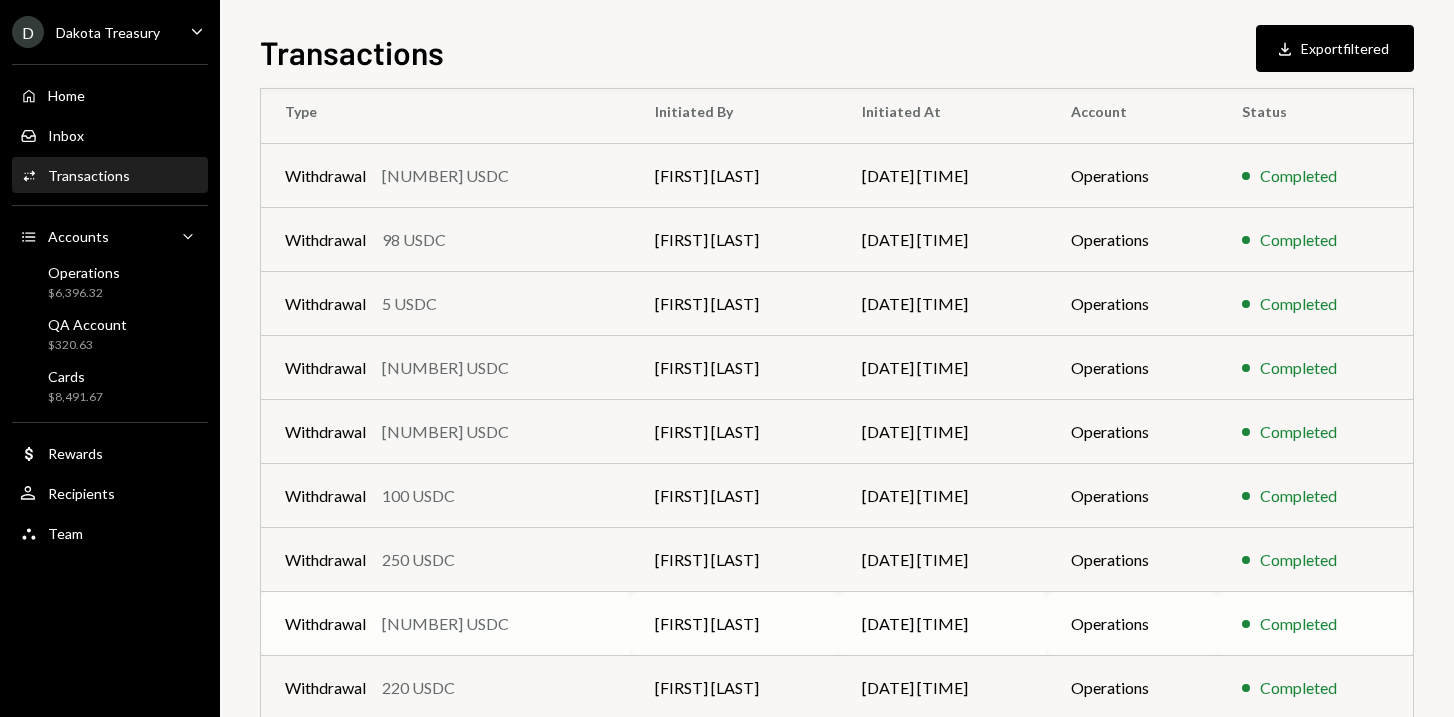 scroll, scrollTop: 359, scrollLeft: 0, axis: vertical 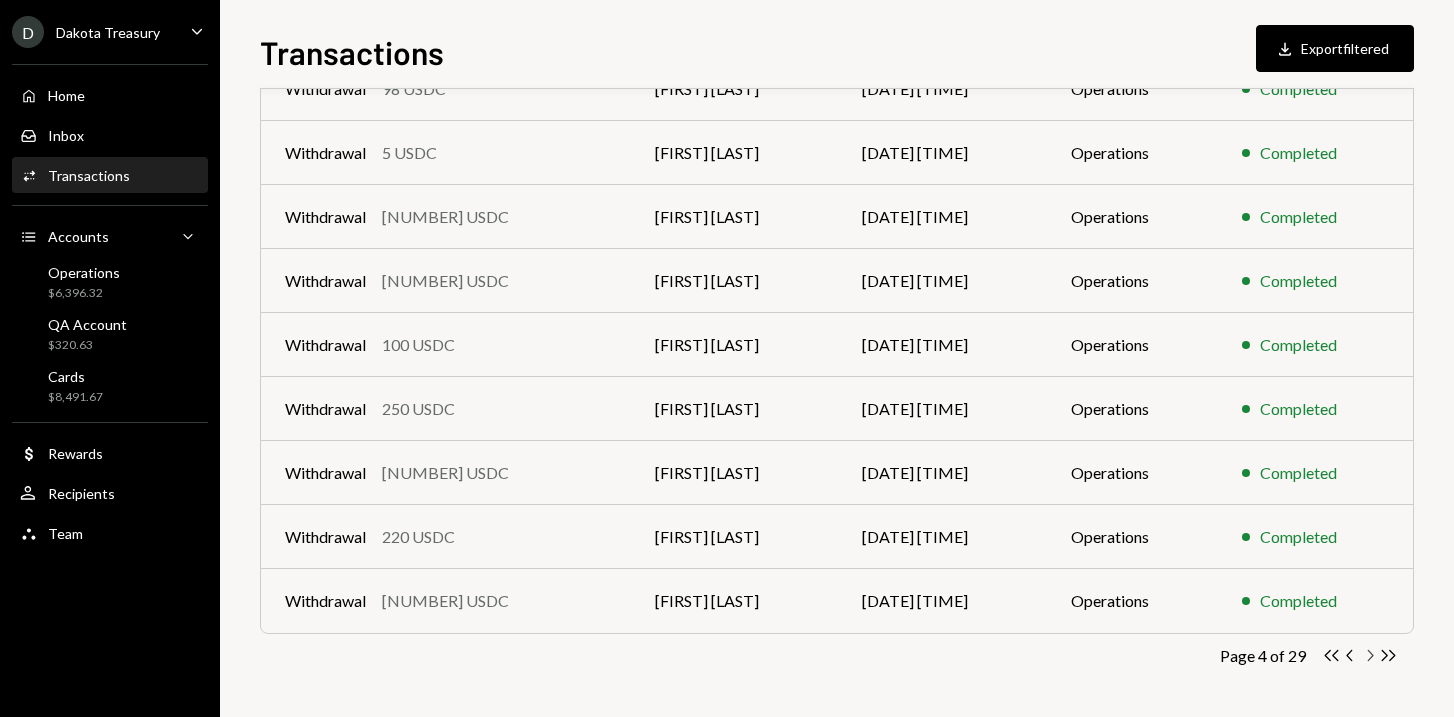 click on "Chevron Right" 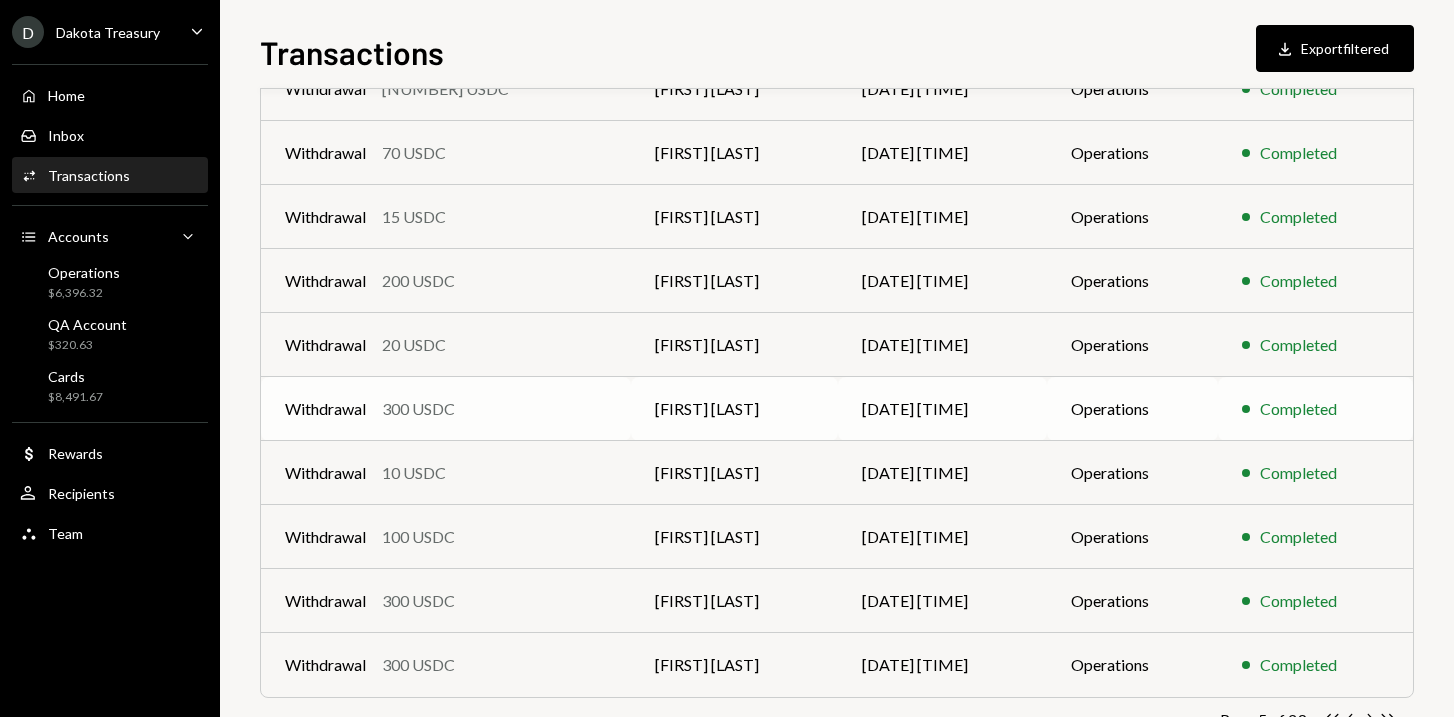 scroll, scrollTop: 353, scrollLeft: 0, axis: vertical 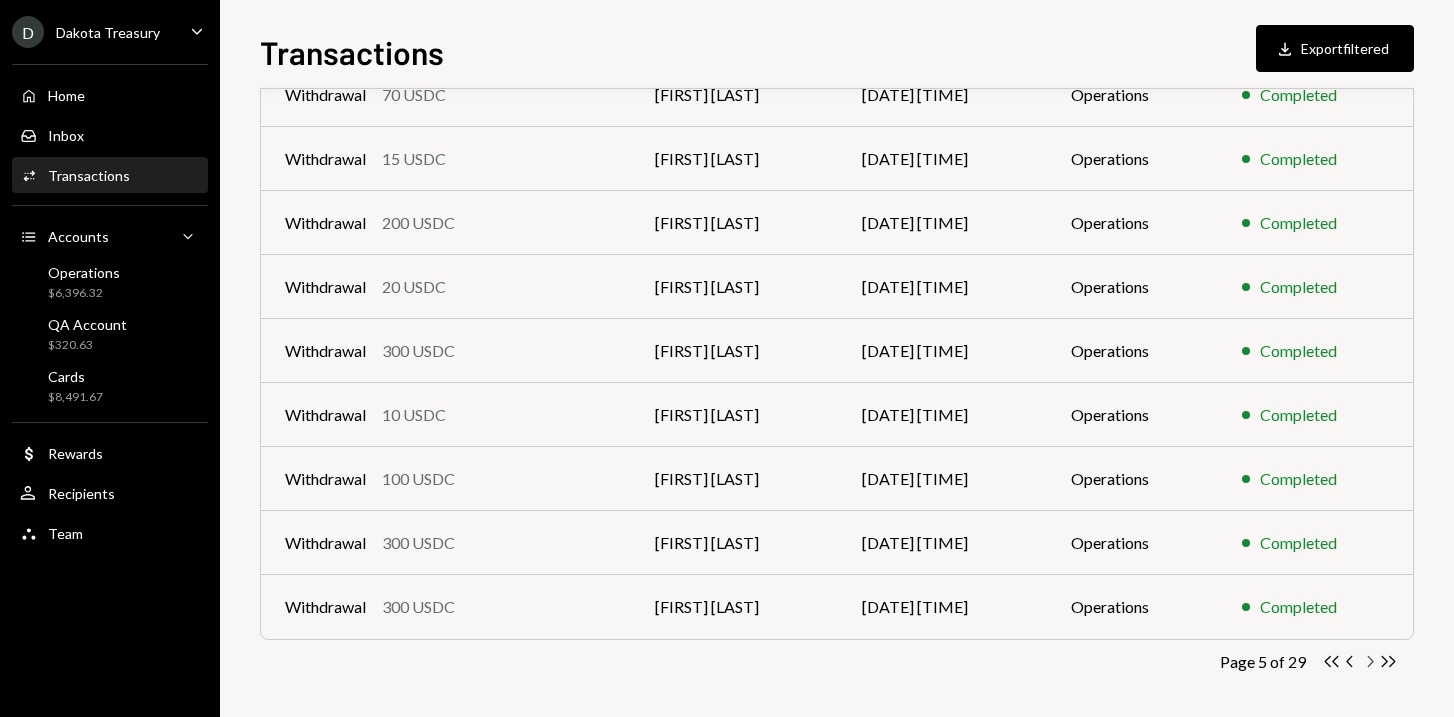 click on "Chevron Right" 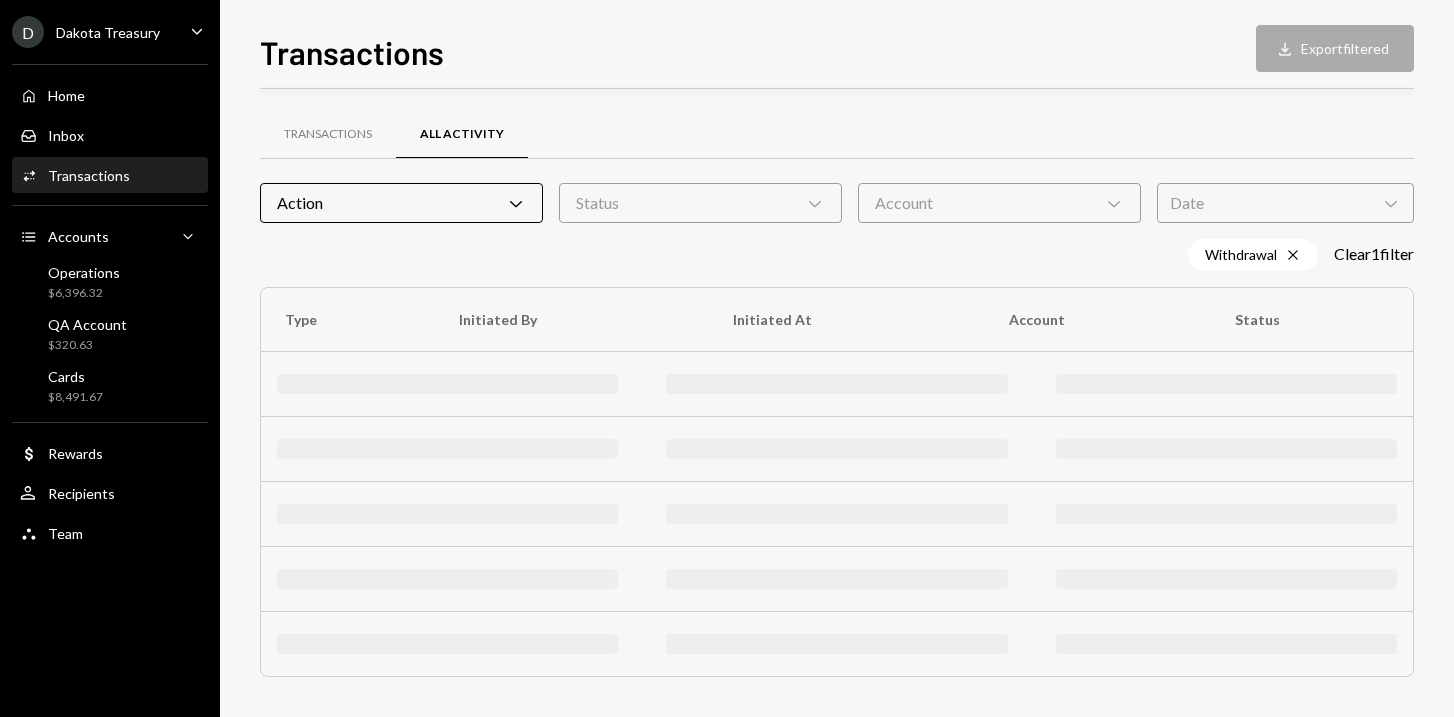 scroll, scrollTop: 353, scrollLeft: 0, axis: vertical 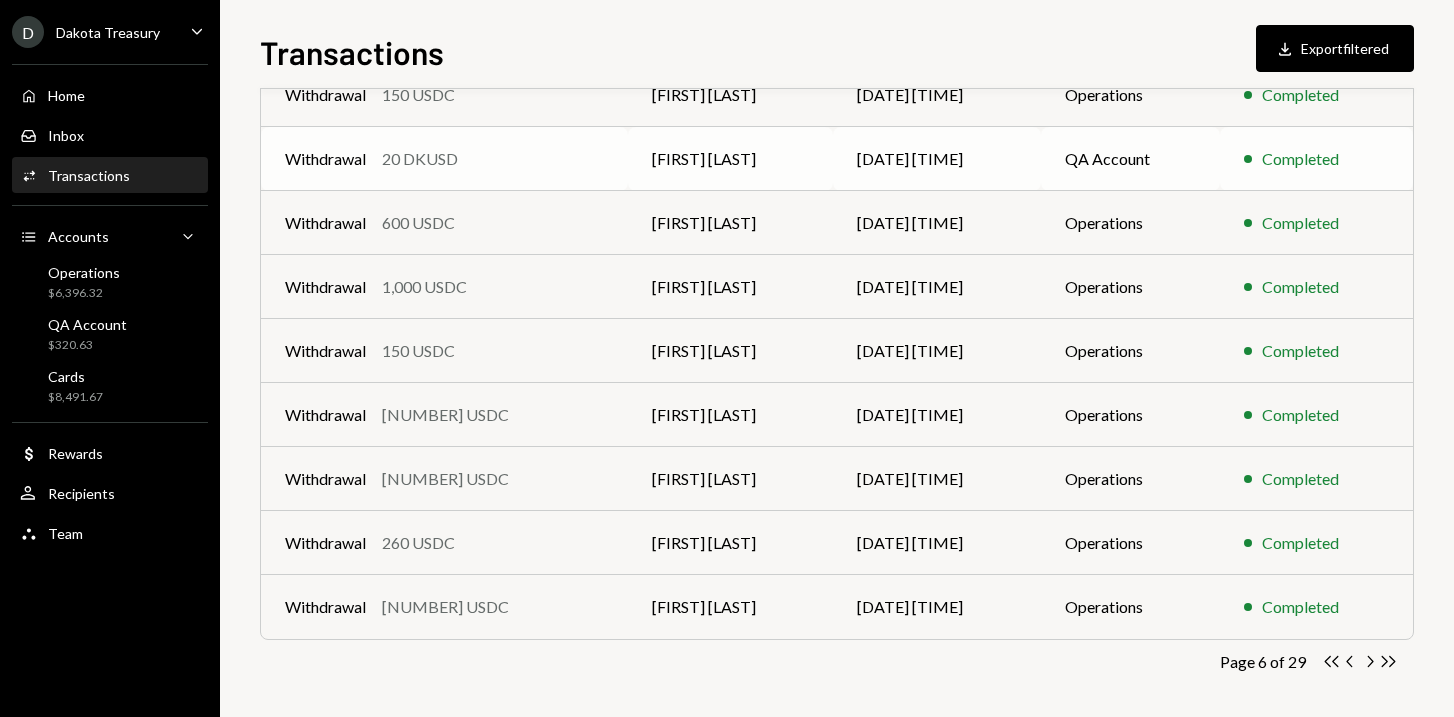 click on "20  DKUSD" at bounding box center [420, 159] 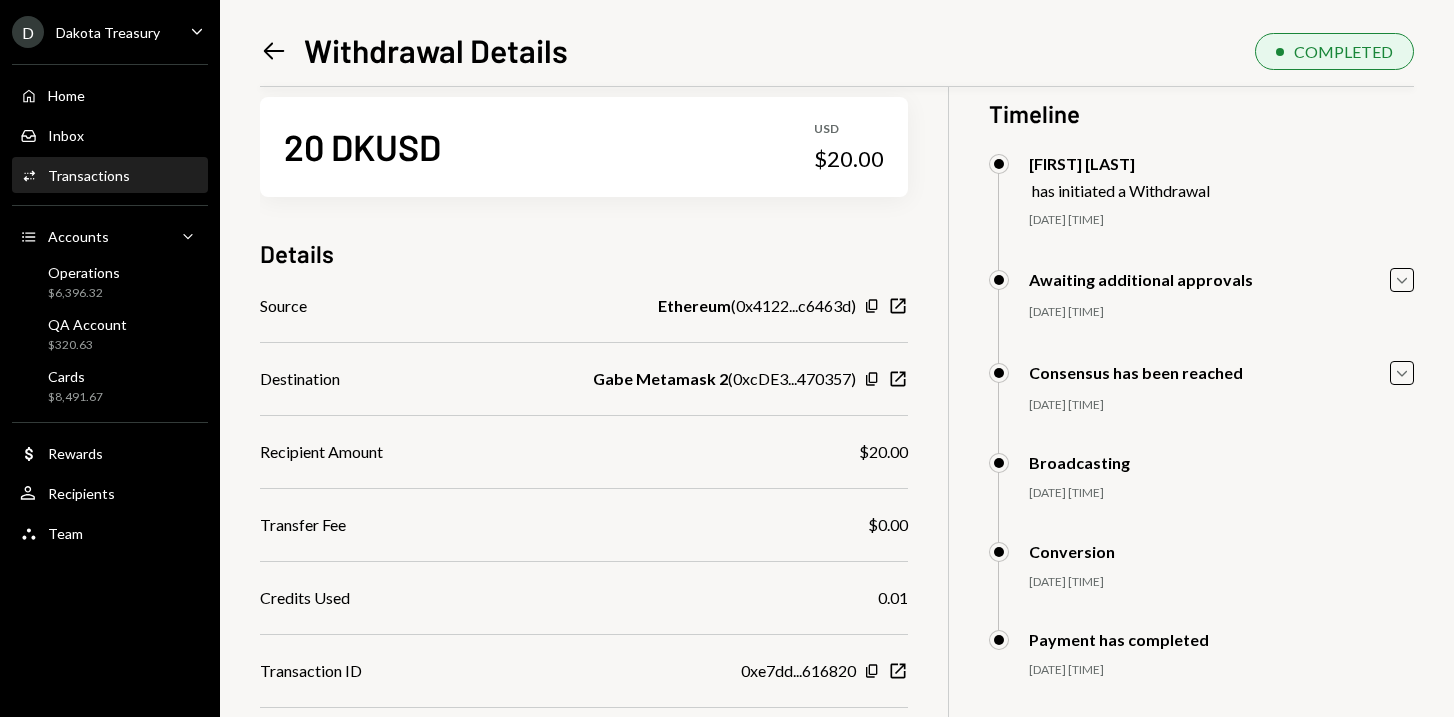 scroll, scrollTop: 86, scrollLeft: 0, axis: vertical 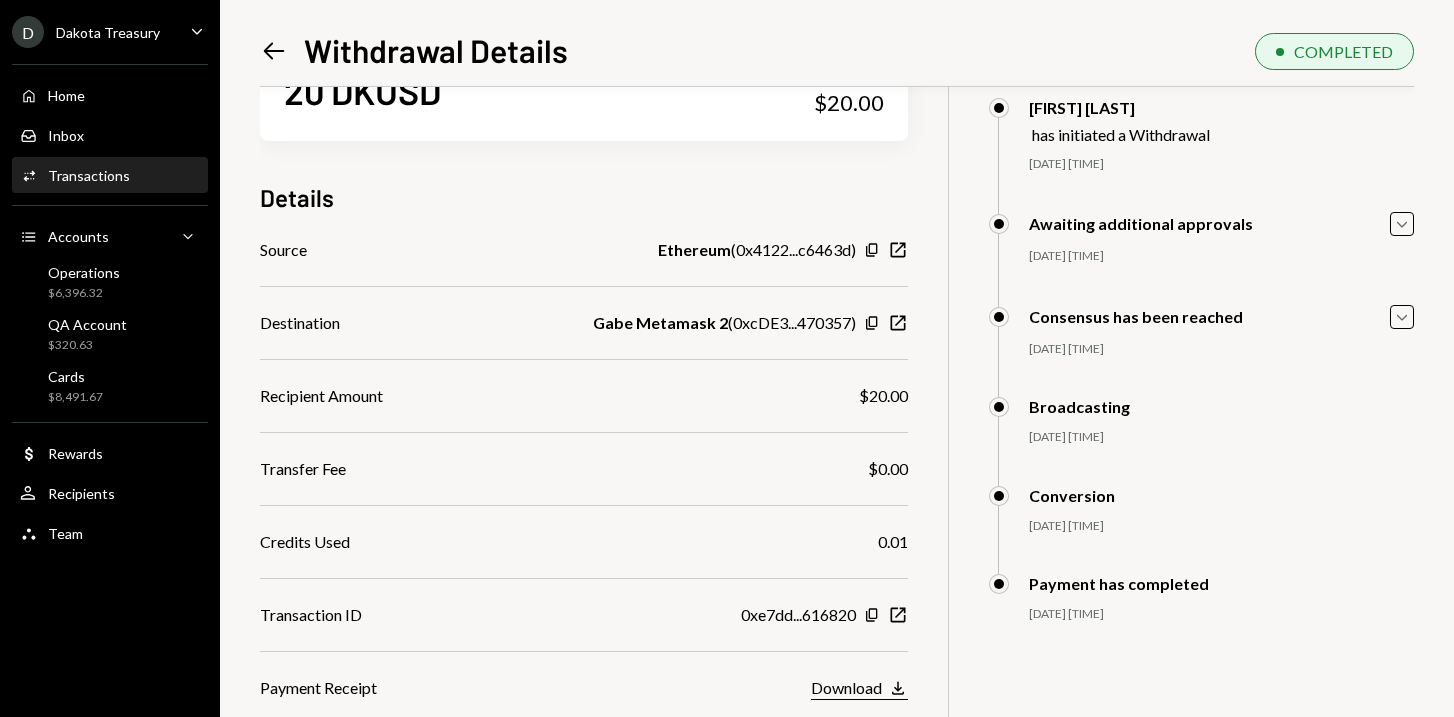 click on "Download" 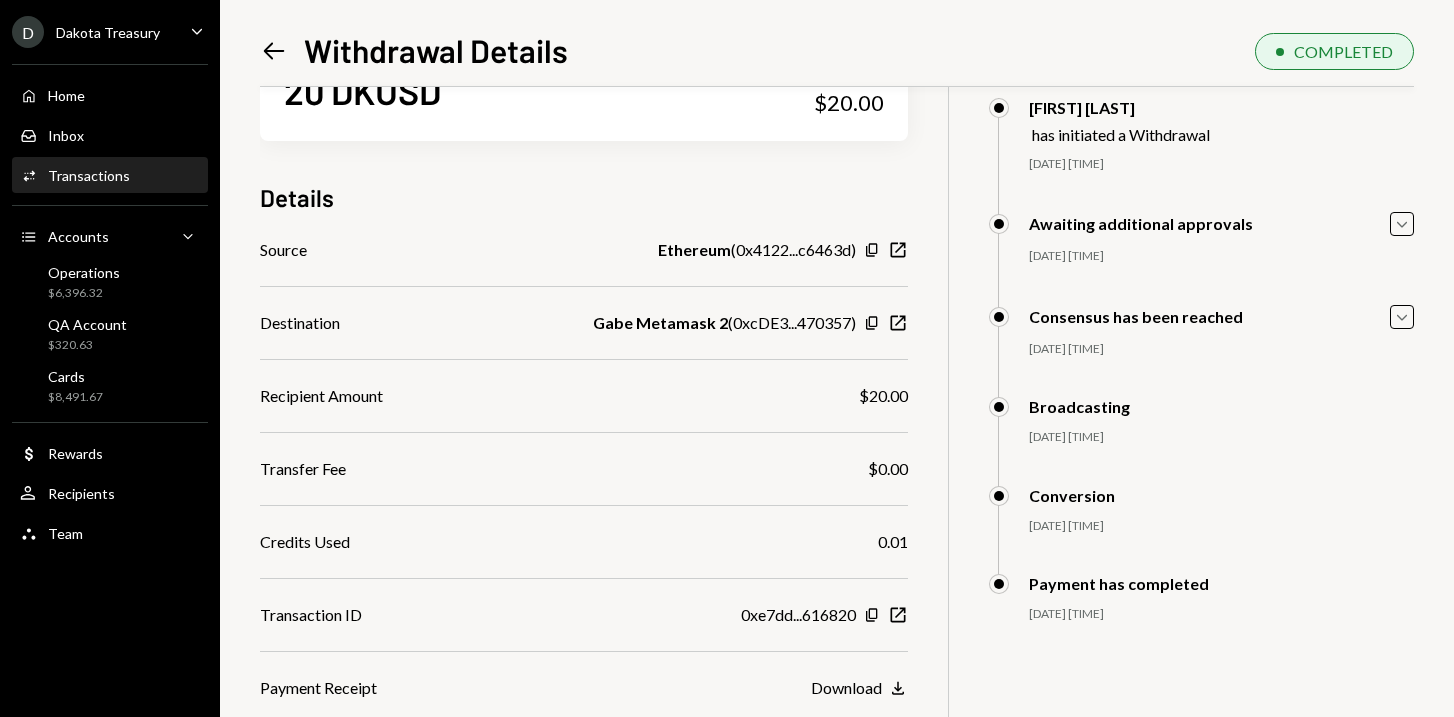 click on "Left Arrow" 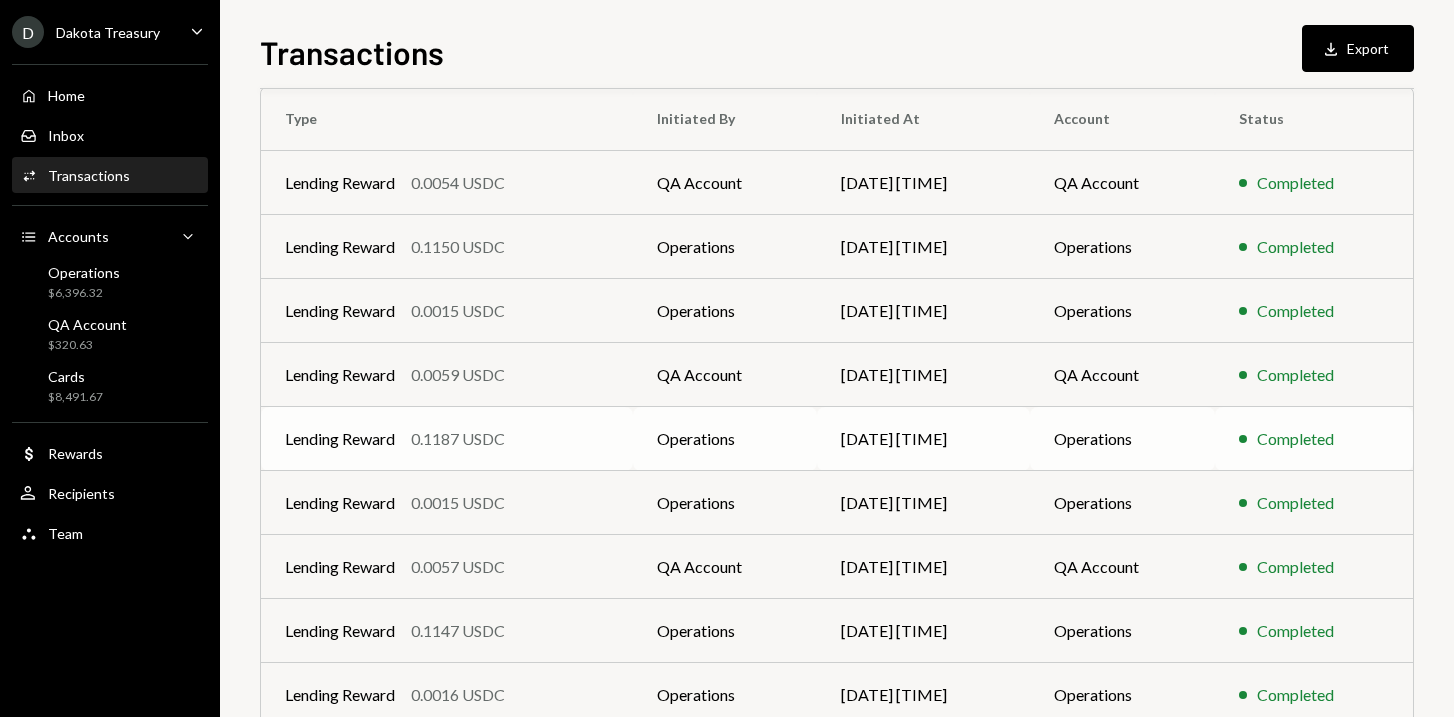 scroll, scrollTop: 327, scrollLeft: 0, axis: vertical 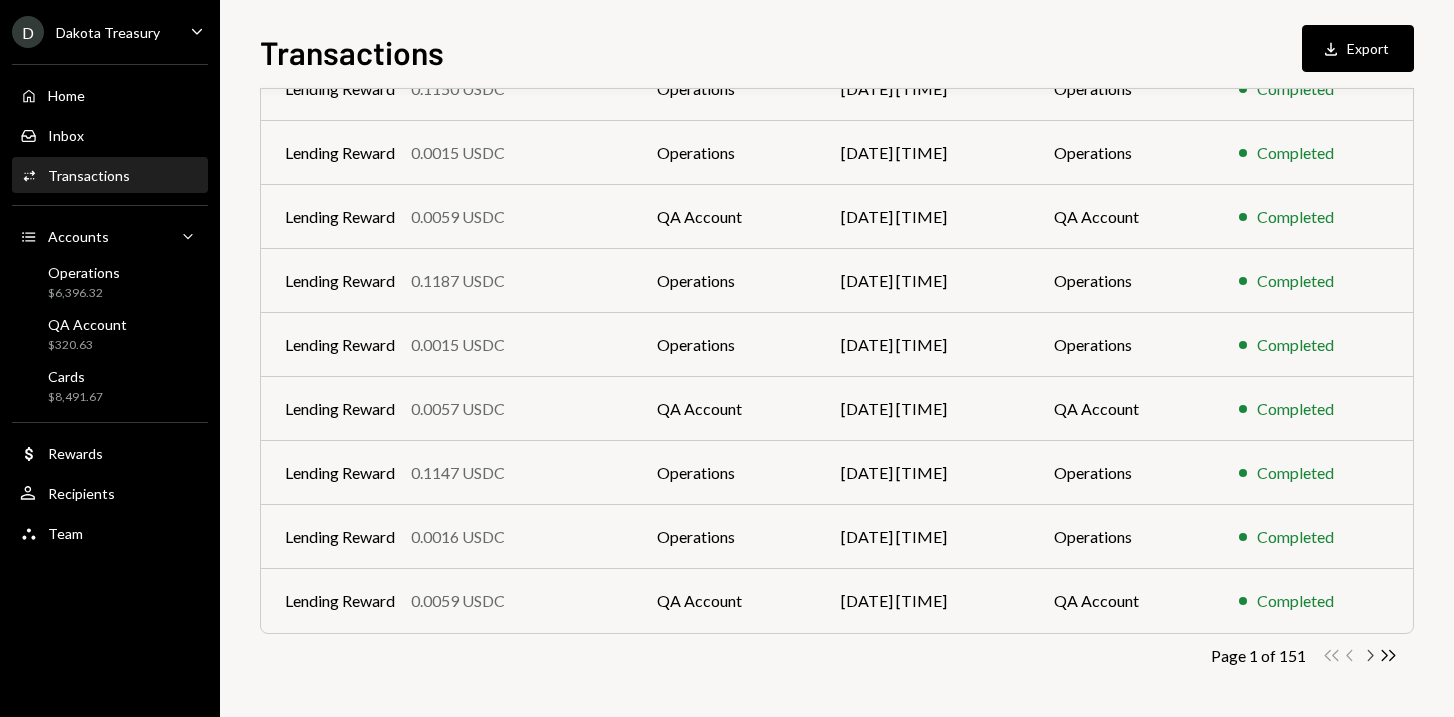 click on "Chevron Right" 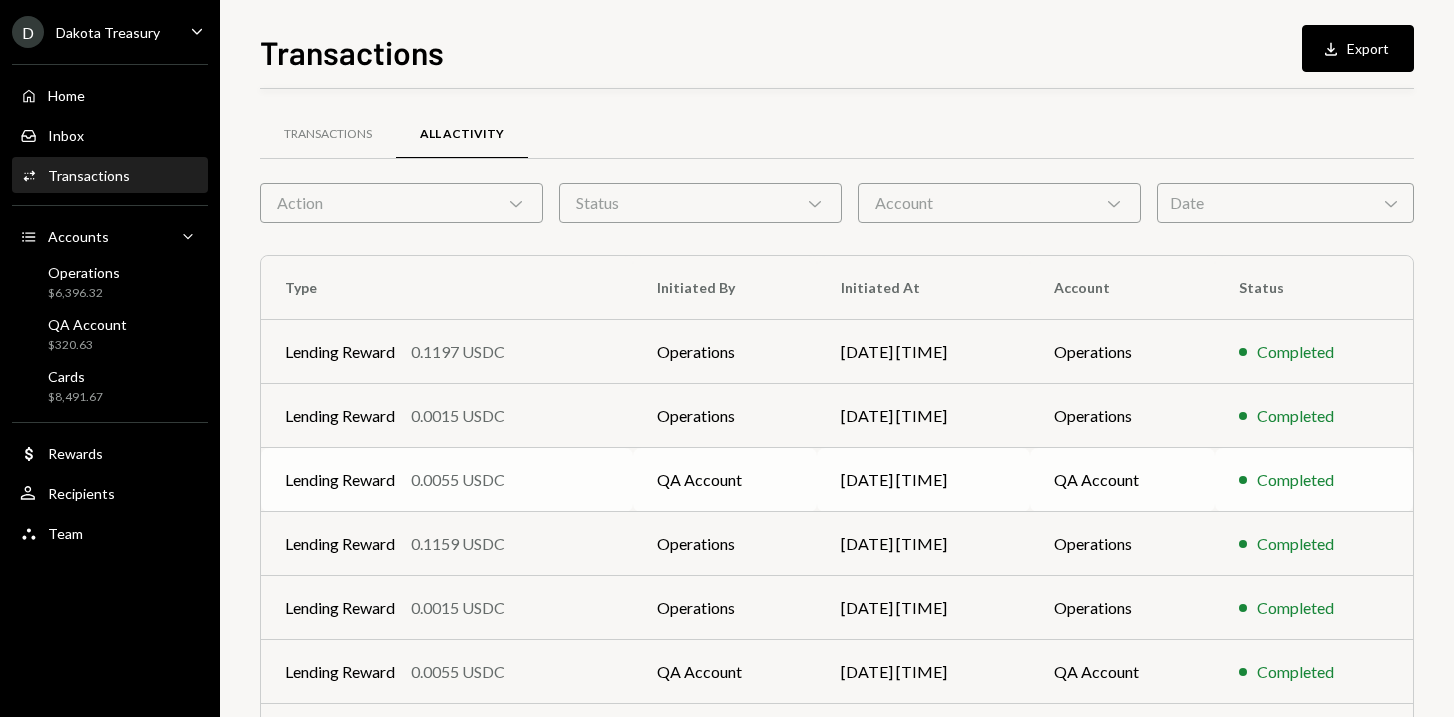 scroll, scrollTop: 327, scrollLeft: 0, axis: vertical 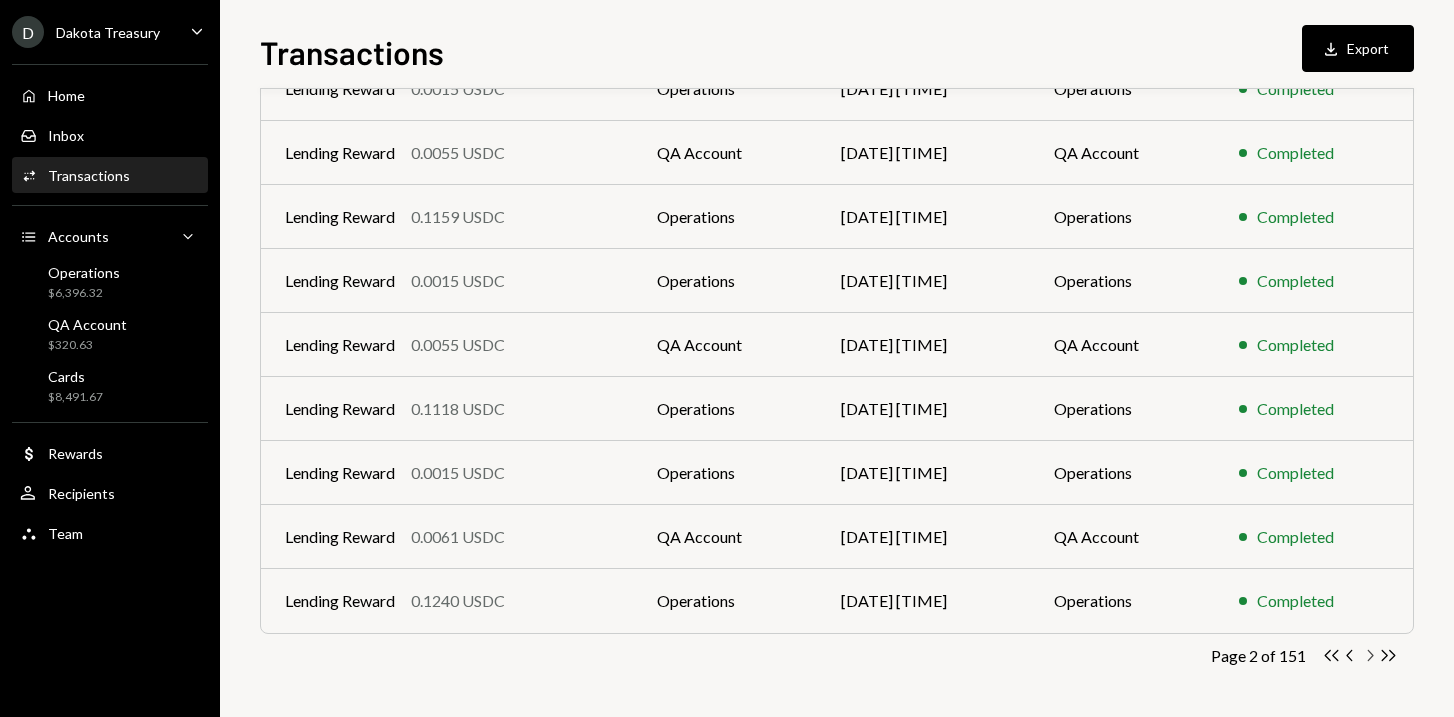 click on "Chevron Right" 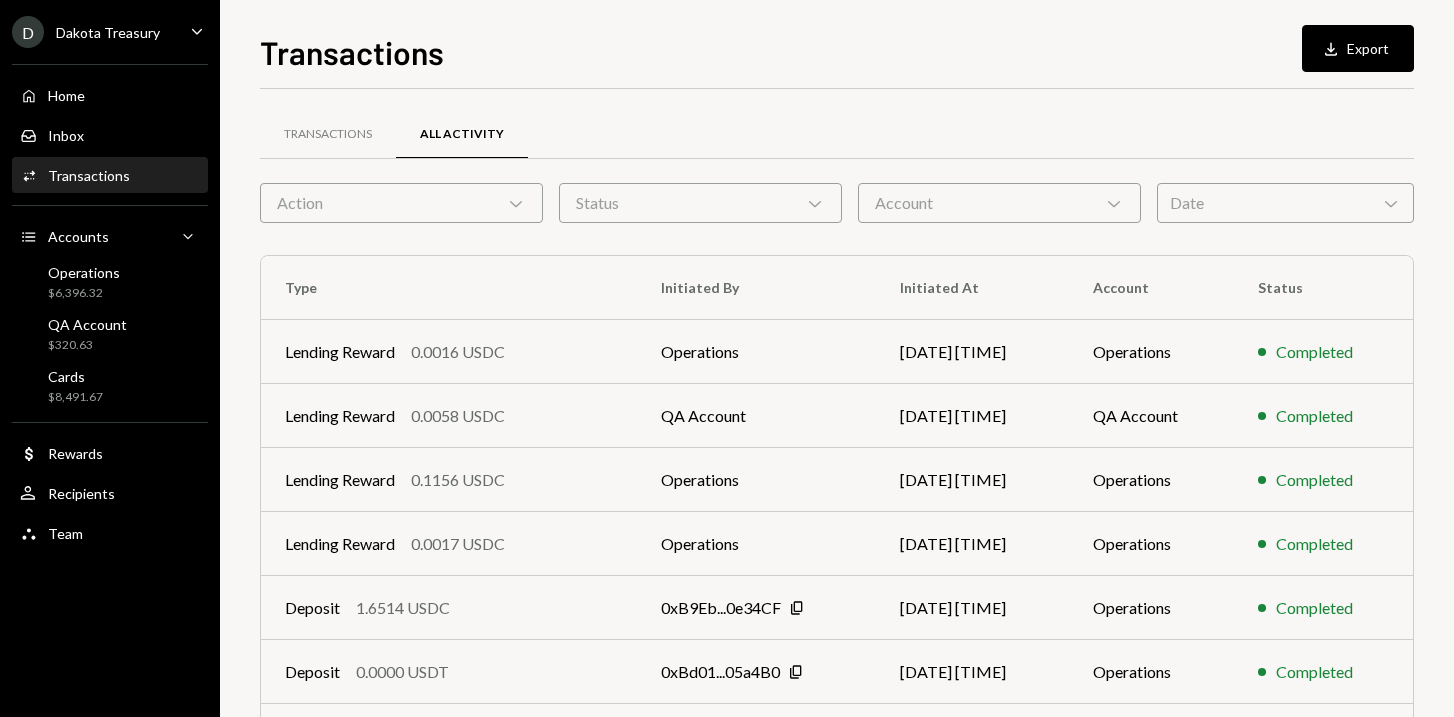 click on "Status Chevron Down" at bounding box center [700, 203] 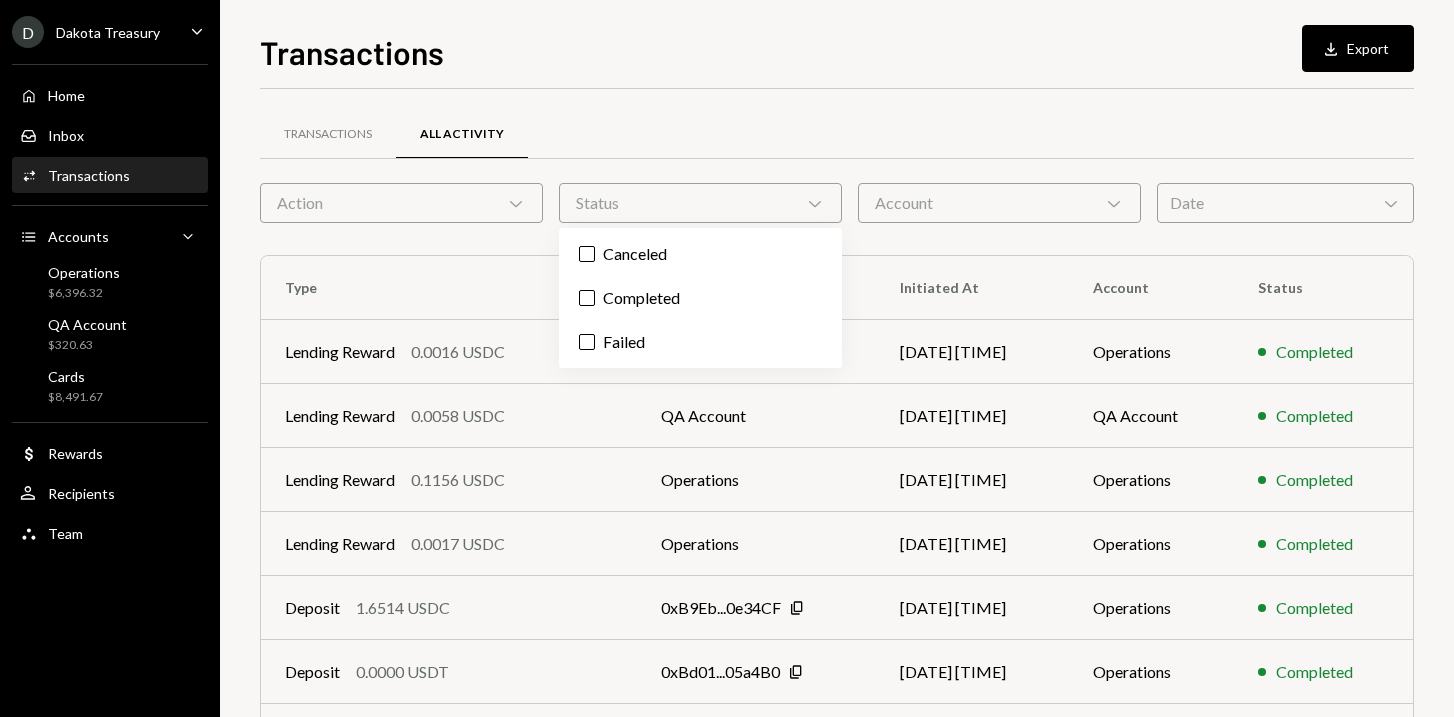 click on "Action Chevron Down" at bounding box center [401, 203] 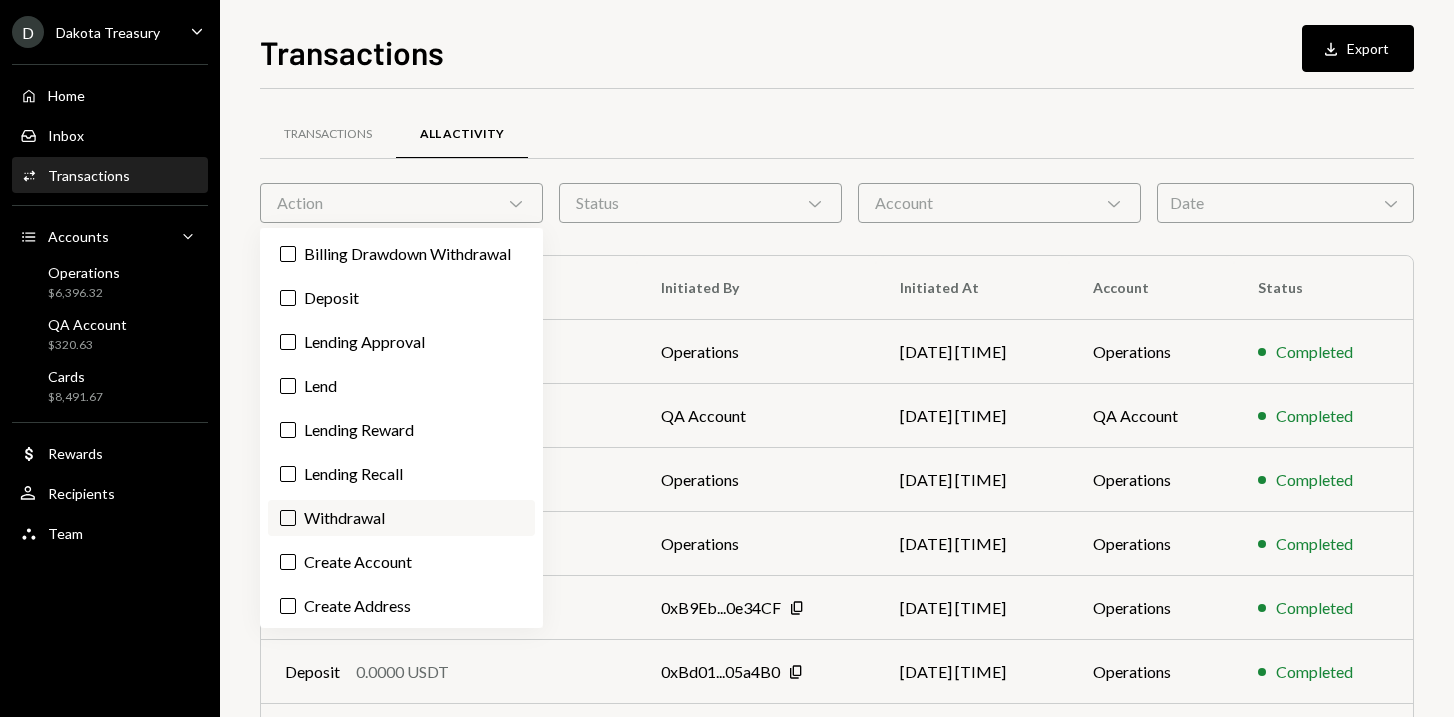 click on "Withdrawal" at bounding box center (288, 518) 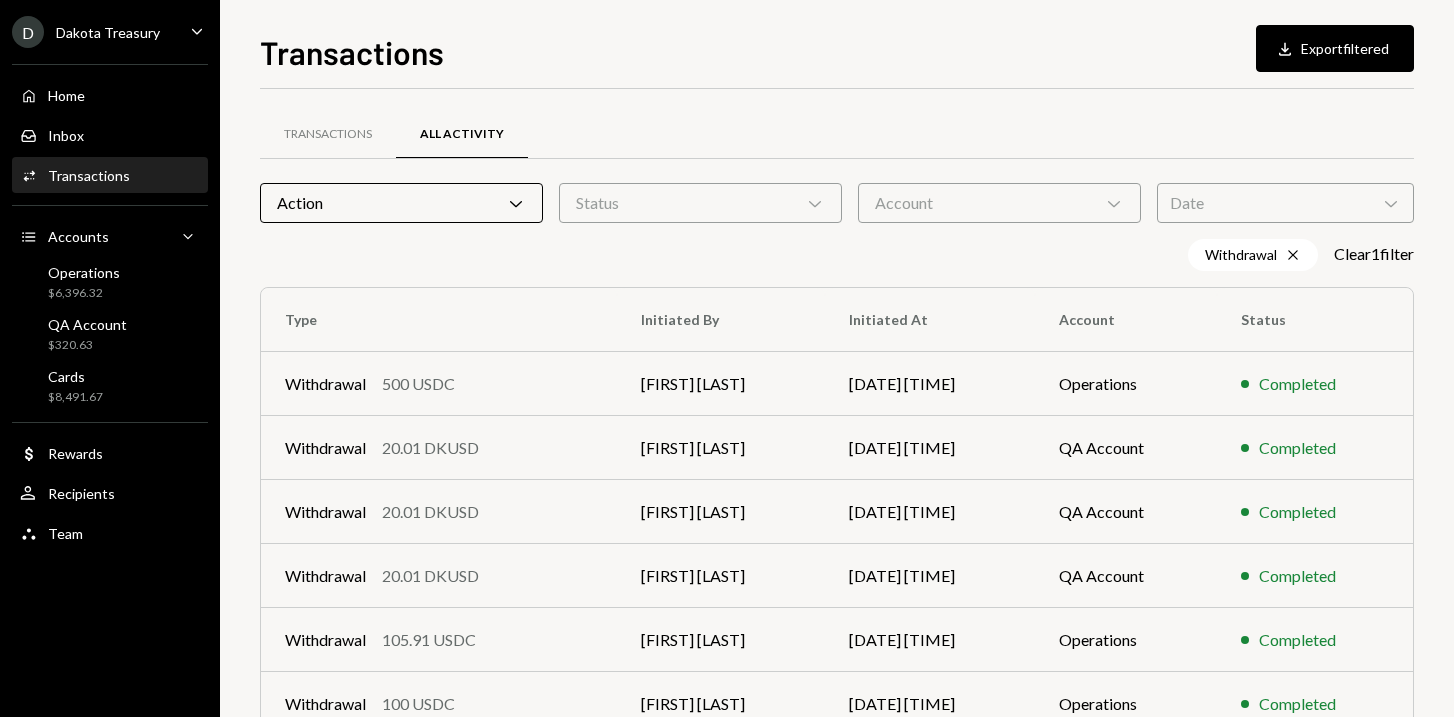 click on "Withdrawal Cross Clear  1  filter" at bounding box center (837, 255) 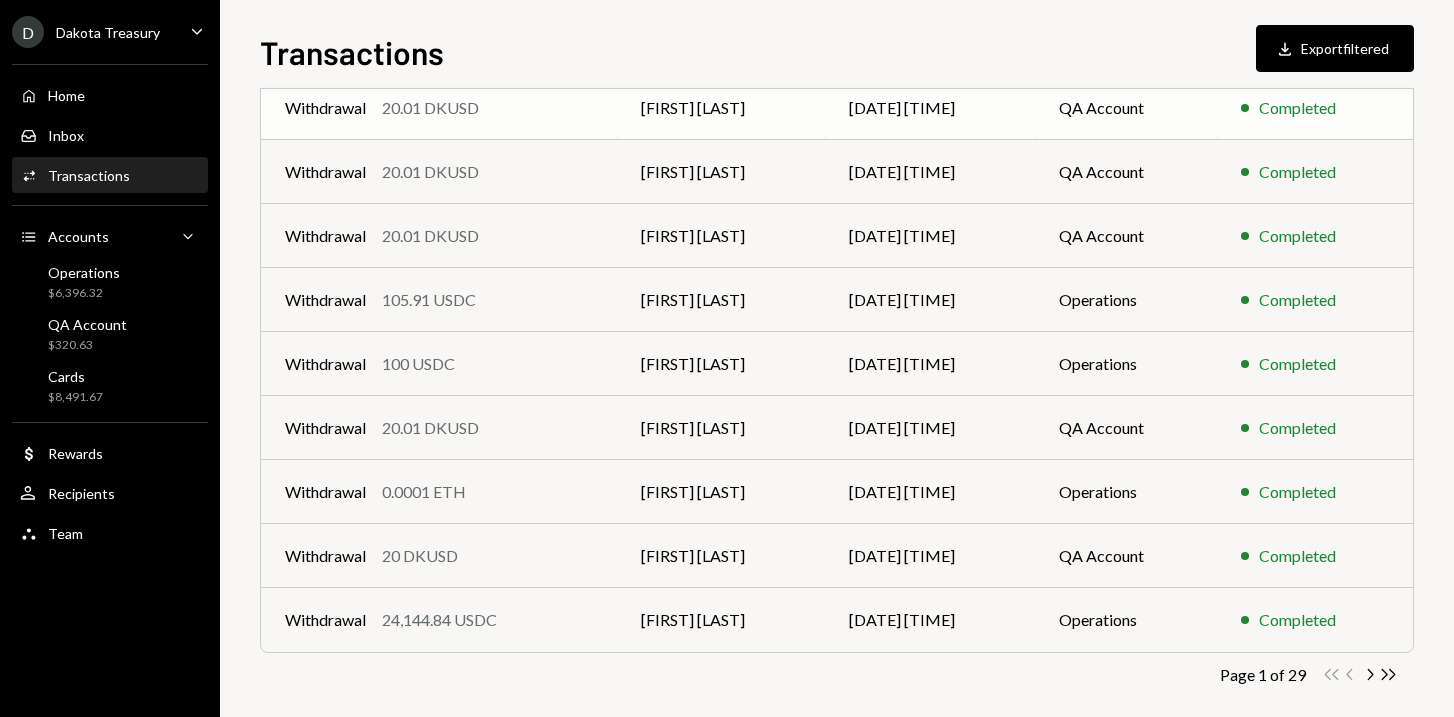 scroll, scrollTop: 359, scrollLeft: 0, axis: vertical 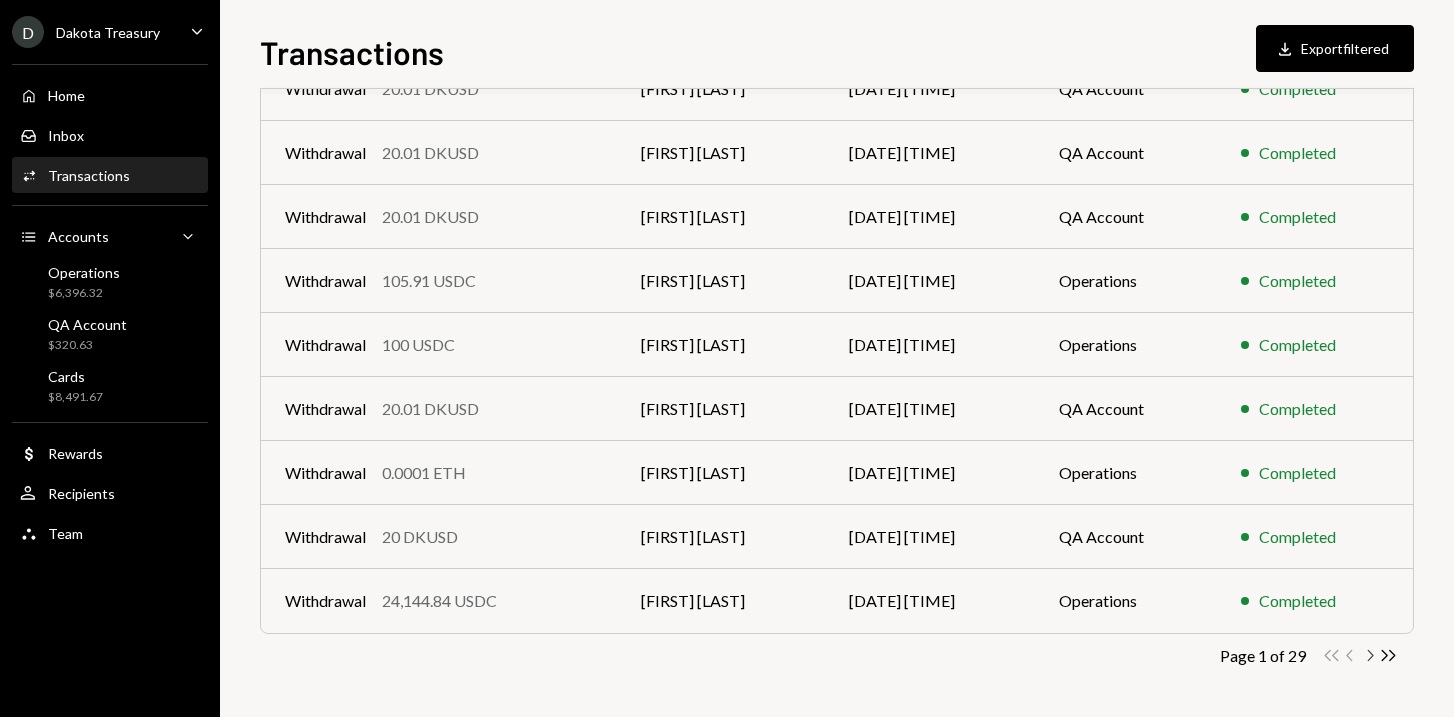 click on "Chevron Right" 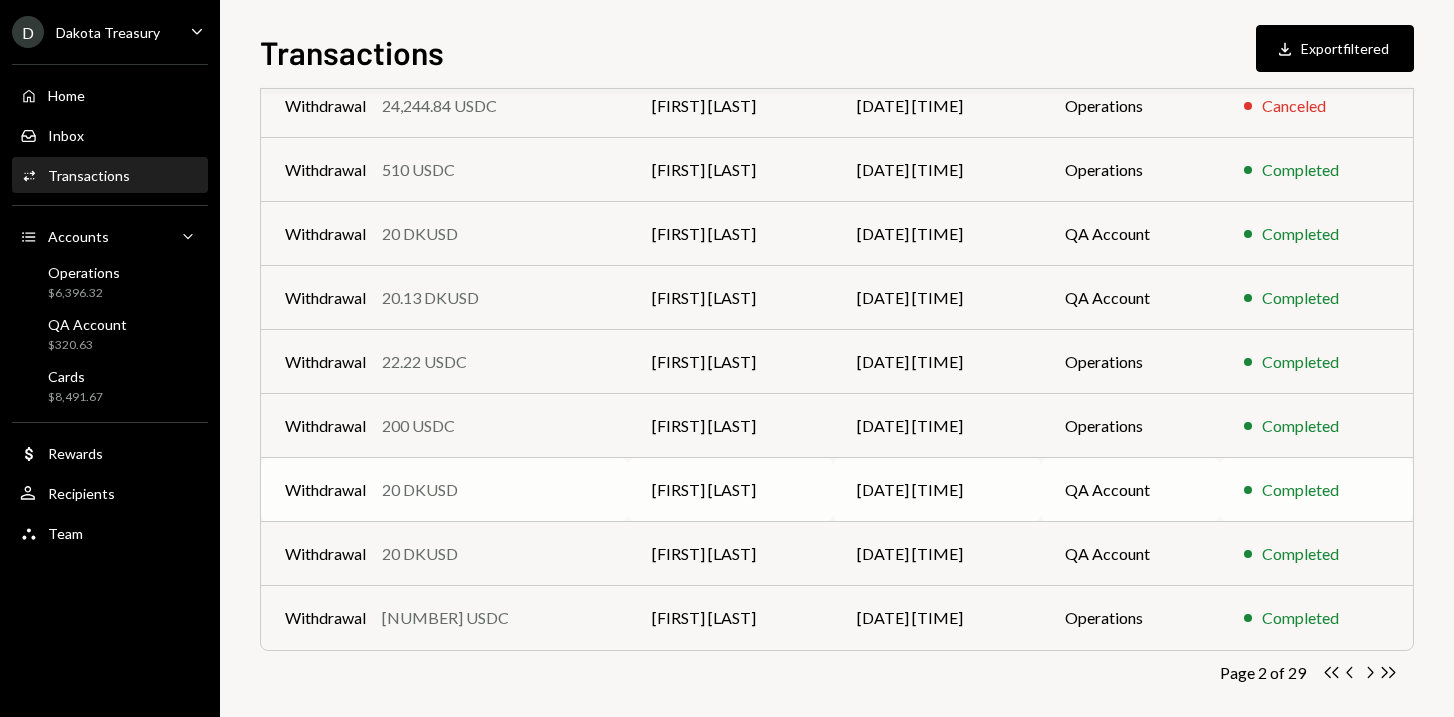 scroll, scrollTop: 359, scrollLeft: 0, axis: vertical 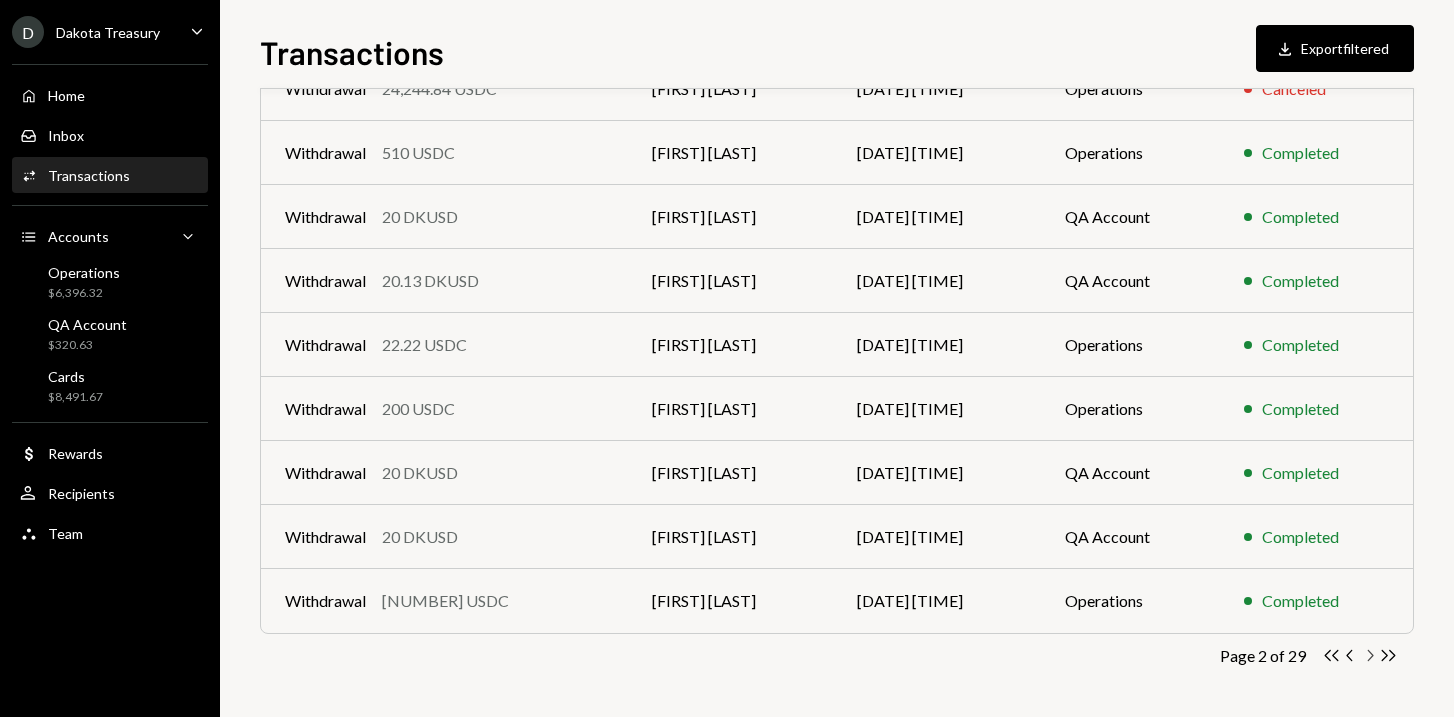 click 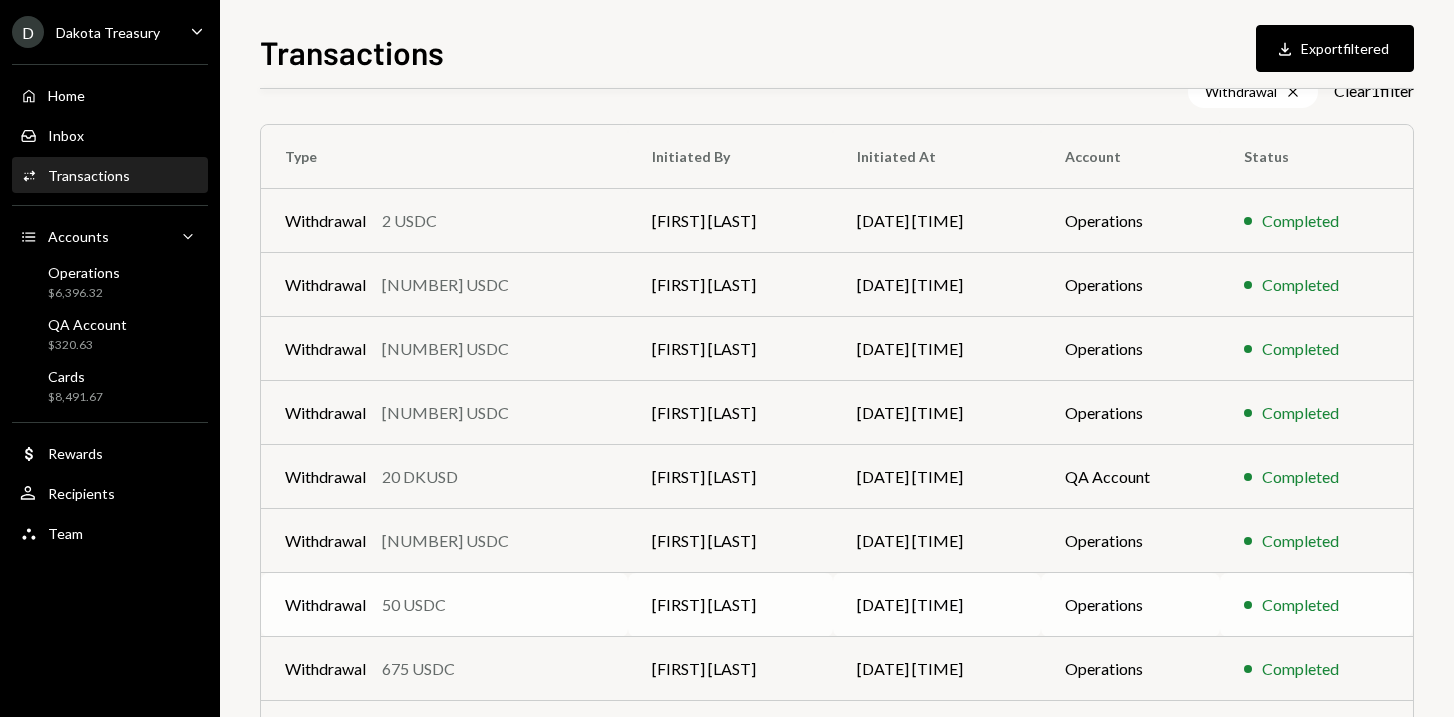 scroll, scrollTop: 162, scrollLeft: 0, axis: vertical 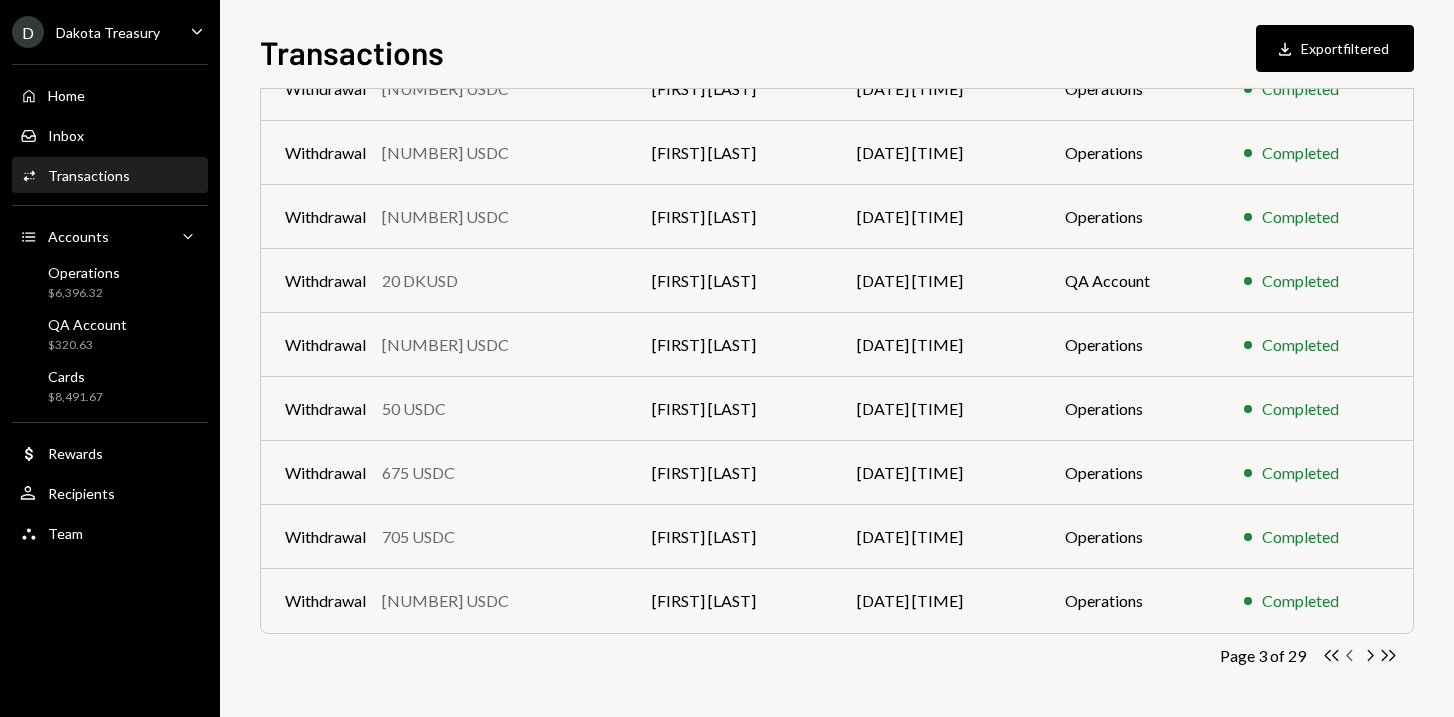 click on "Chevron Left" 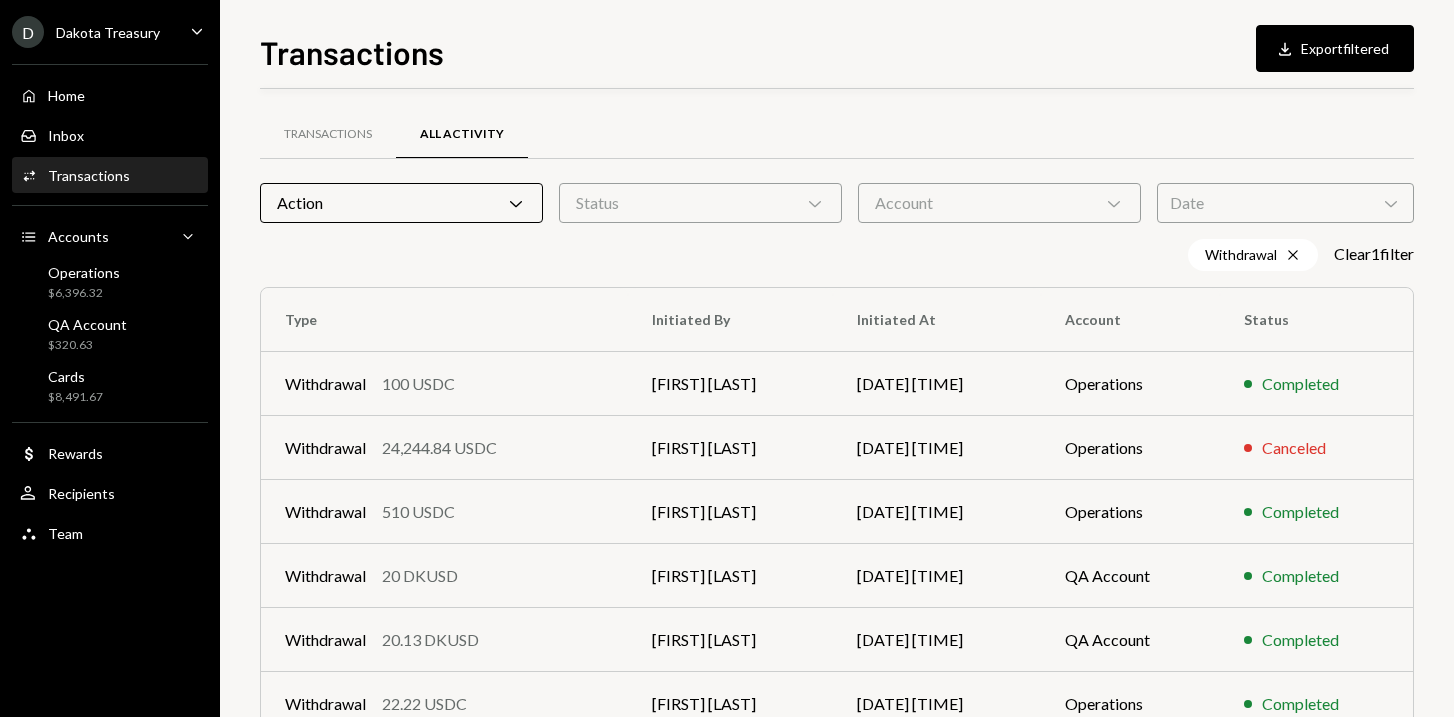scroll, scrollTop: 359, scrollLeft: 0, axis: vertical 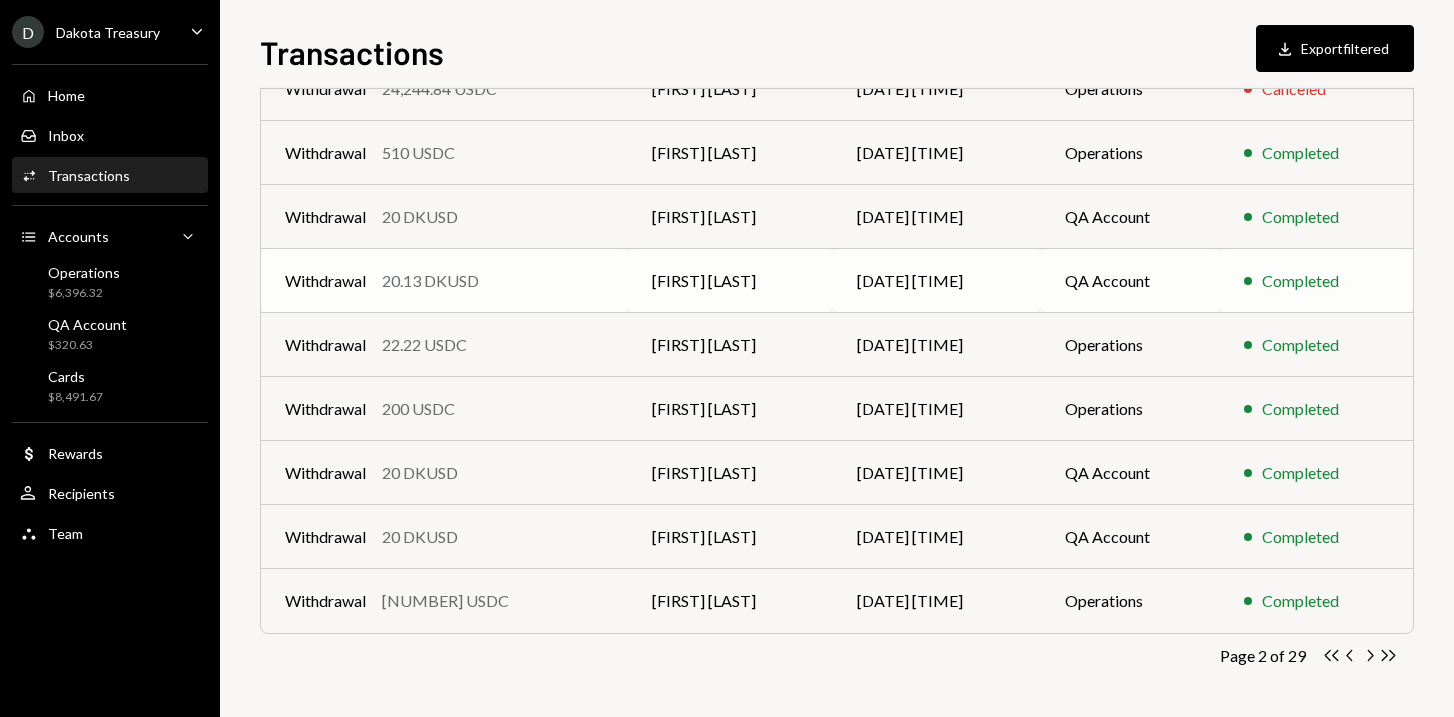 click on "20.13  DKUSD" at bounding box center [430, 281] 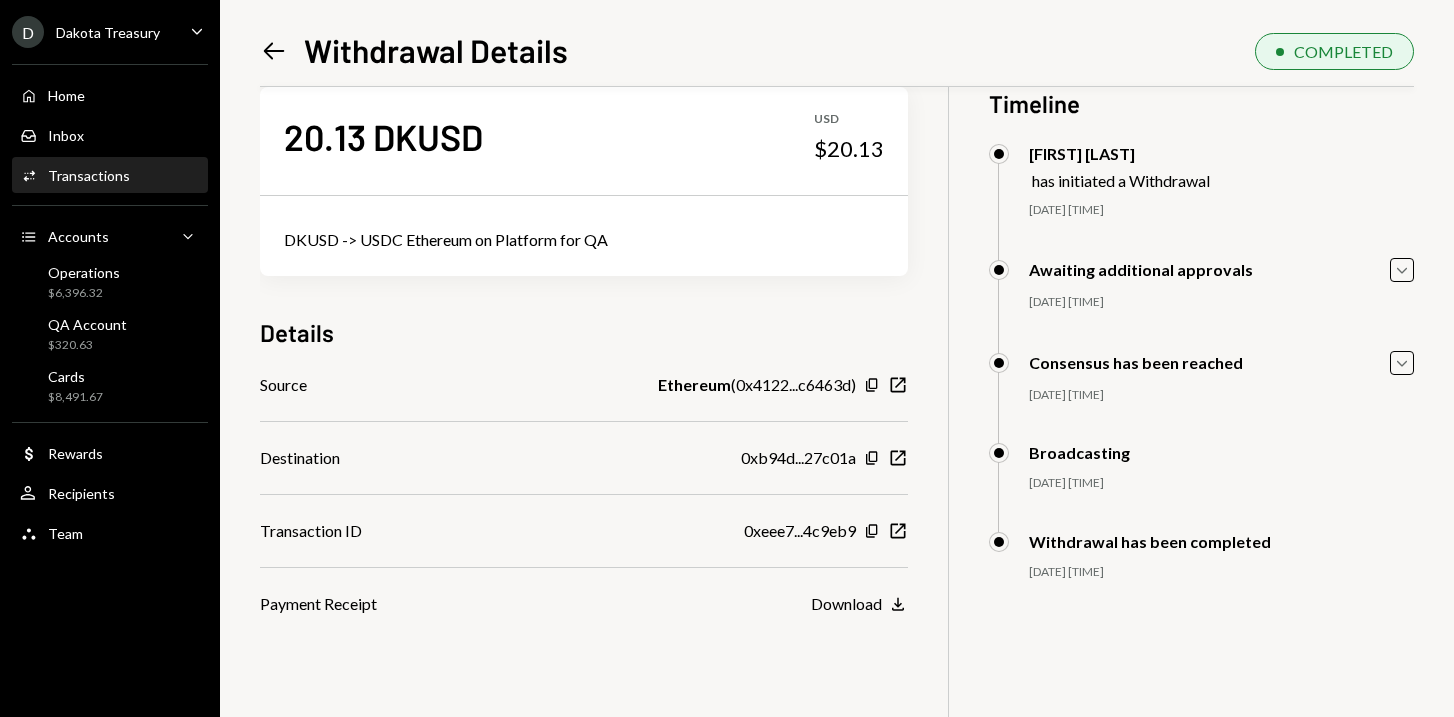 scroll, scrollTop: 0, scrollLeft: 0, axis: both 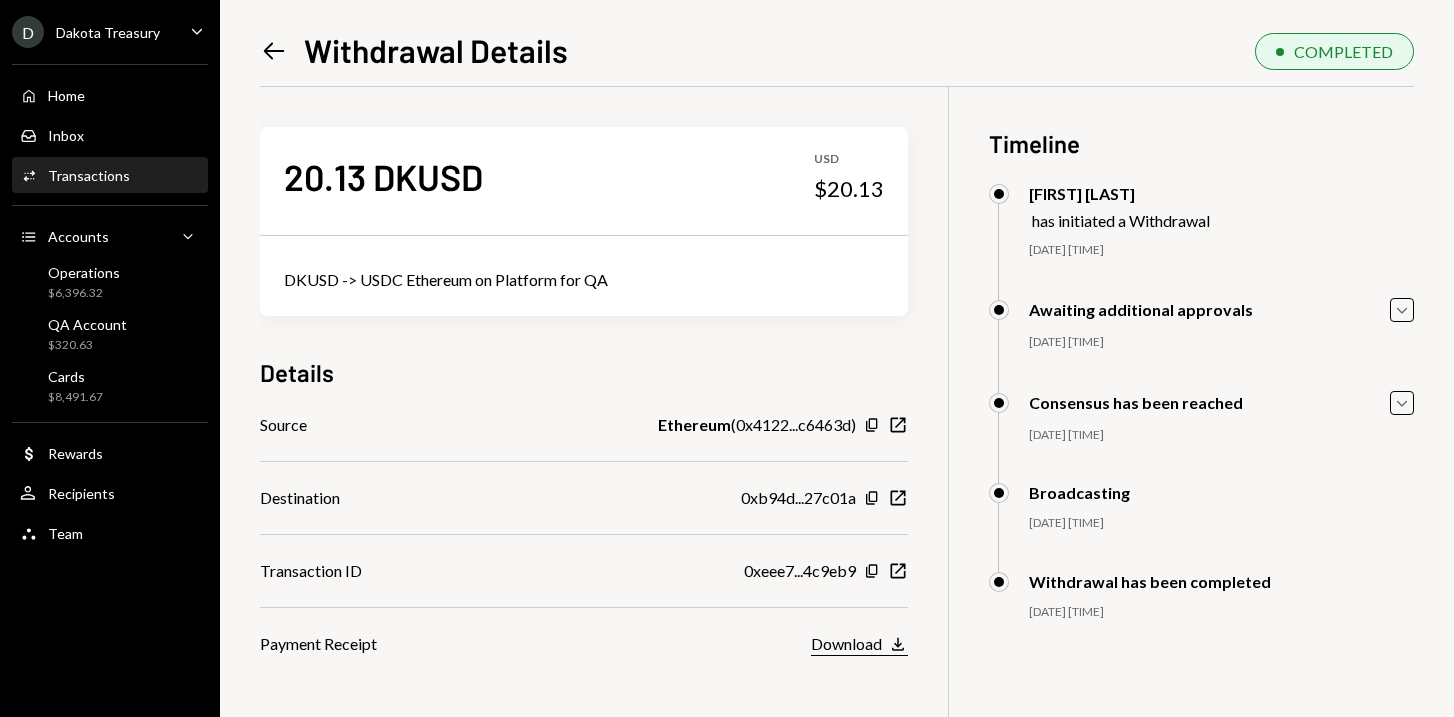 click on "Download" 